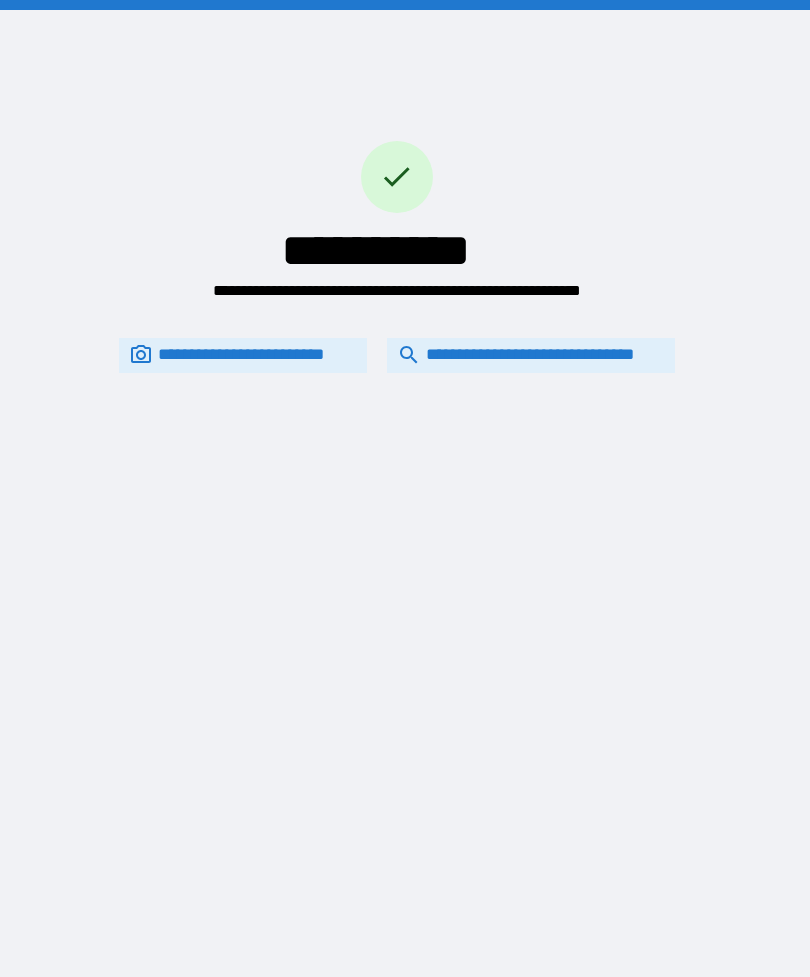 scroll, scrollTop: 0, scrollLeft: 0, axis: both 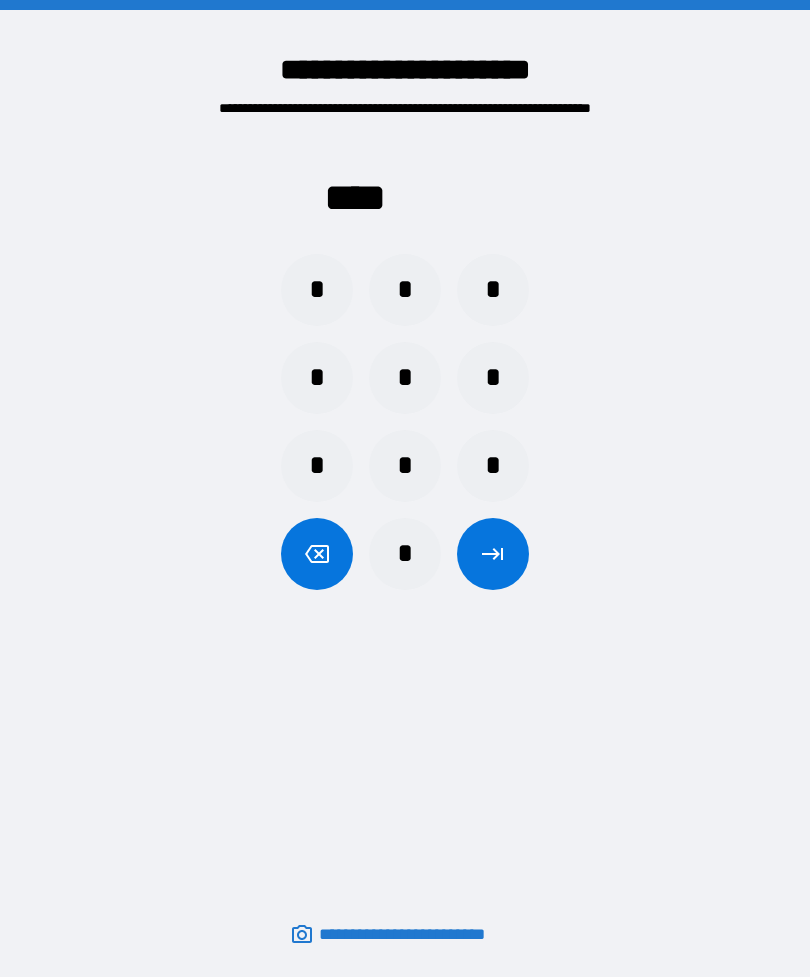 click on "*" at bounding box center (317, 290) 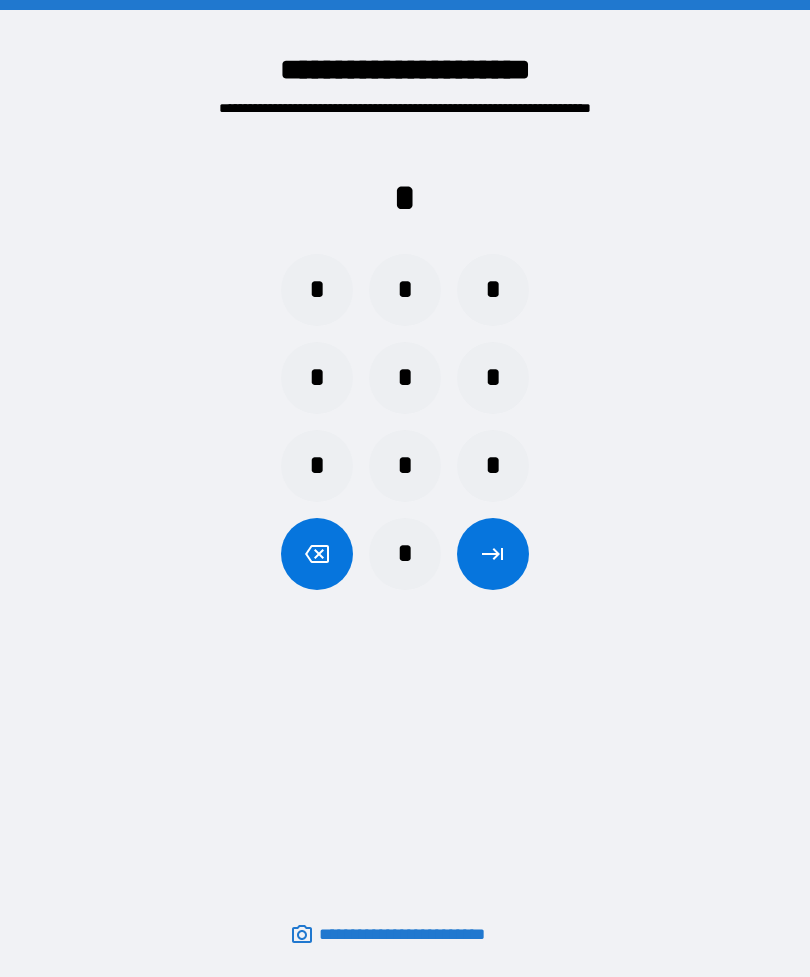 click on "*" at bounding box center (493, 290) 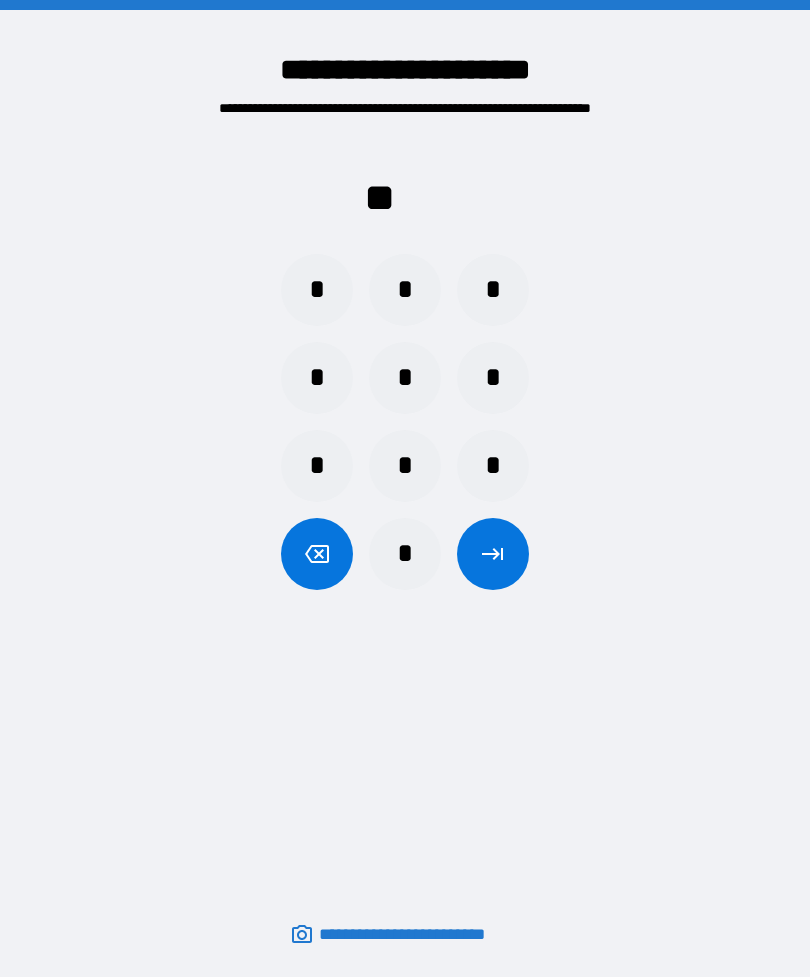 click on "*" at bounding box center [317, 466] 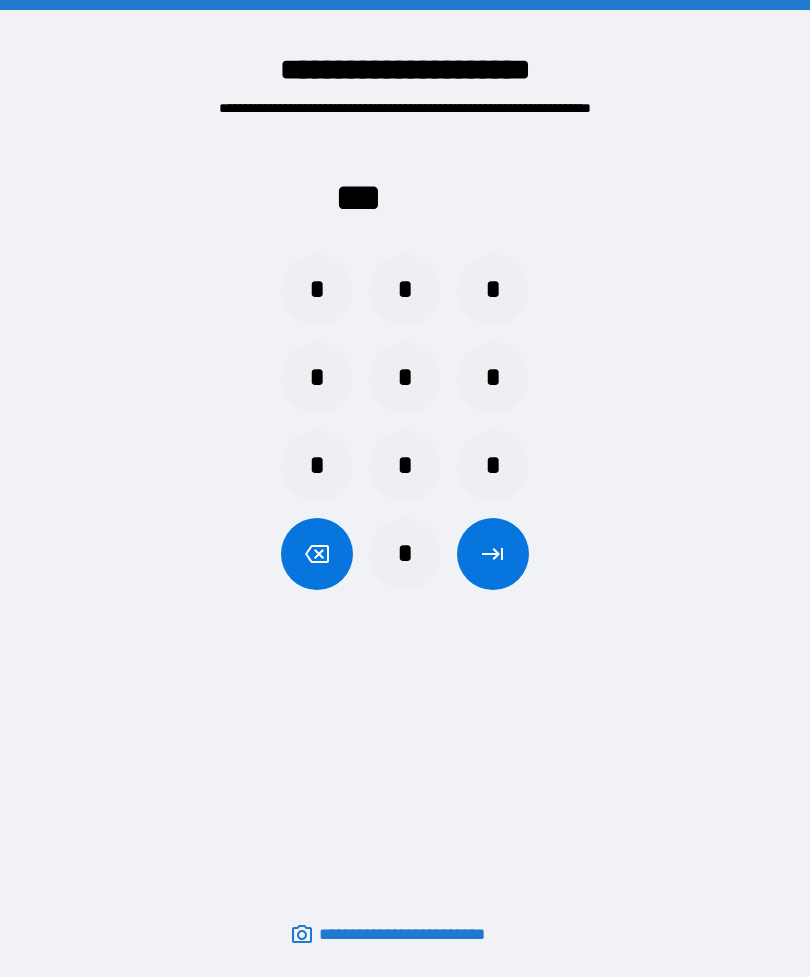 click on "*" at bounding box center (405, 466) 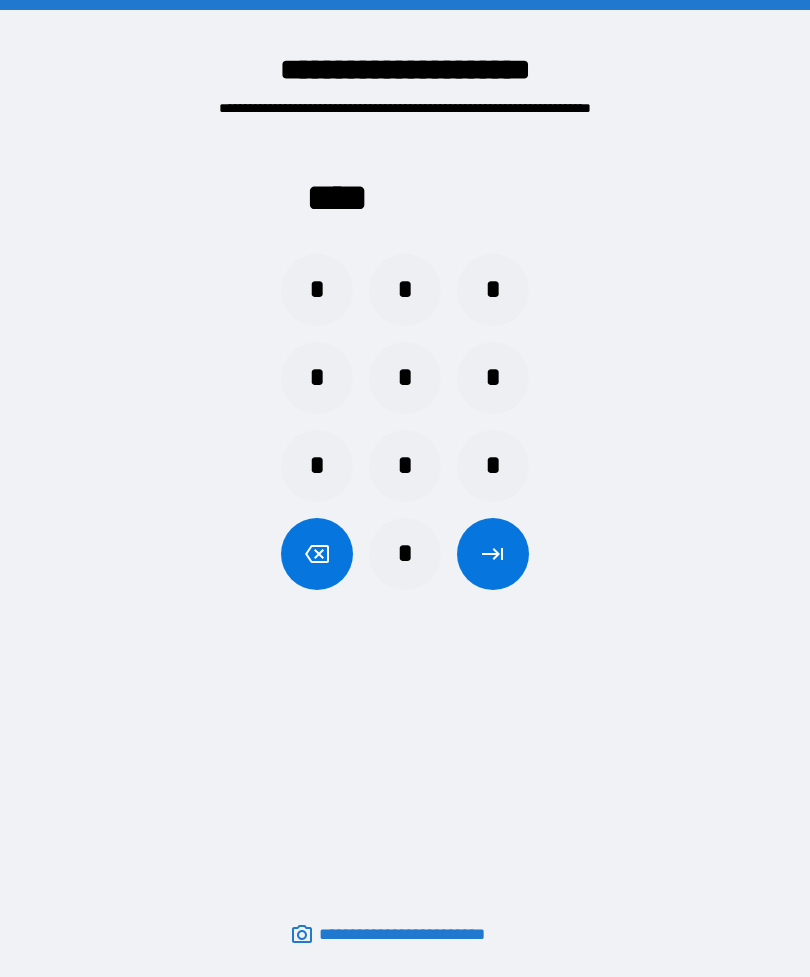 click at bounding box center (493, 554) 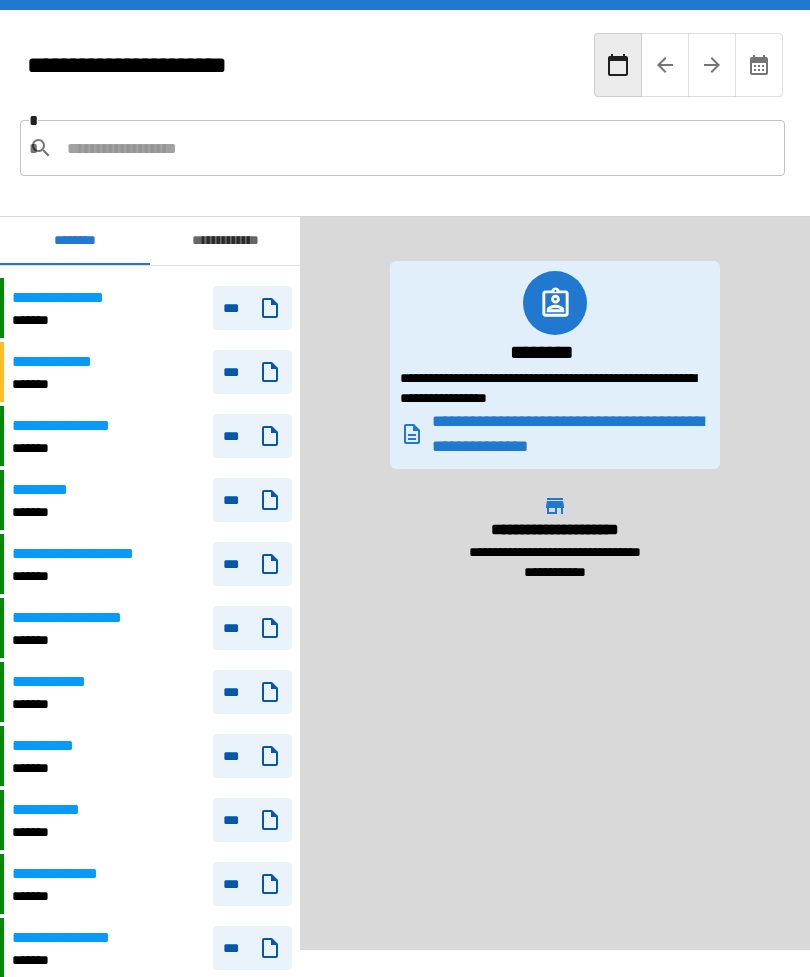 scroll, scrollTop: 1001, scrollLeft: 0, axis: vertical 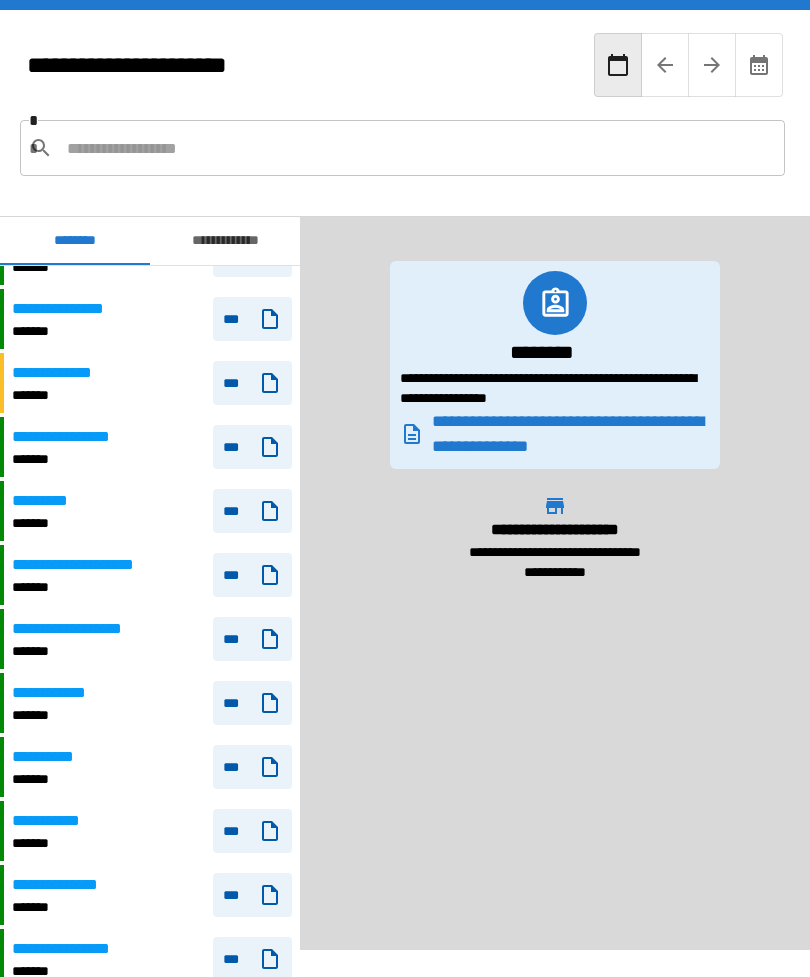 click on "*******" at bounding box center (68, 331) 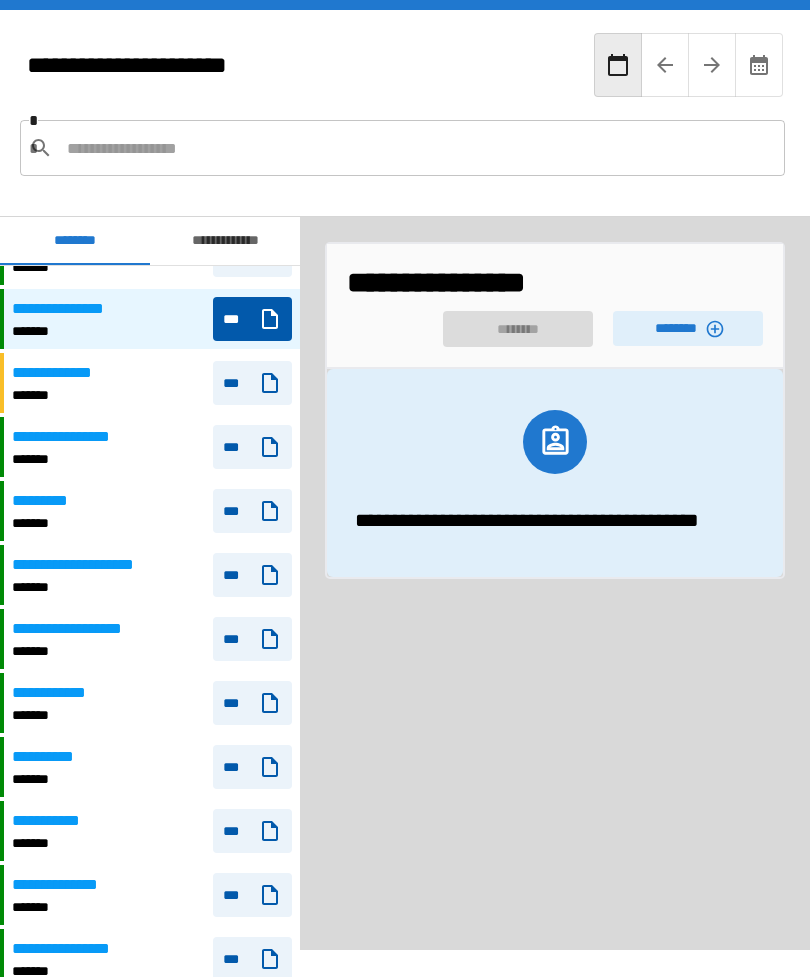 click on "********" at bounding box center [688, 328] 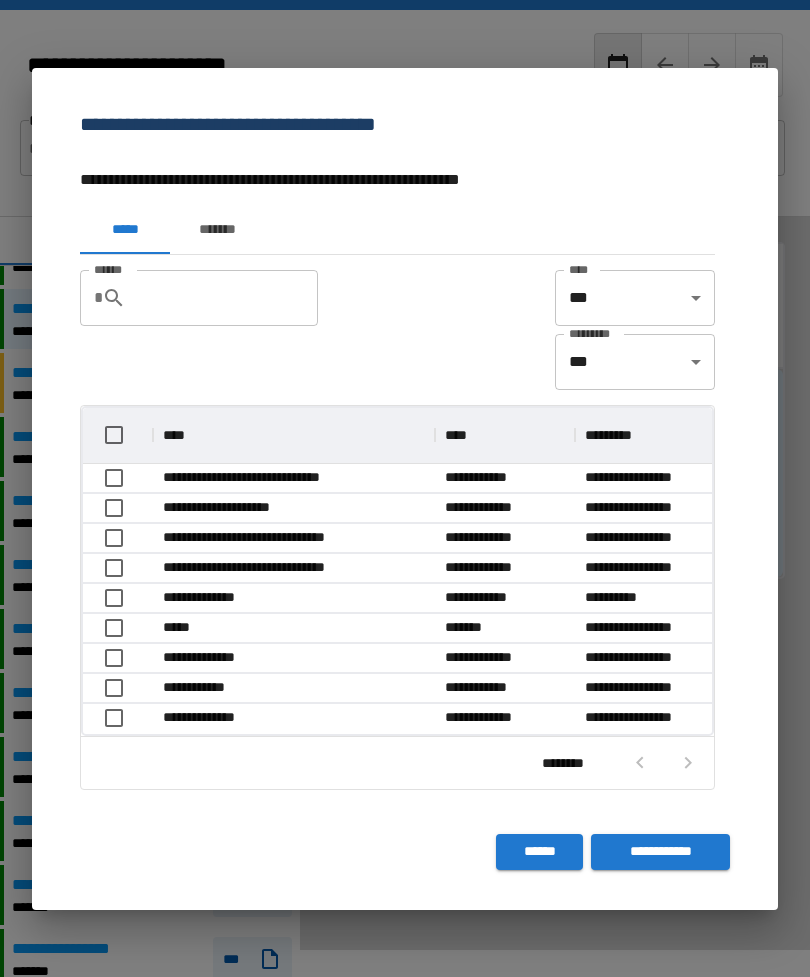 scroll, scrollTop: 1, scrollLeft: 1, axis: both 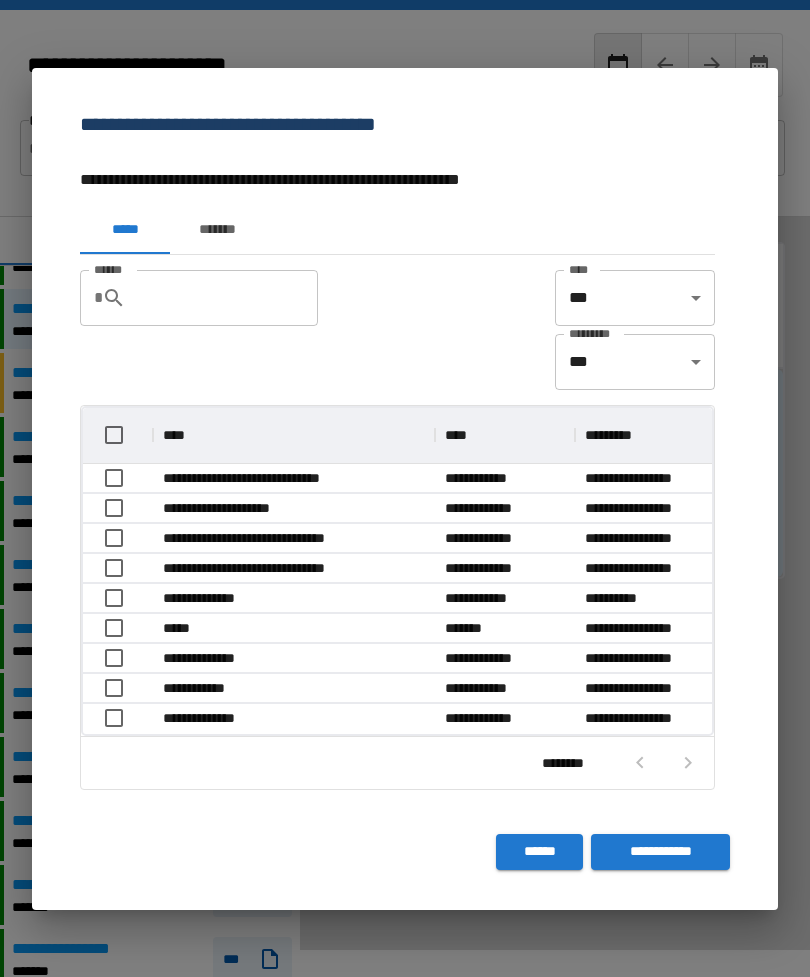 click on "*******" at bounding box center (217, 230) 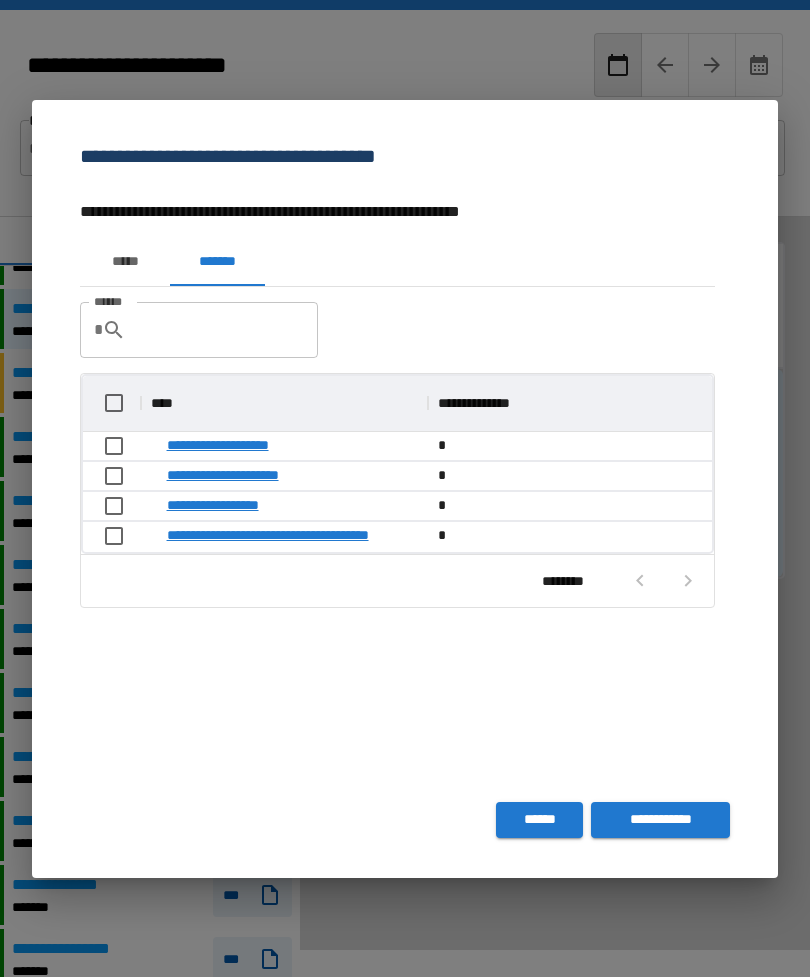 scroll, scrollTop: 176, scrollLeft: 629, axis: both 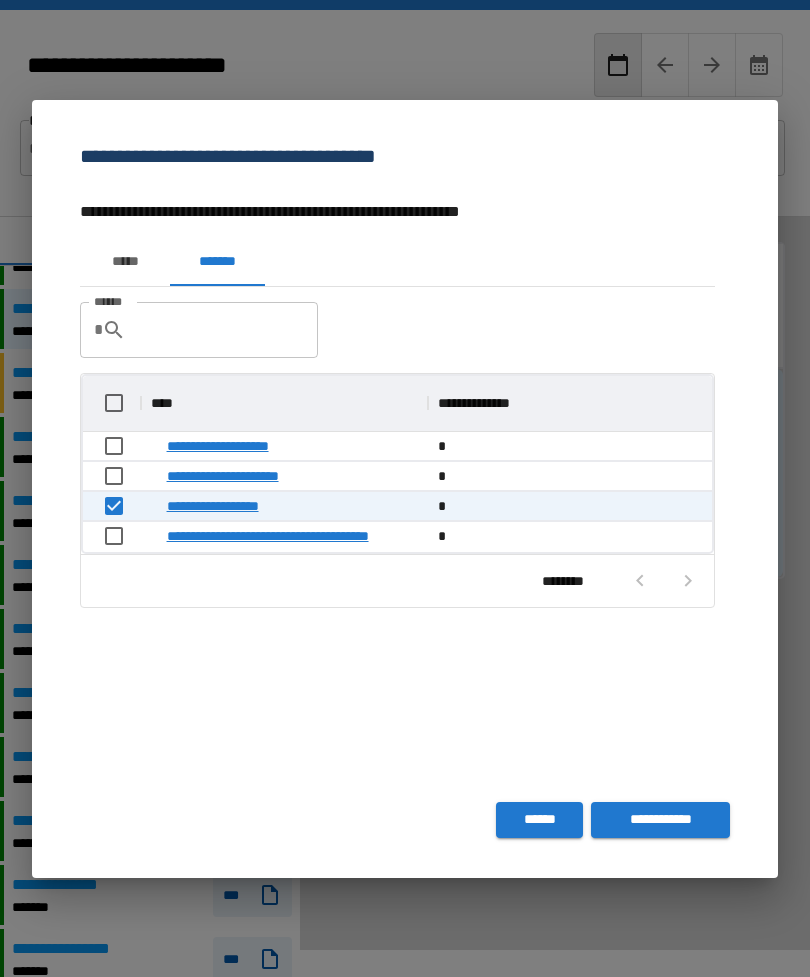 click on "**********" at bounding box center [660, 820] 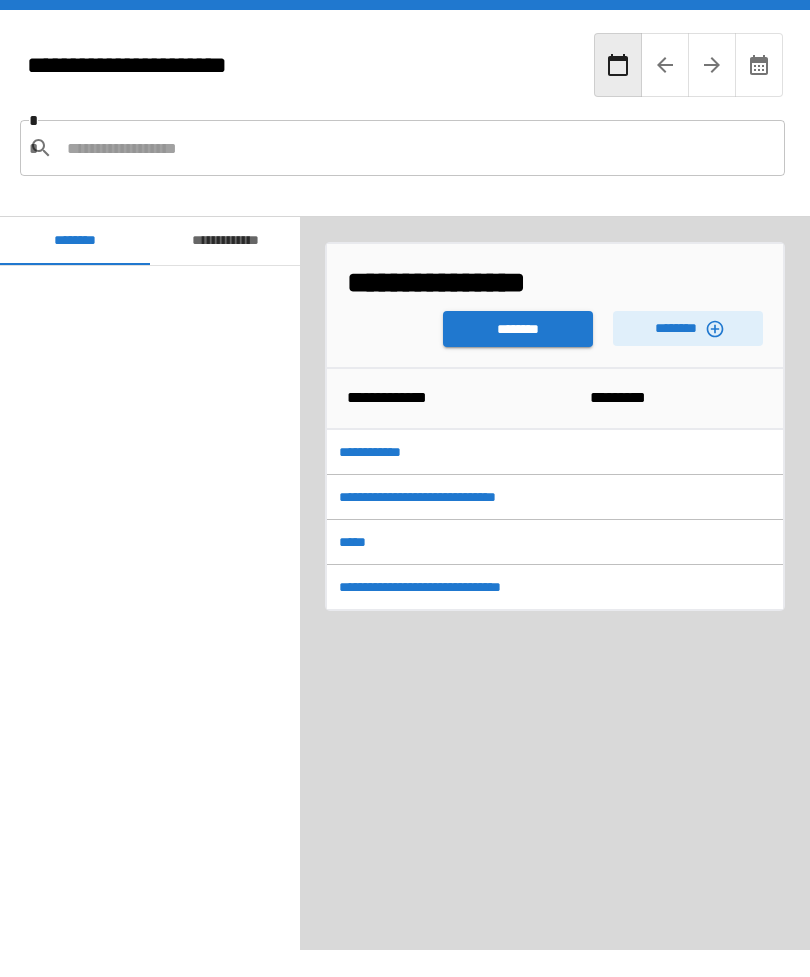 scroll, scrollTop: 960, scrollLeft: 0, axis: vertical 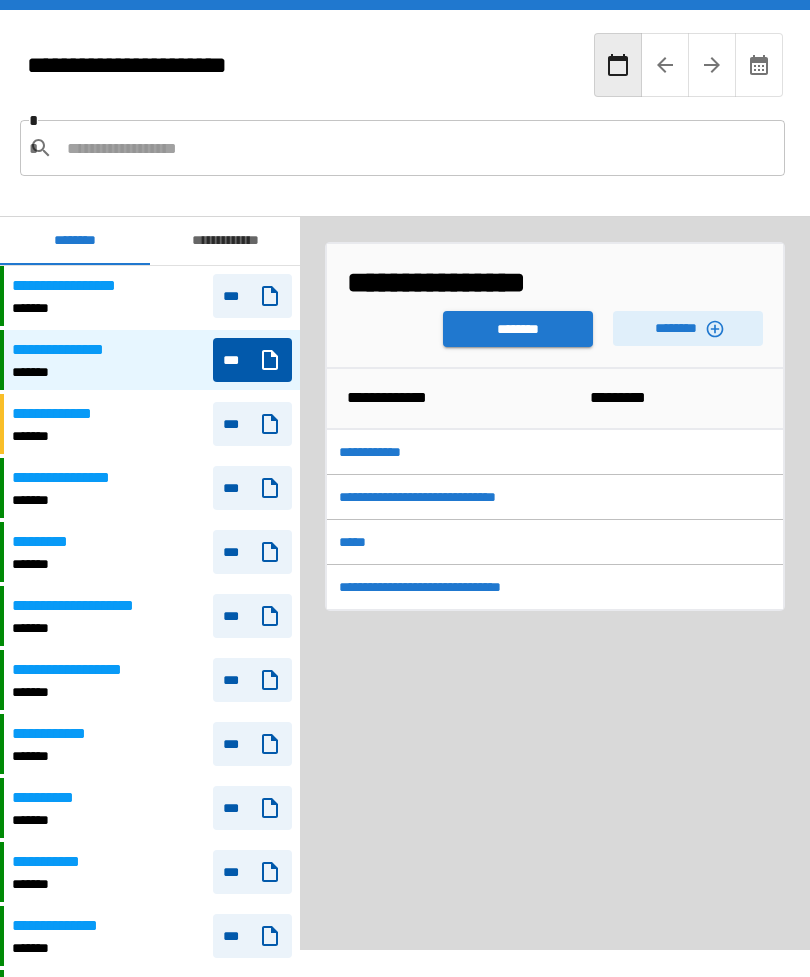 click on "********" at bounding box center (518, 329) 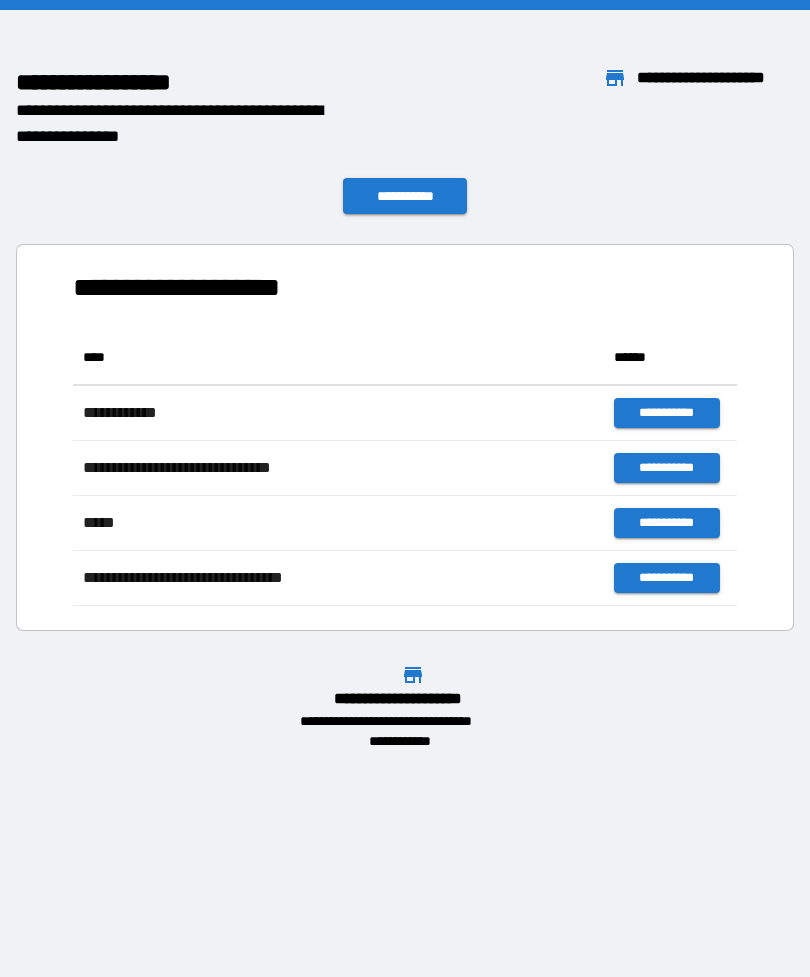 scroll, scrollTop: 276, scrollLeft: 664, axis: both 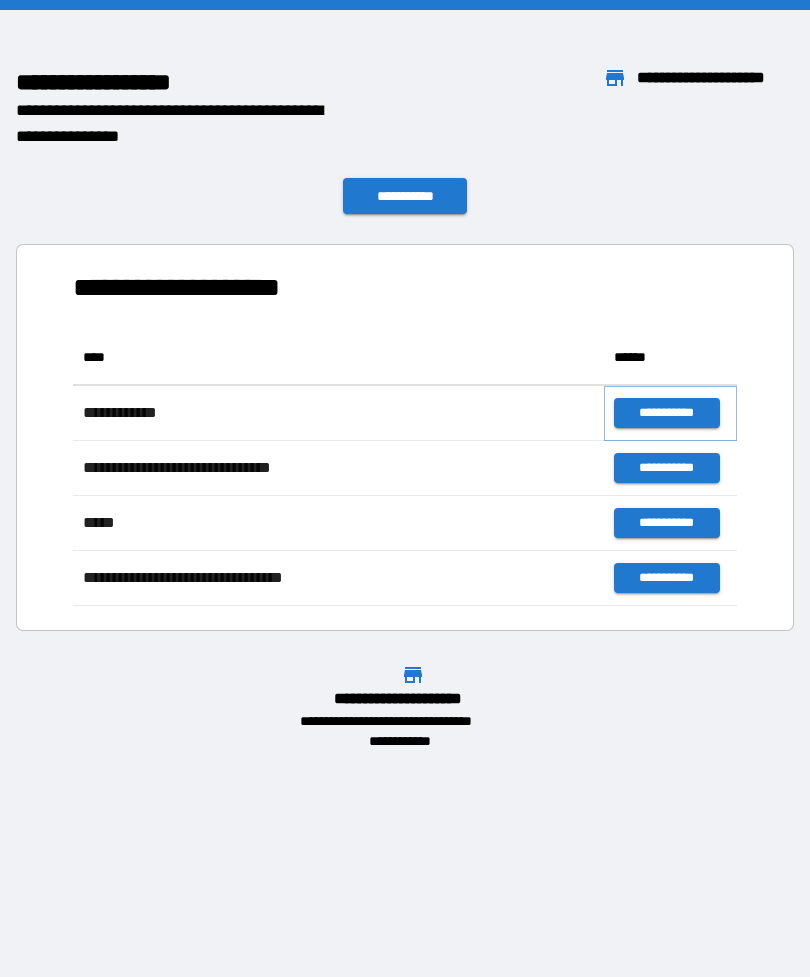 click on "**********" at bounding box center [666, 413] 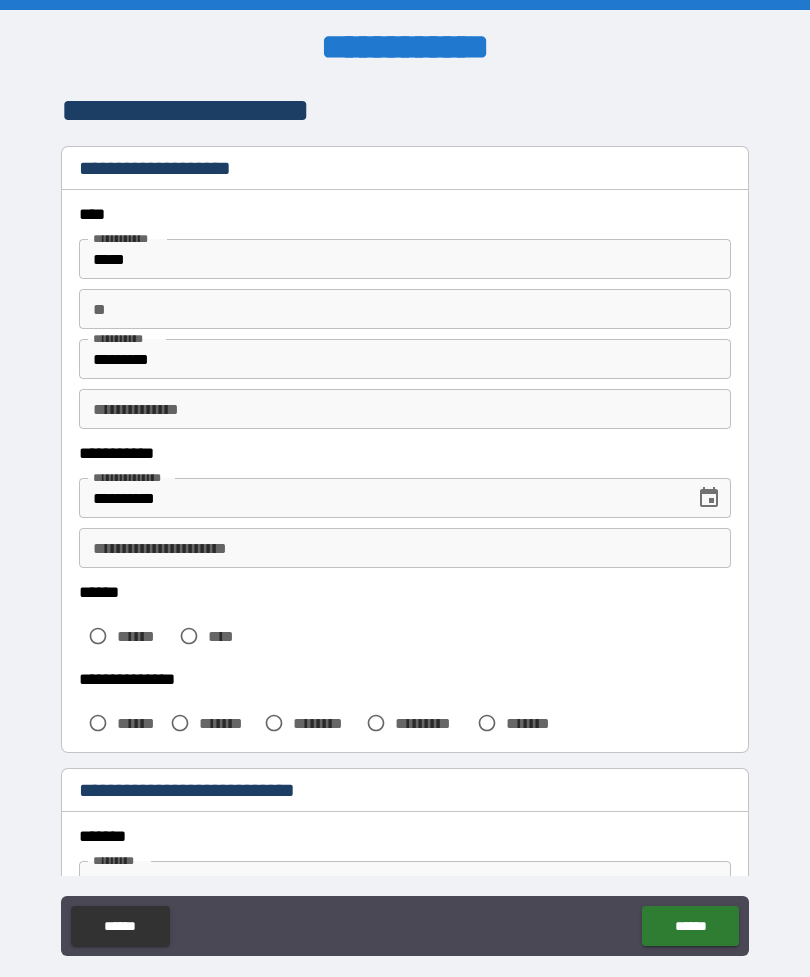 click on "*****" at bounding box center (405, 259) 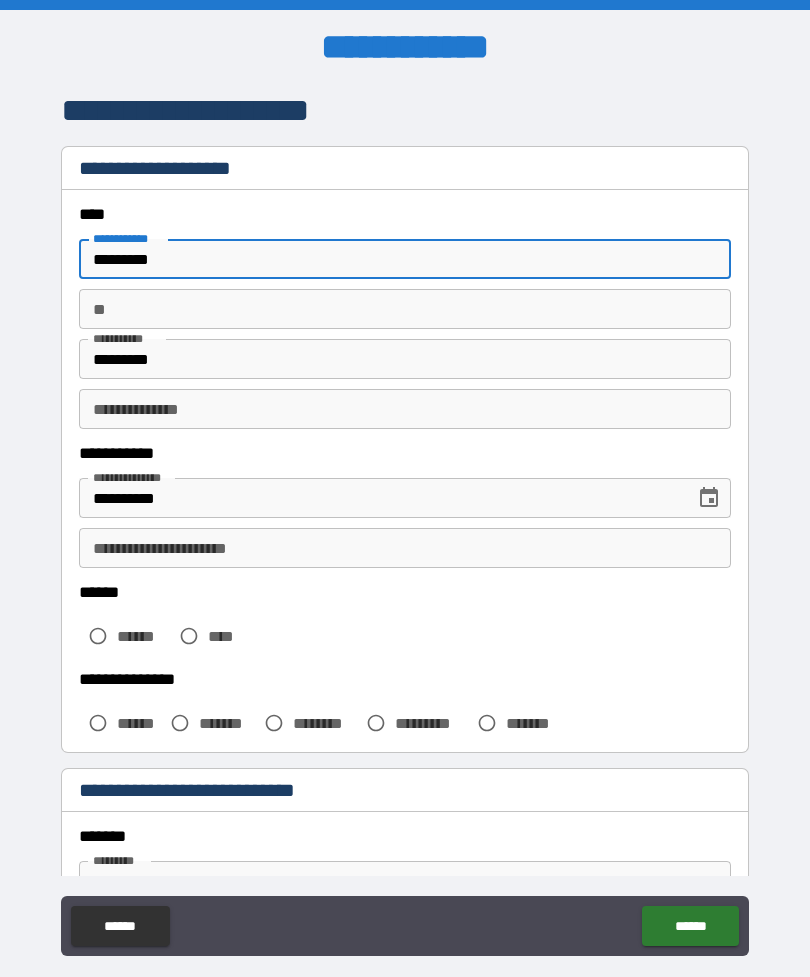 type on "*********" 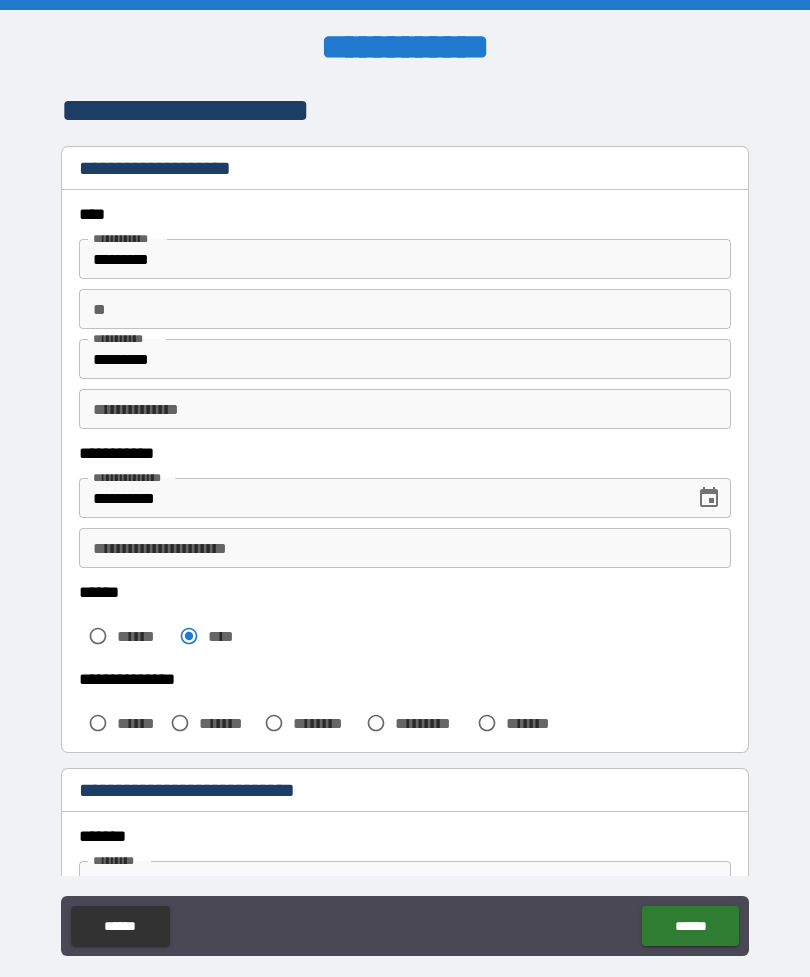 click on "**********" at bounding box center [405, 548] 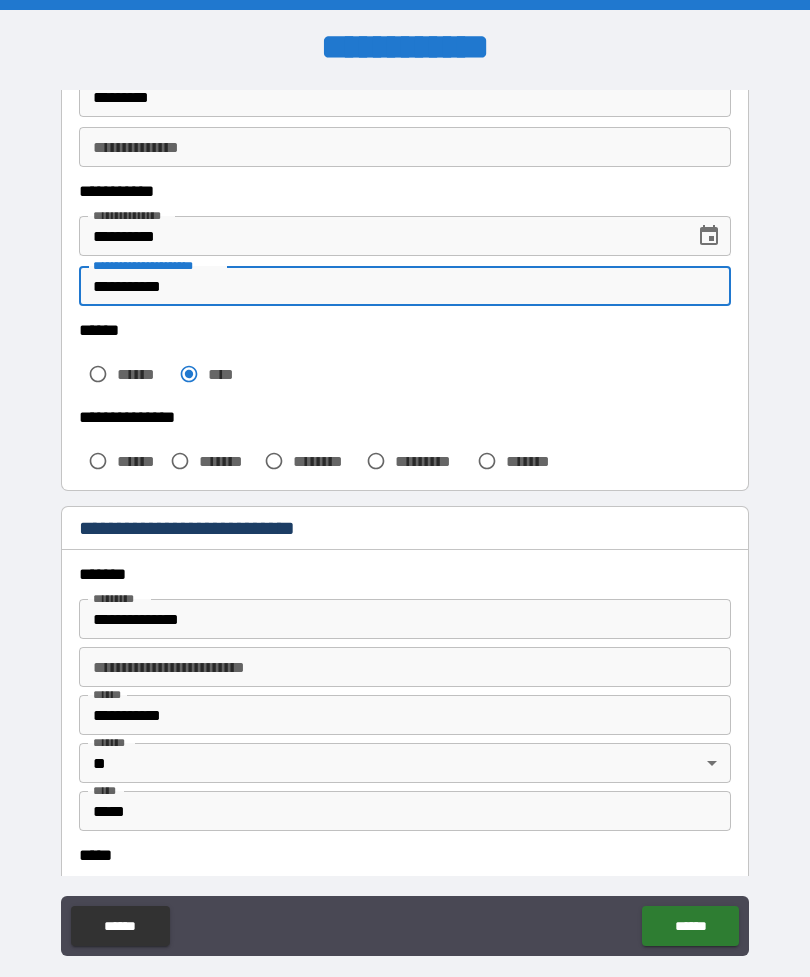 scroll, scrollTop: 264, scrollLeft: 0, axis: vertical 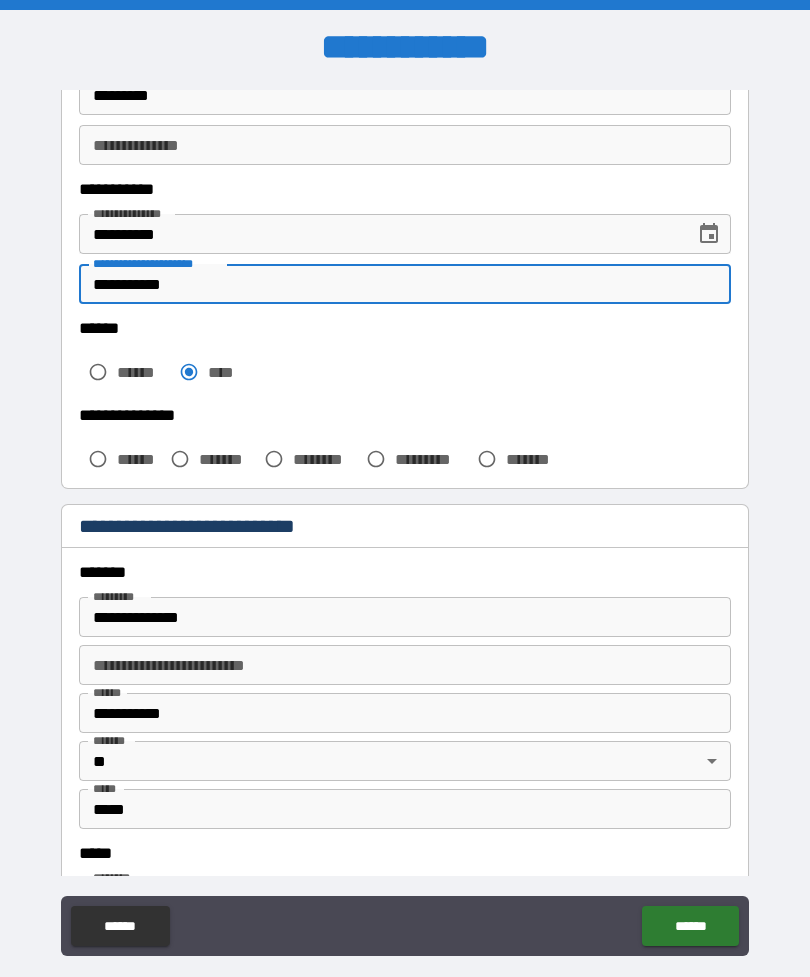 type on "**********" 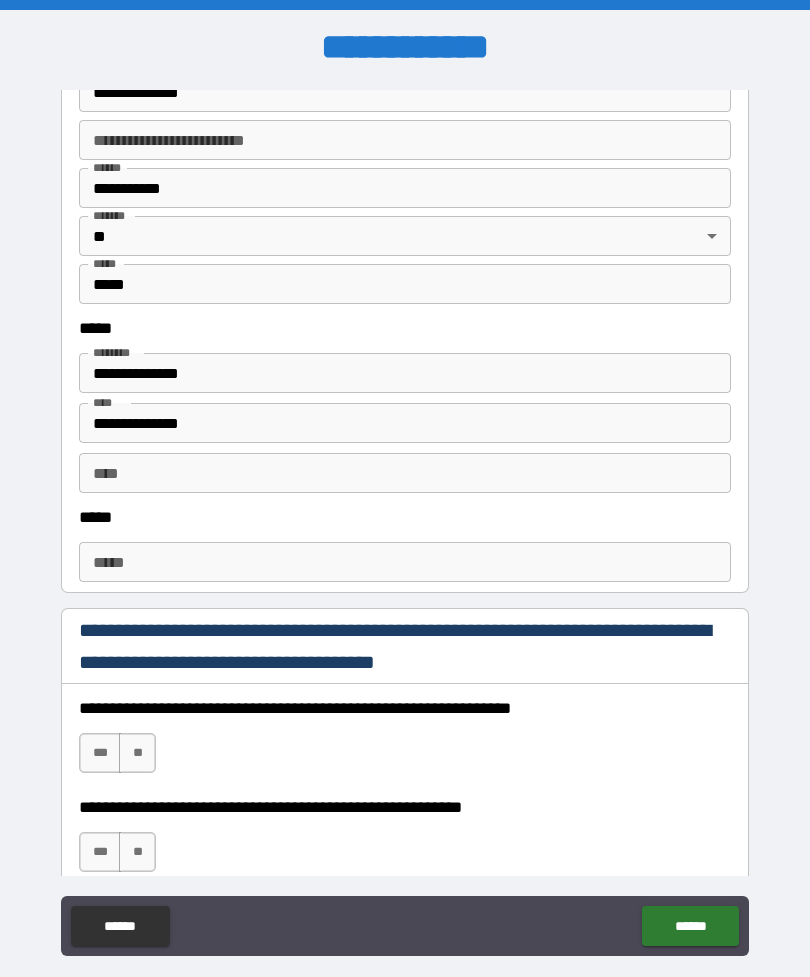 scroll, scrollTop: 805, scrollLeft: 0, axis: vertical 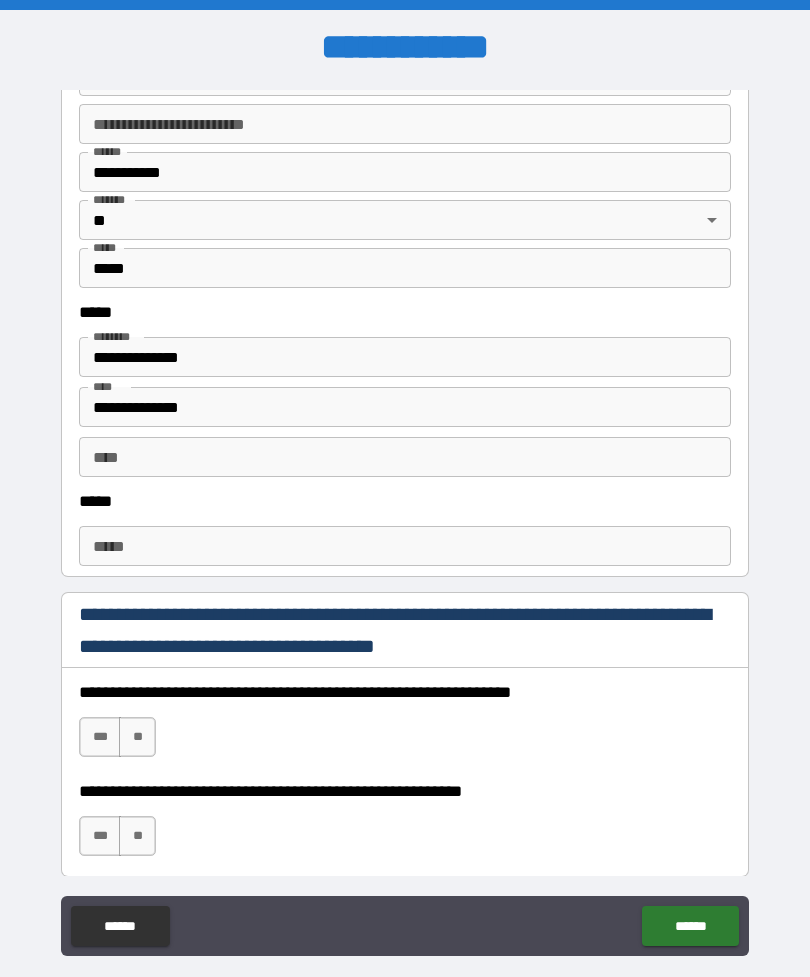 click on "***" at bounding box center (100, 737) 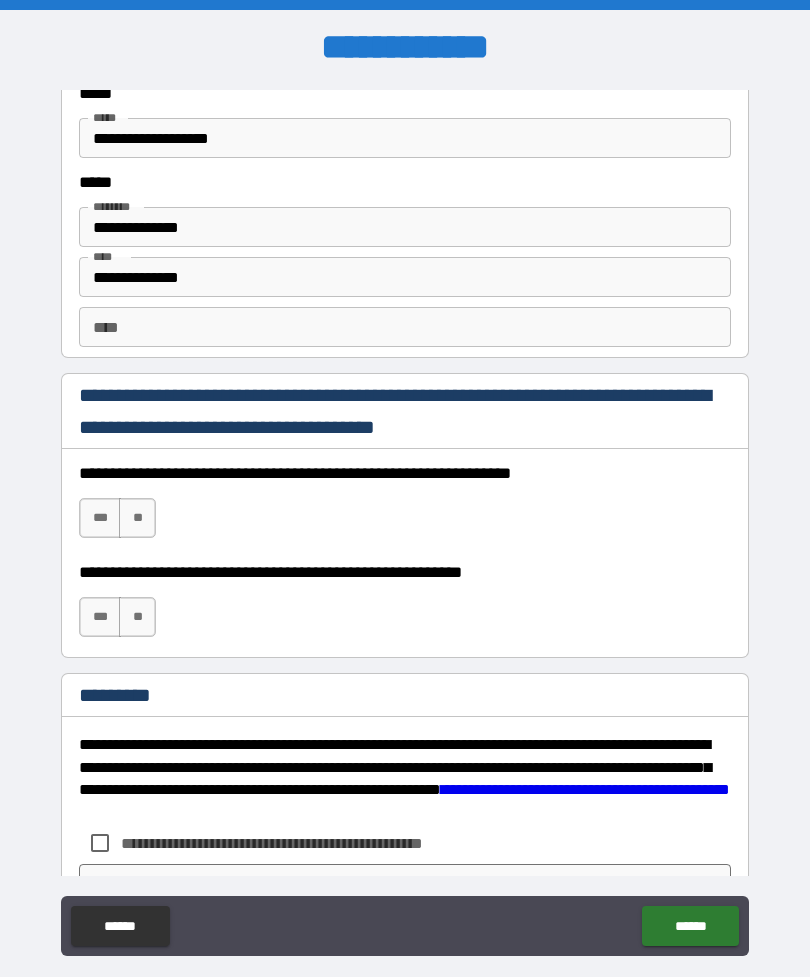 scroll, scrollTop: 2660, scrollLeft: 0, axis: vertical 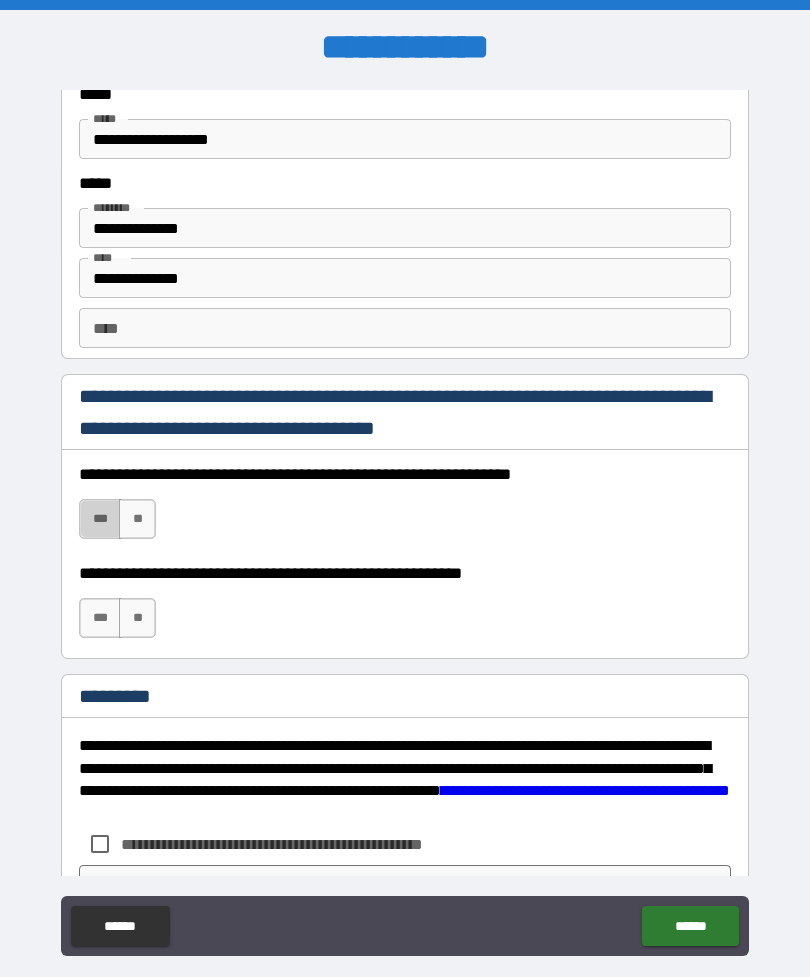 click on "***" at bounding box center (100, 519) 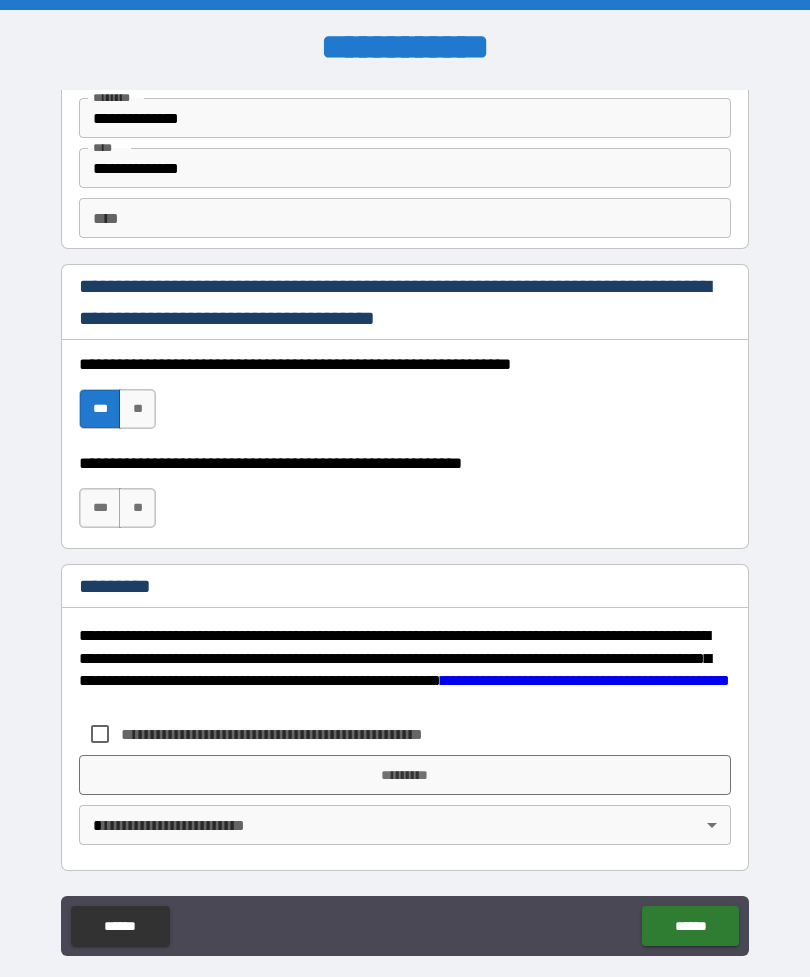 scroll, scrollTop: 2770, scrollLeft: 0, axis: vertical 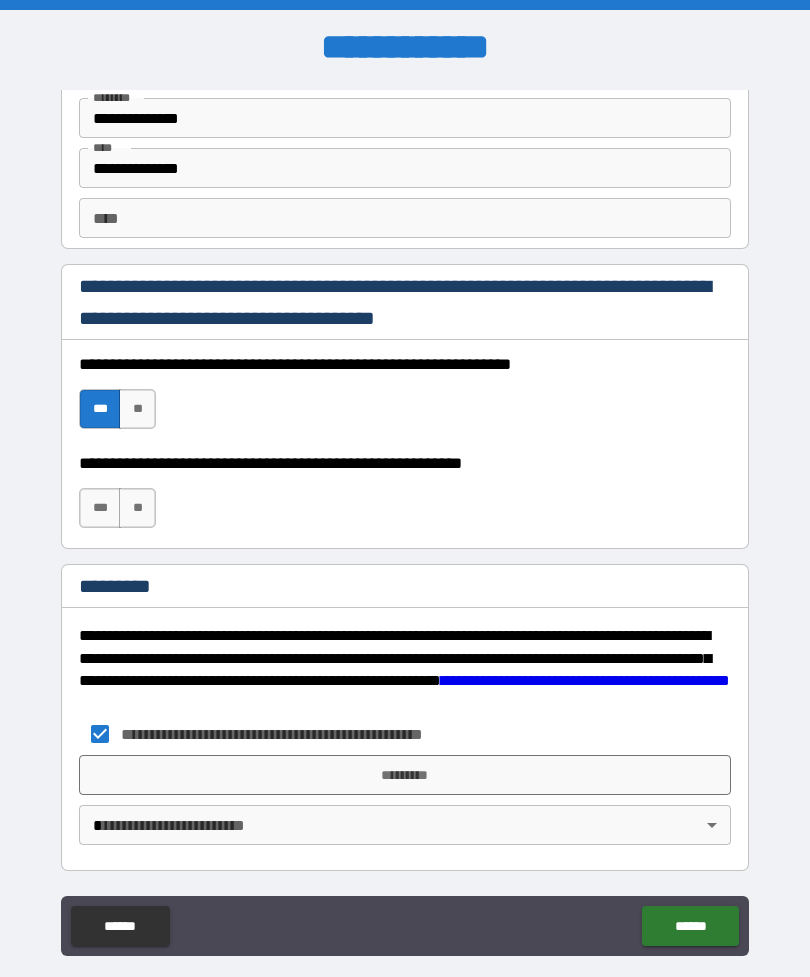 click on "*********" at bounding box center [405, 775] 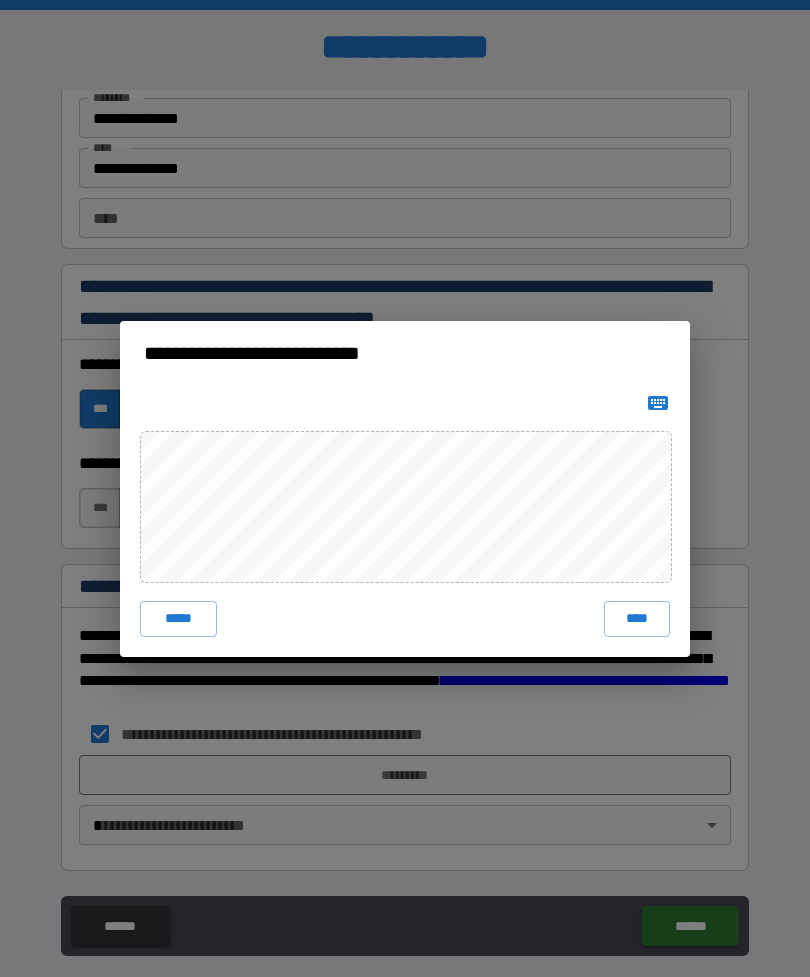 click on "****" at bounding box center (637, 619) 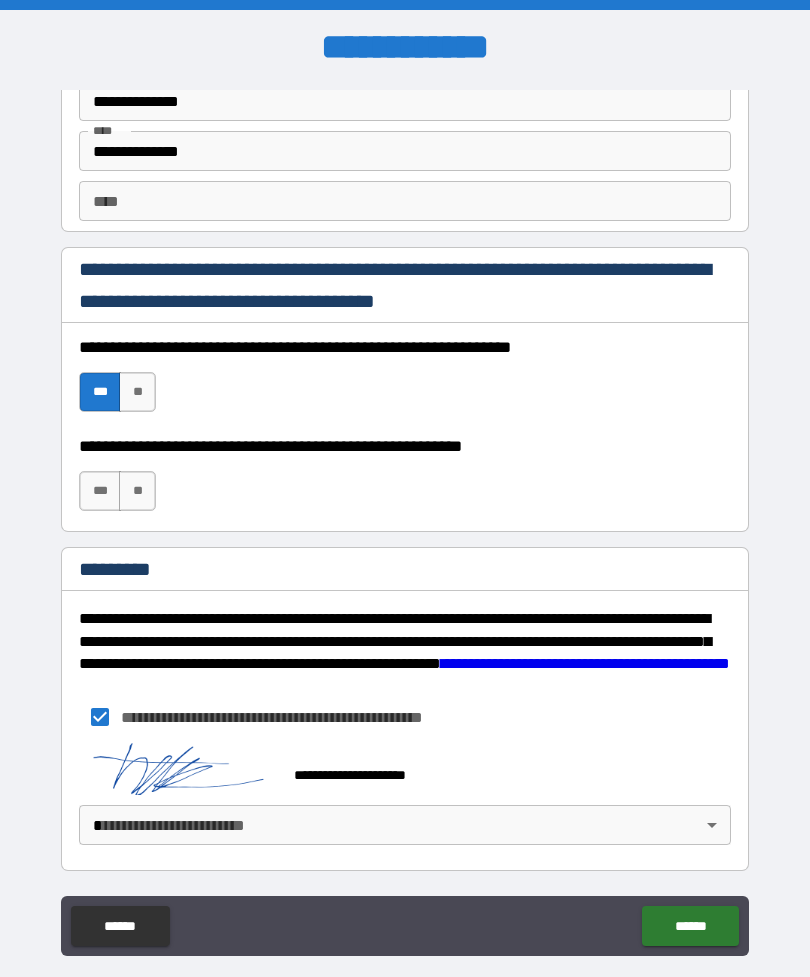 scroll, scrollTop: 2787, scrollLeft: 0, axis: vertical 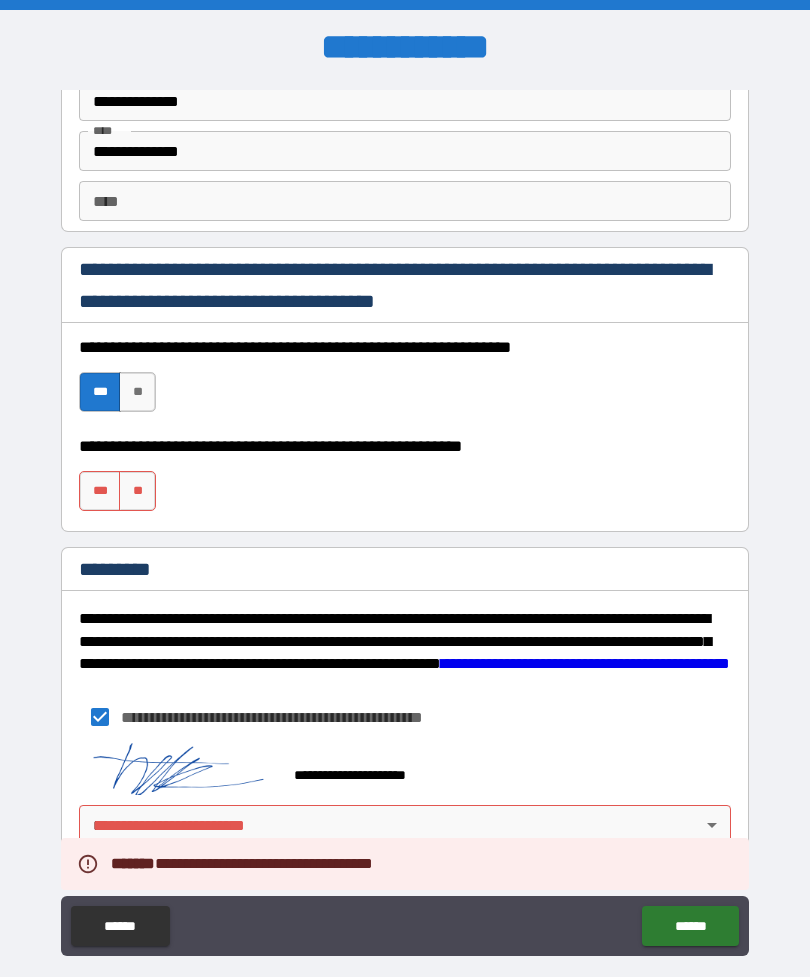 click on "**********" at bounding box center (405, 520) 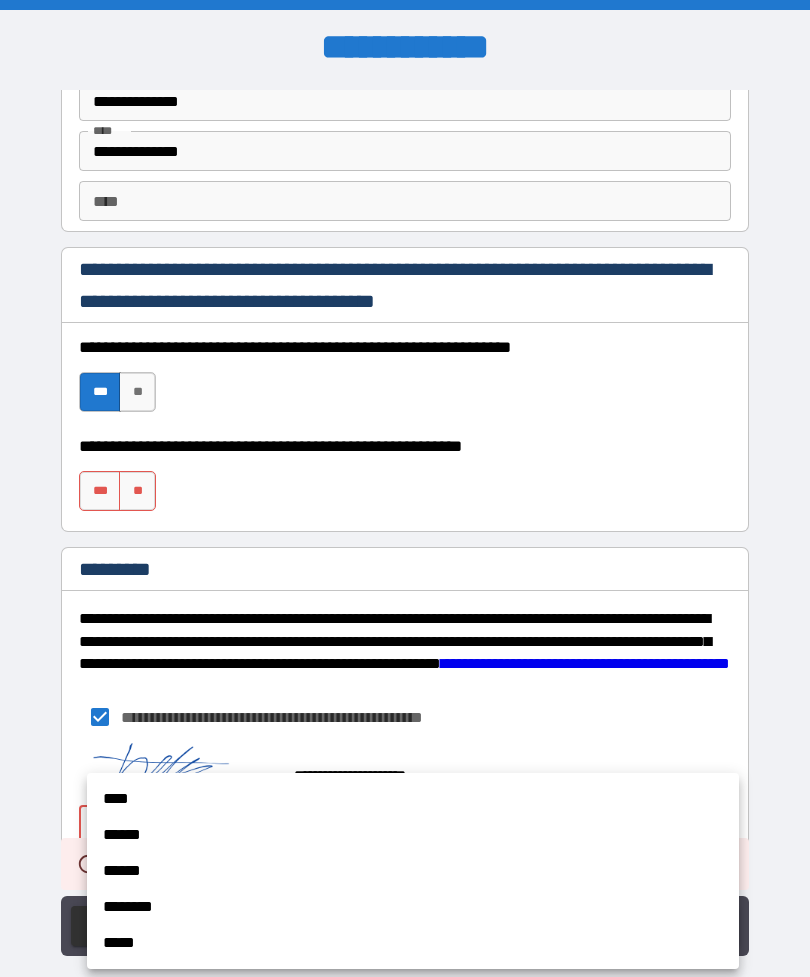 click on "******" at bounding box center [413, 835] 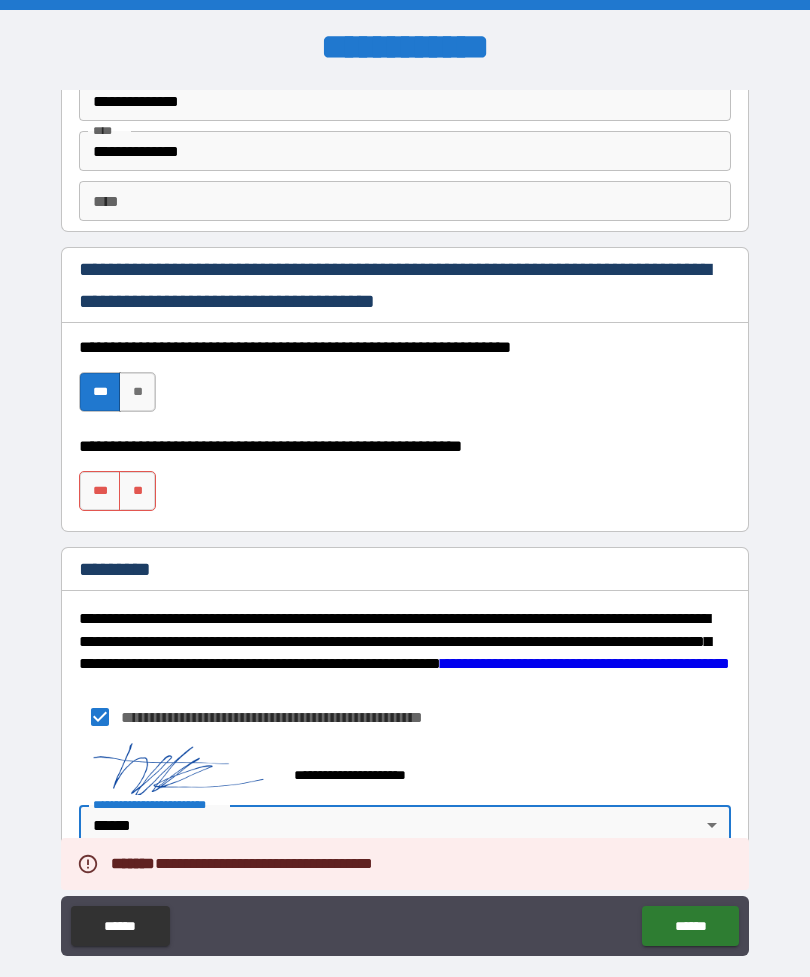 type on "*" 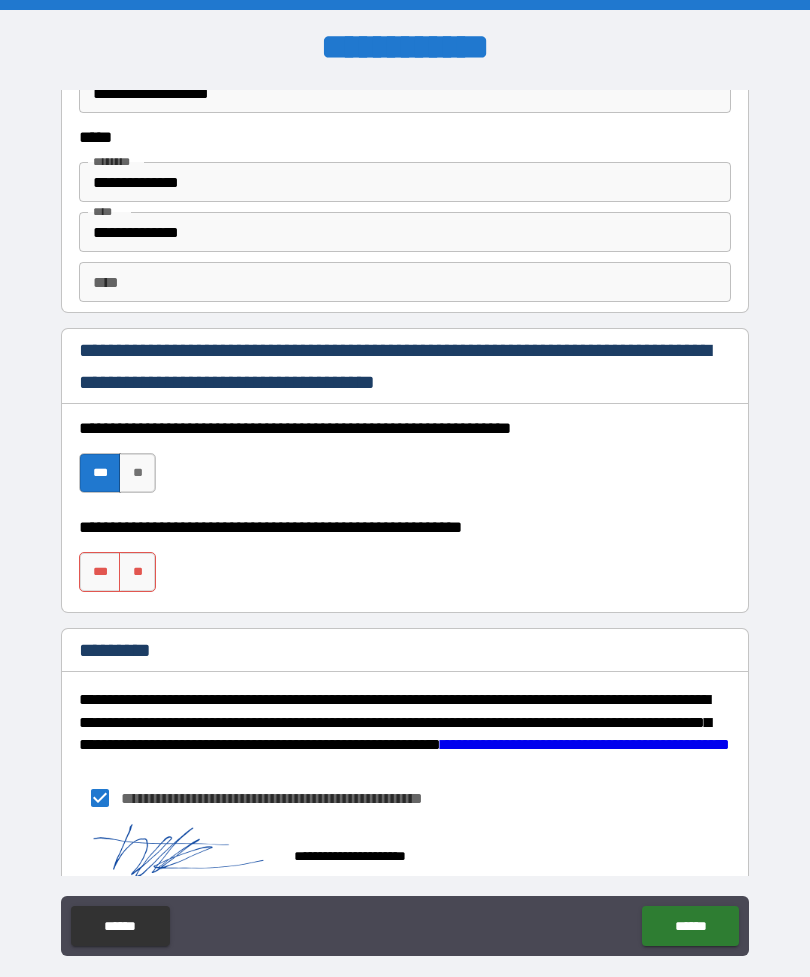 scroll, scrollTop: 2711, scrollLeft: 0, axis: vertical 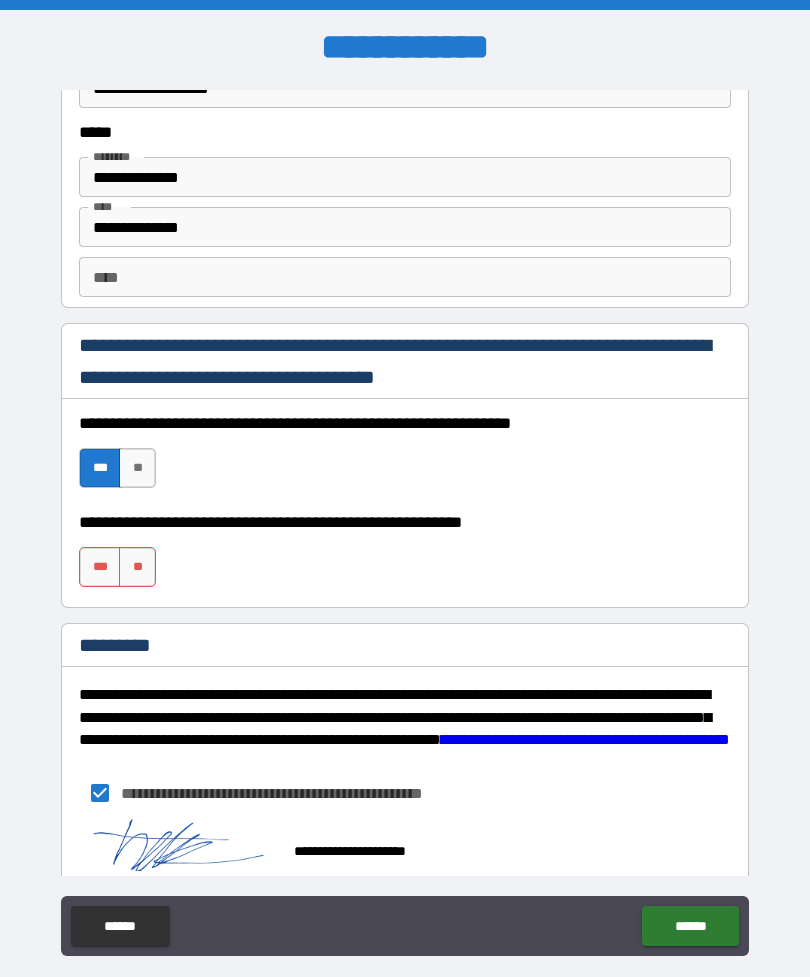click on "***" at bounding box center (100, 567) 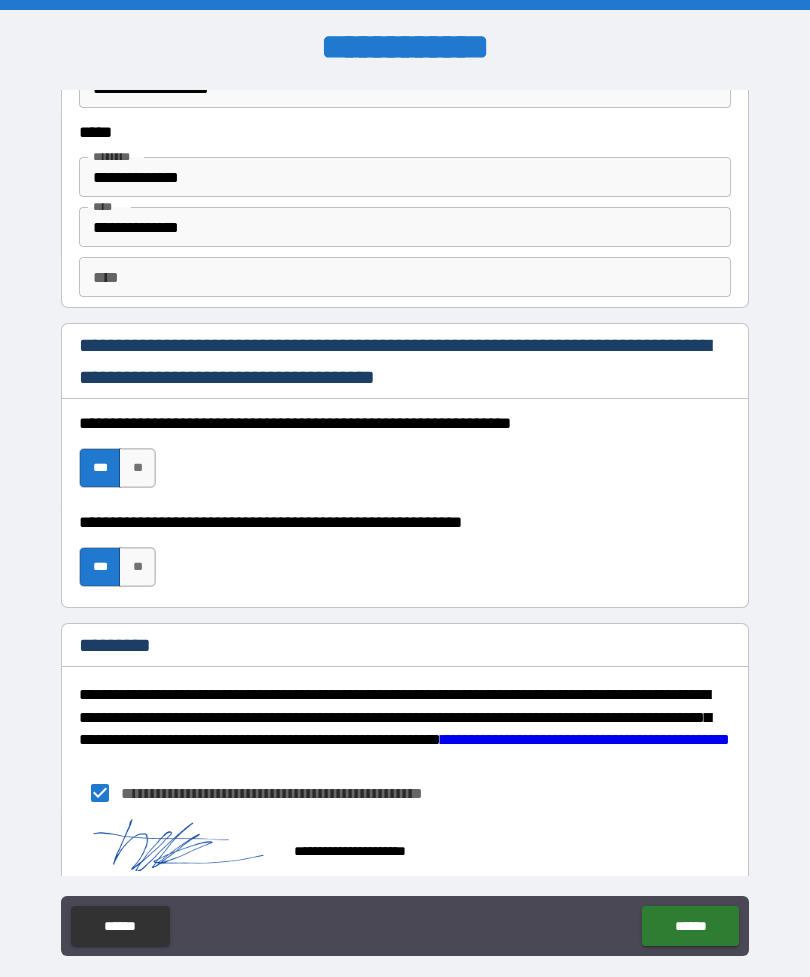 click on "******" at bounding box center [690, 926] 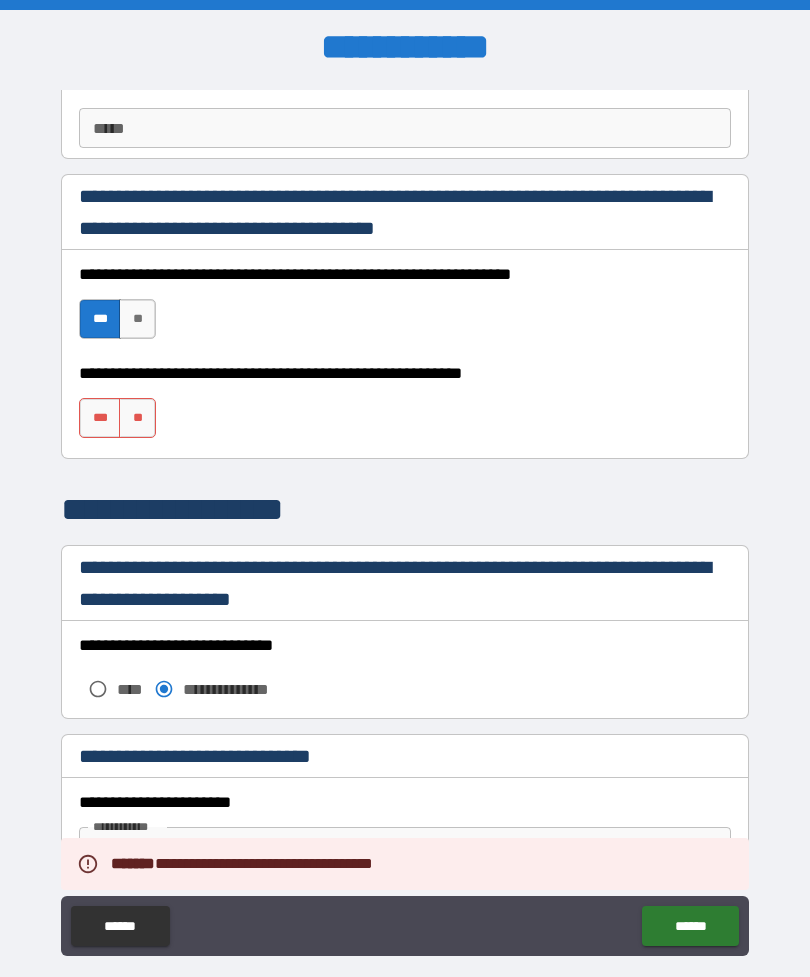 scroll, scrollTop: 1222, scrollLeft: 0, axis: vertical 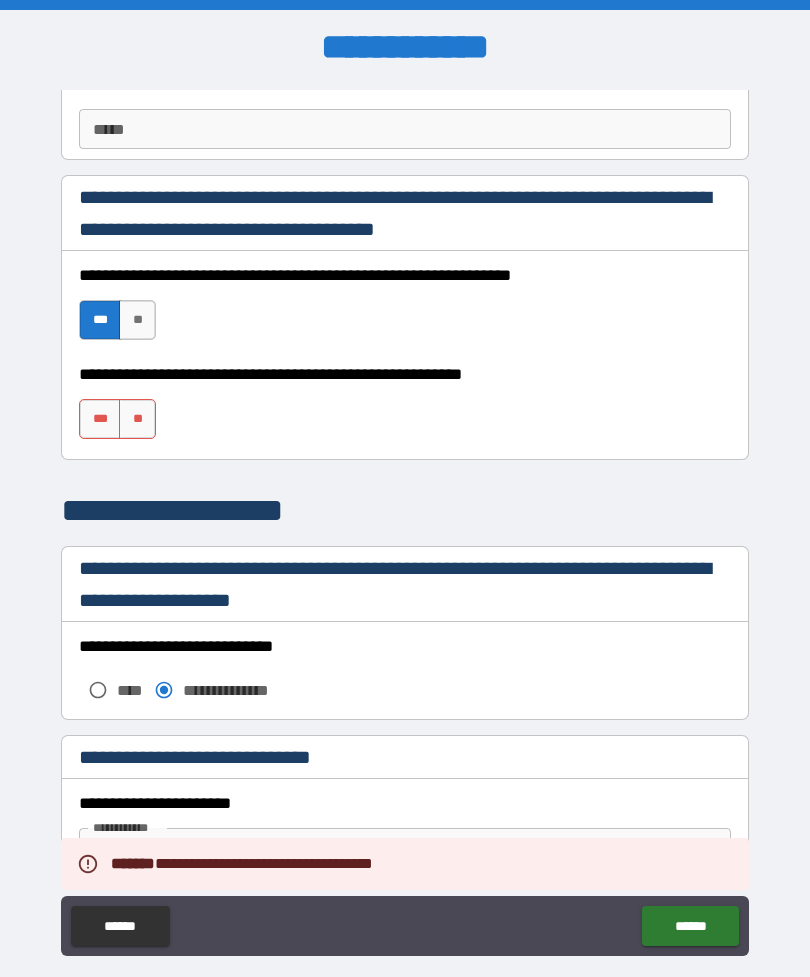 click on "***" at bounding box center (100, 419) 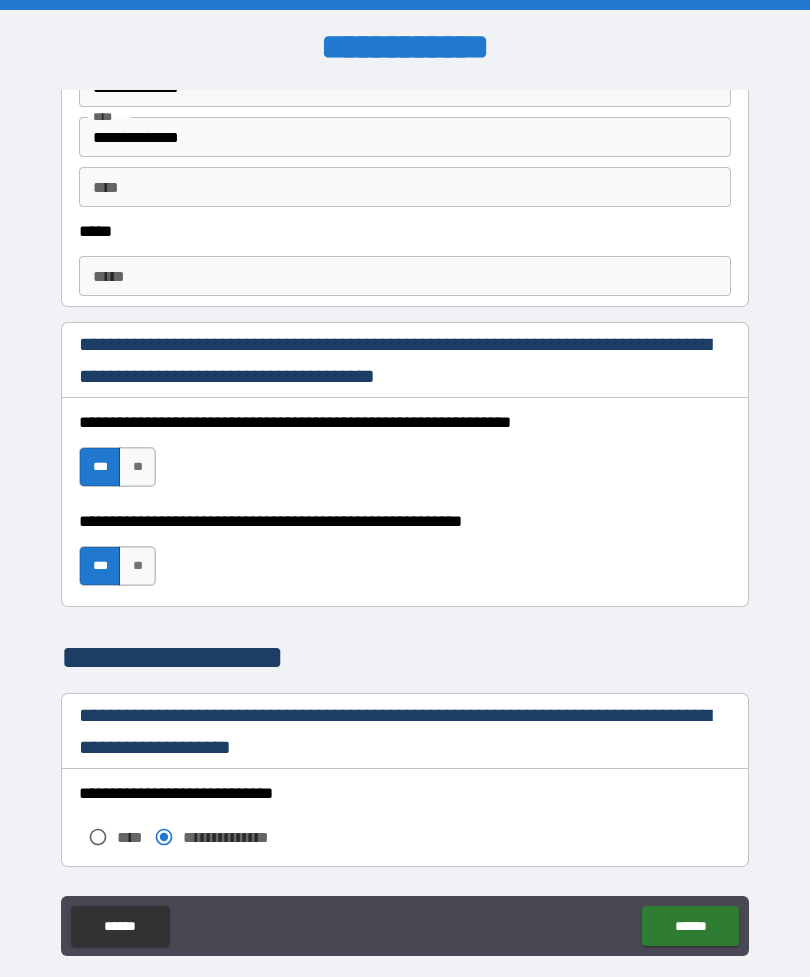 scroll, scrollTop: 1057, scrollLeft: 0, axis: vertical 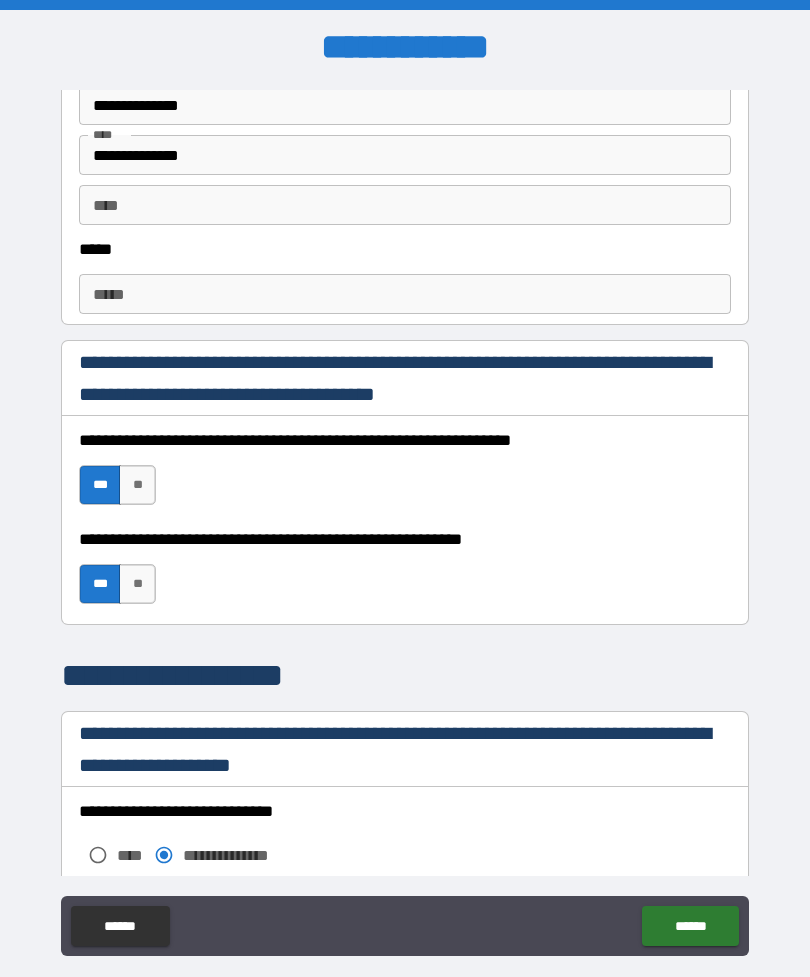 click on "**" at bounding box center (137, 584) 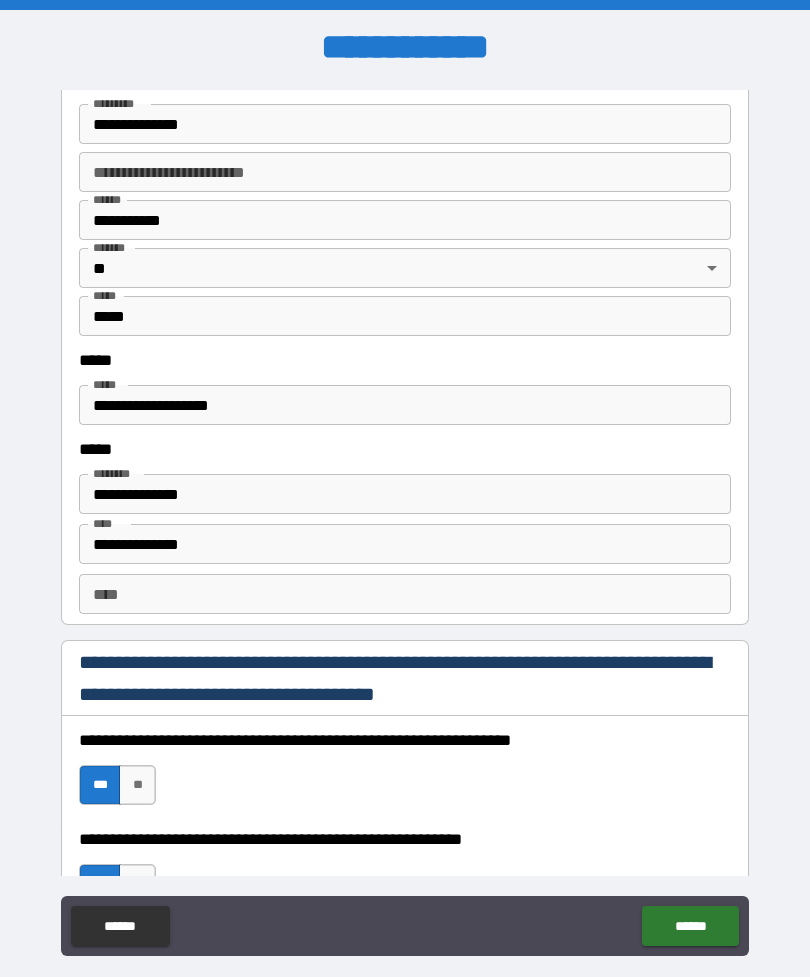 scroll, scrollTop: 2450, scrollLeft: 0, axis: vertical 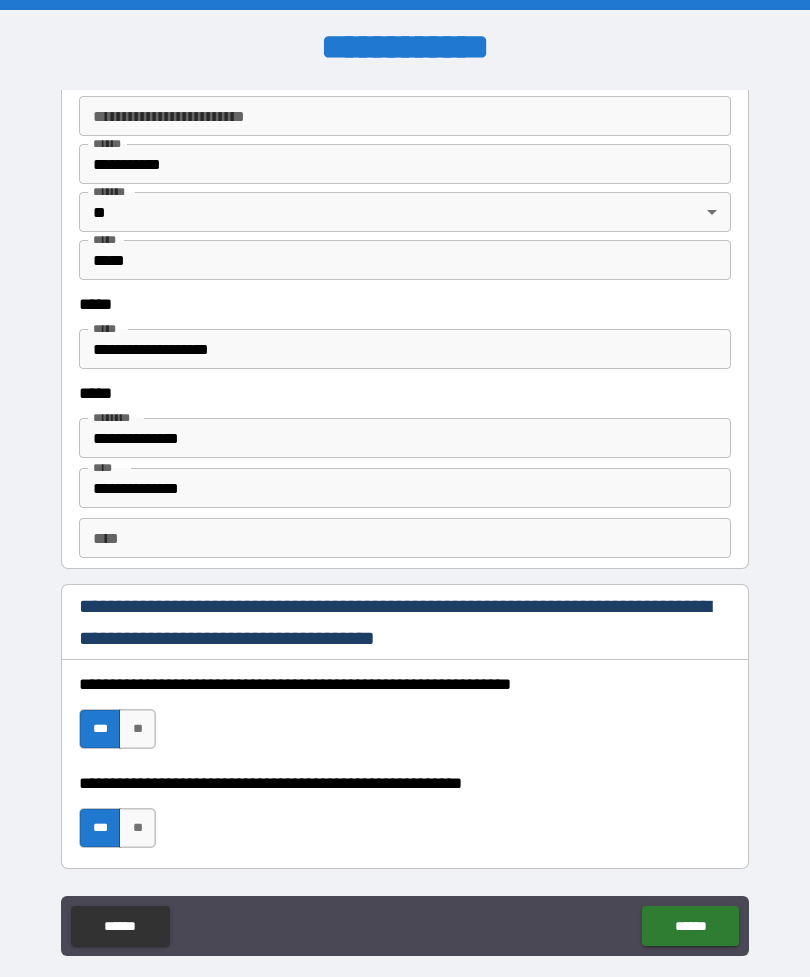 click on "******" at bounding box center (690, 926) 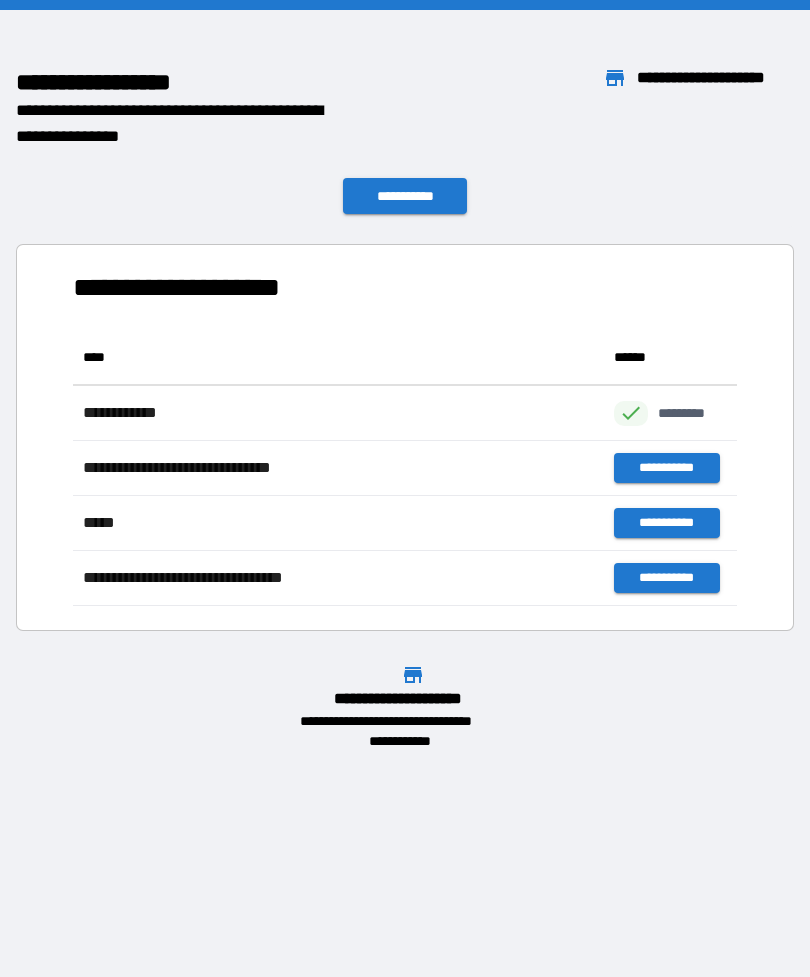 scroll, scrollTop: 276, scrollLeft: 664, axis: both 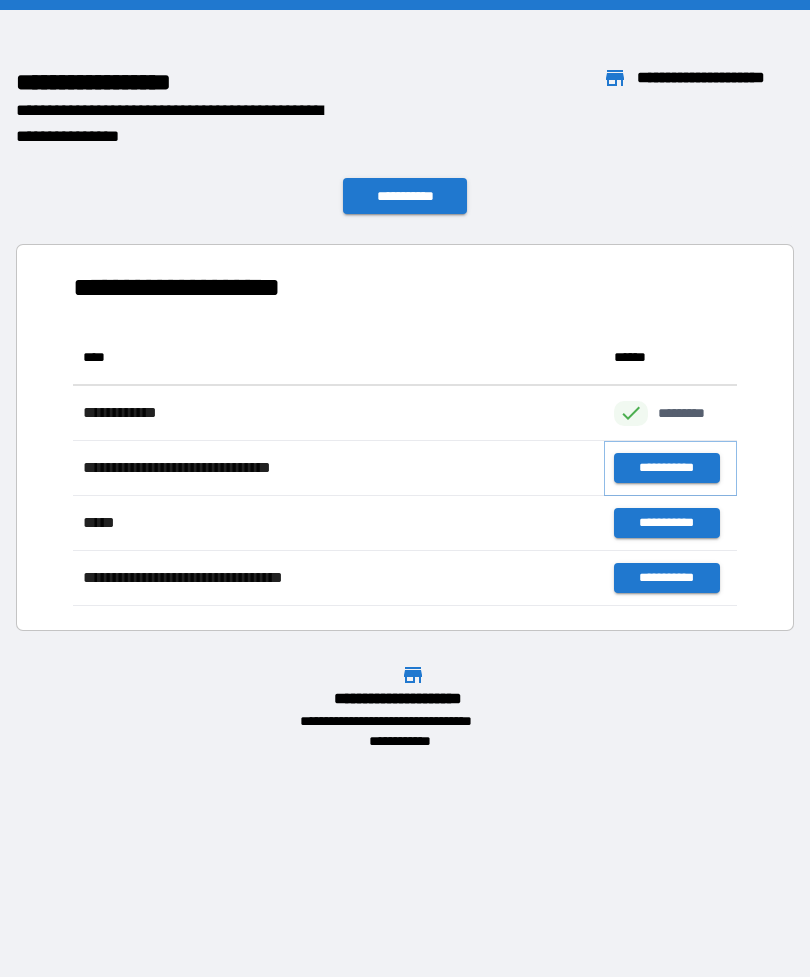 click on "**********" at bounding box center (666, 468) 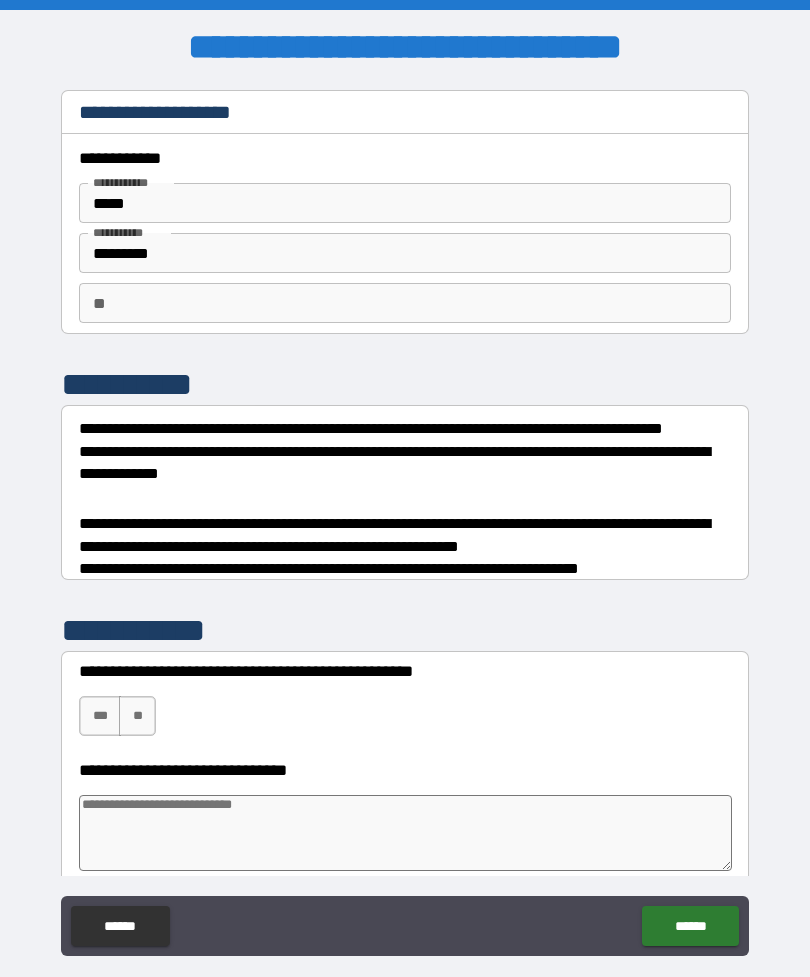 type on "*" 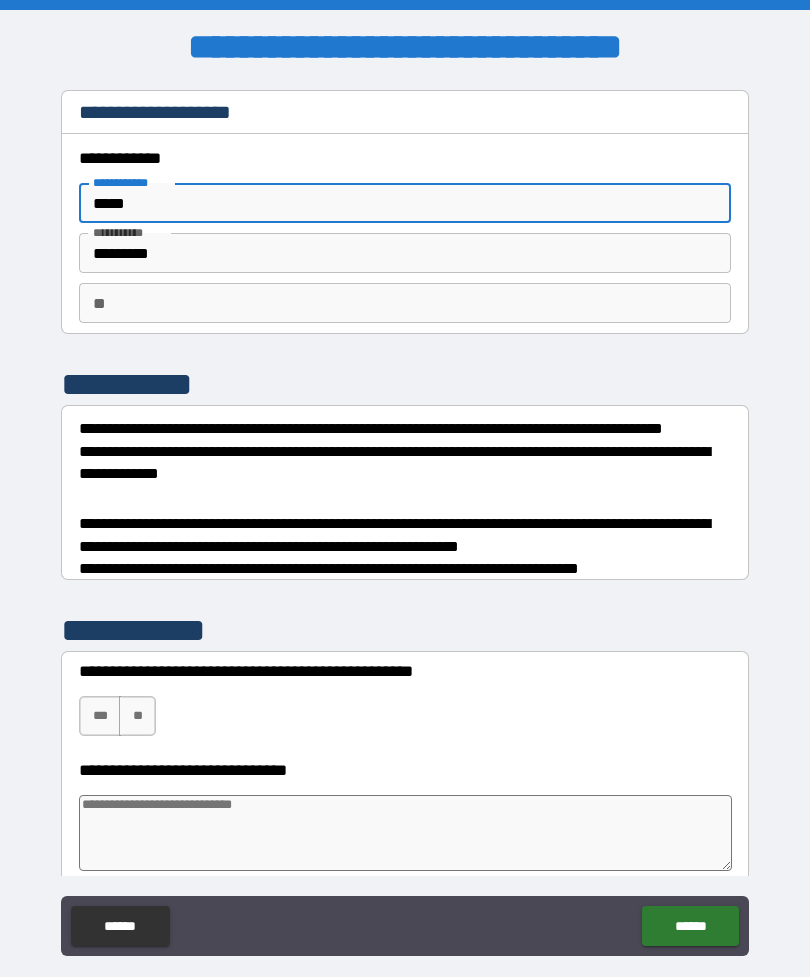 type on "******" 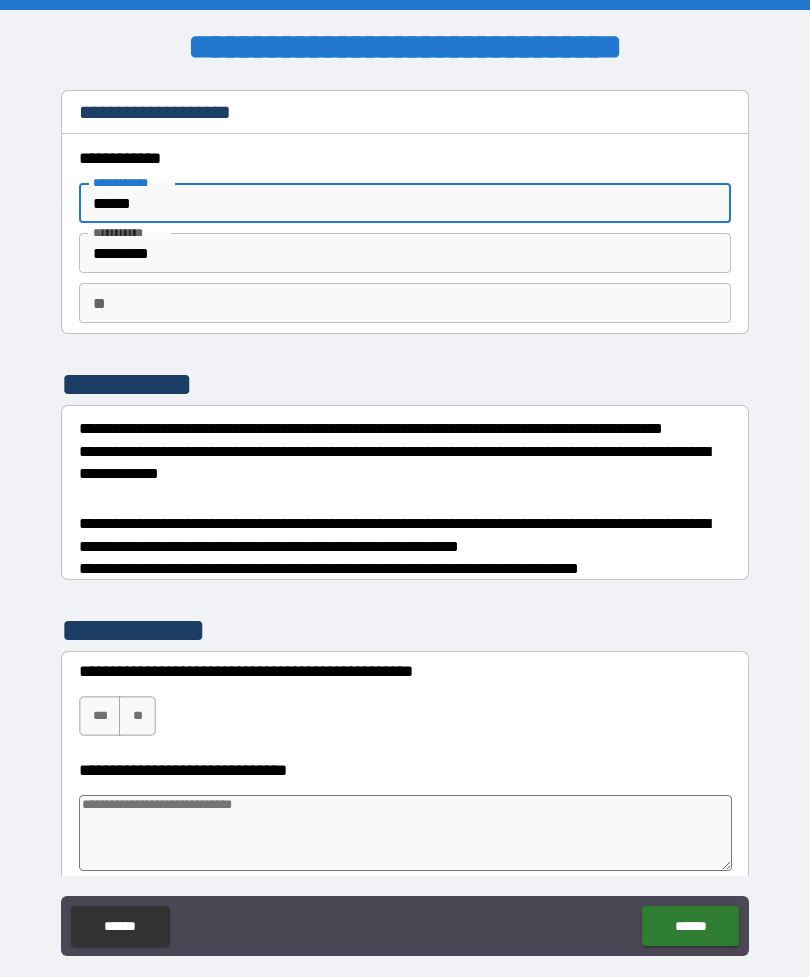 type on "*" 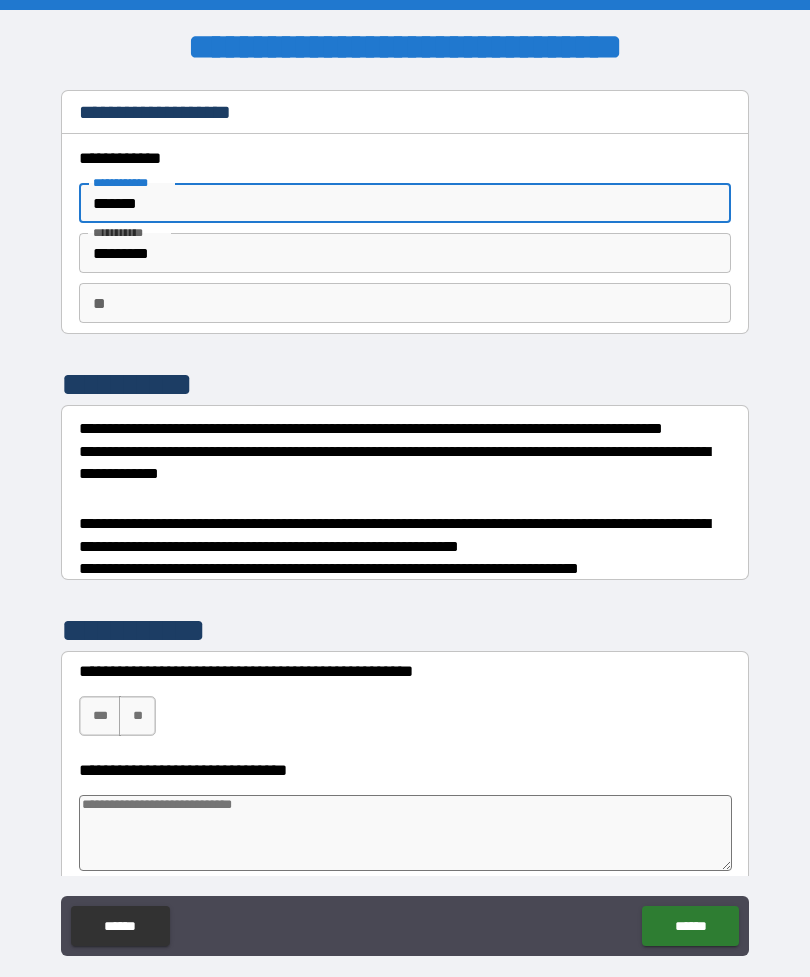 type on "*" 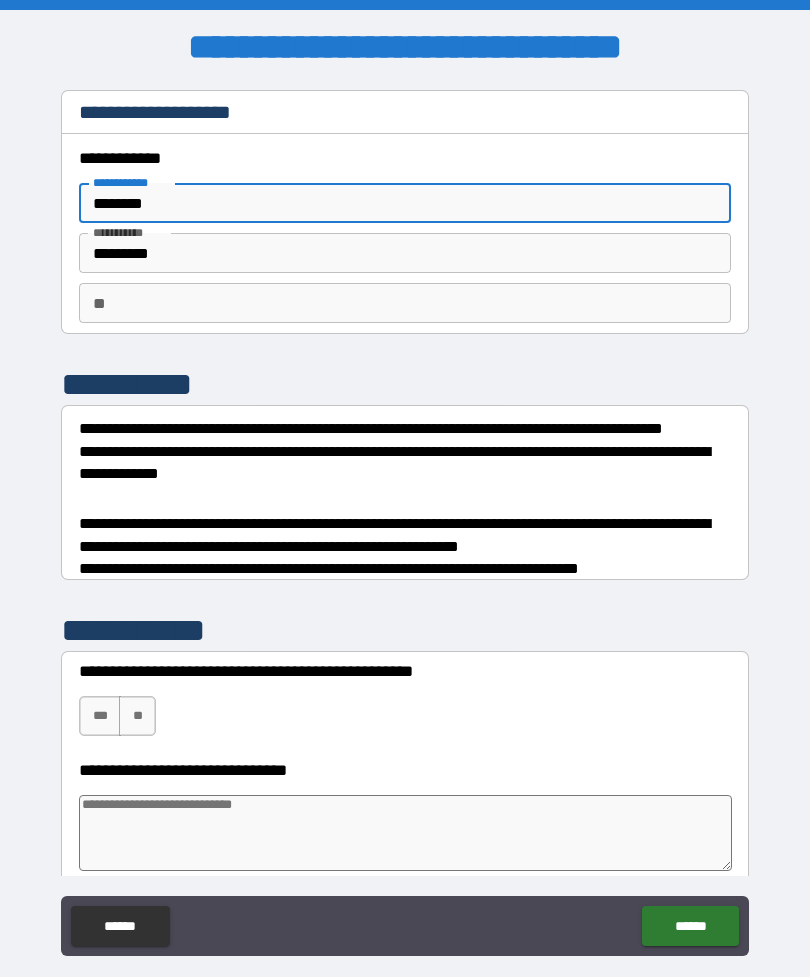 type on "*" 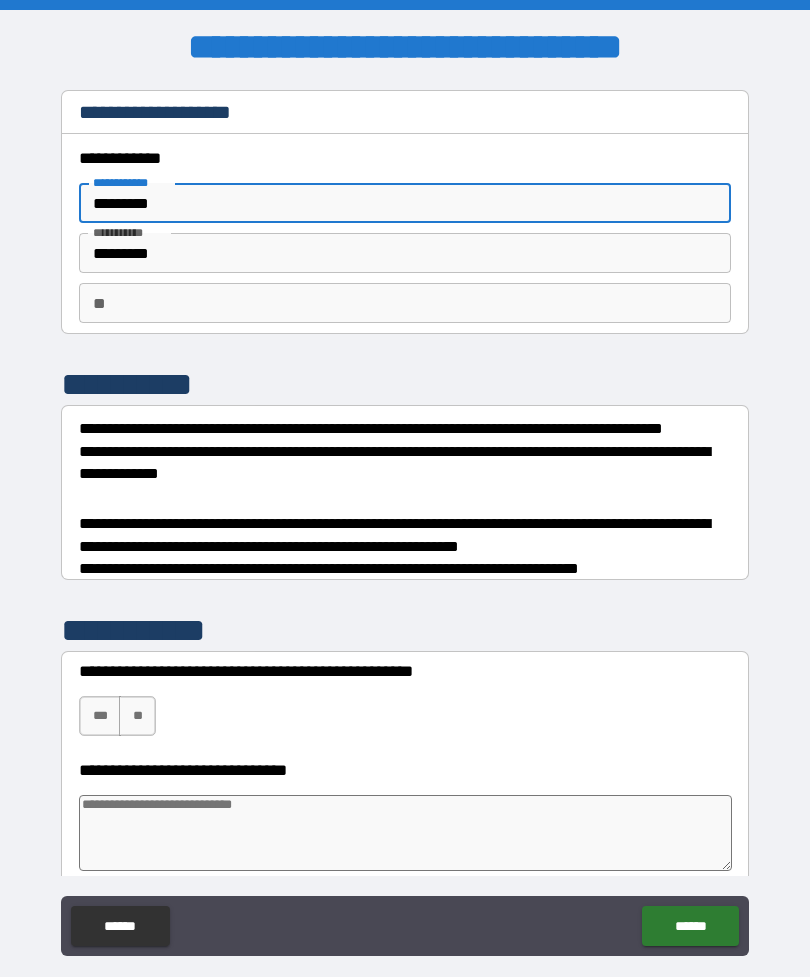type on "*" 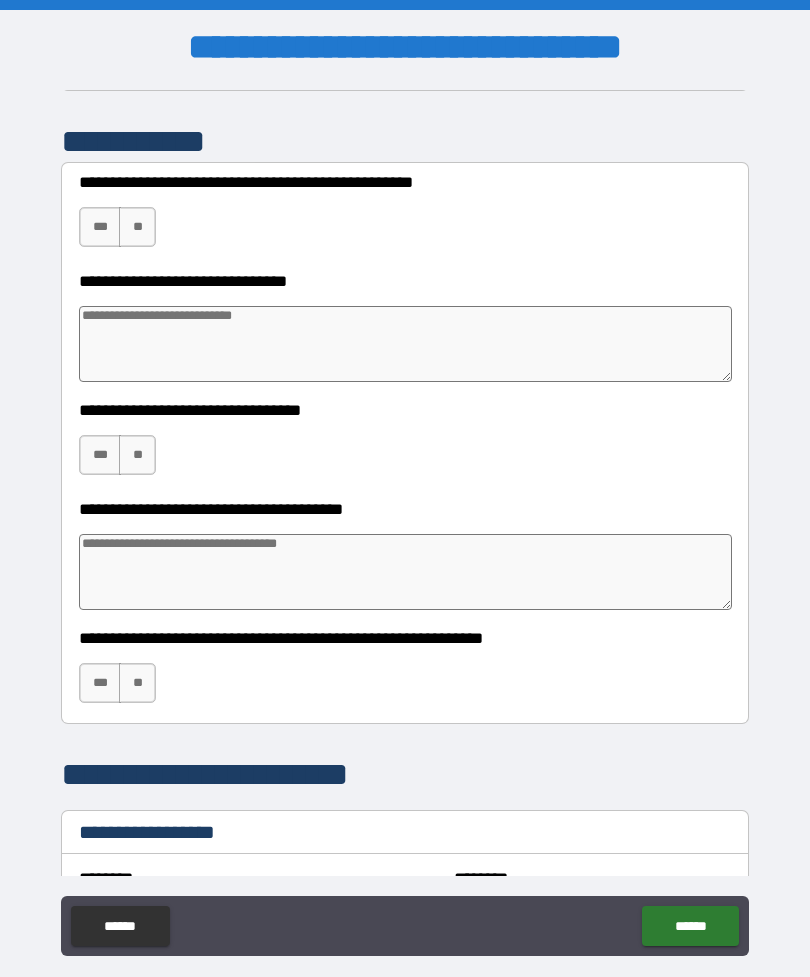 type on "*********" 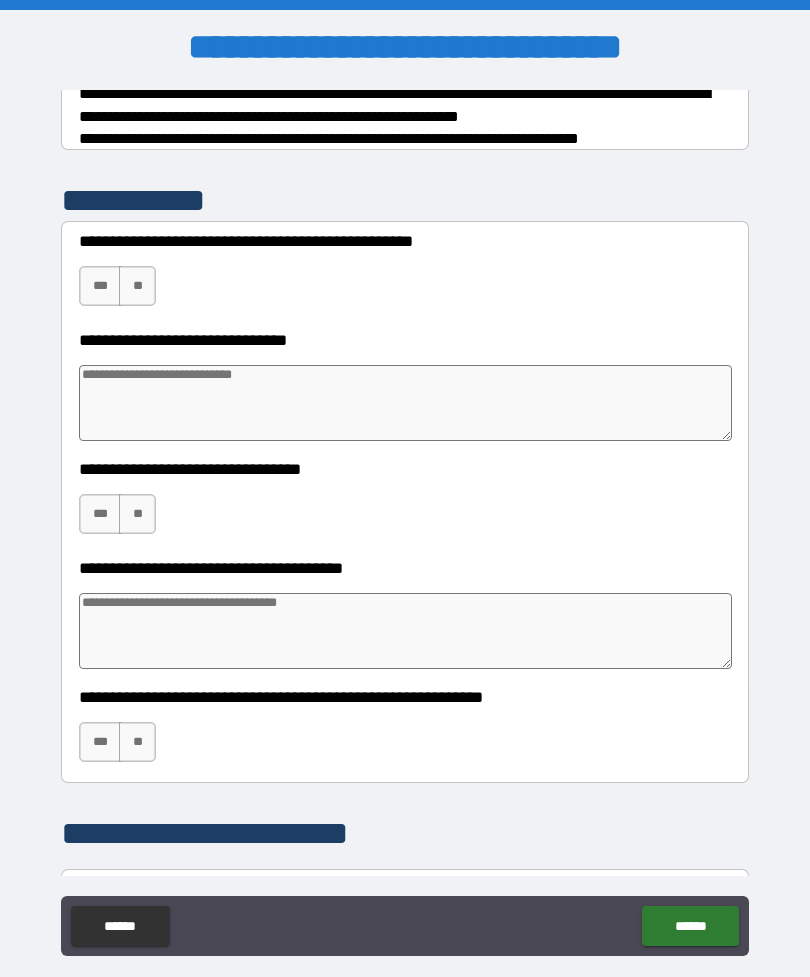 scroll, scrollTop: 405, scrollLeft: 0, axis: vertical 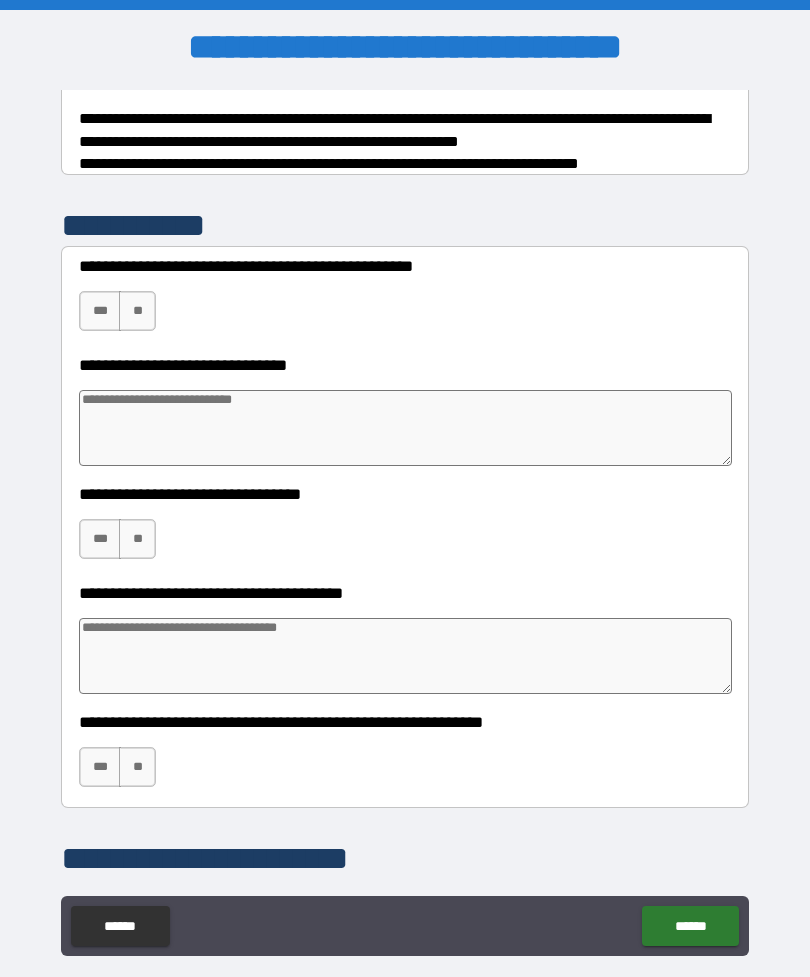 click on "**" at bounding box center (137, 311) 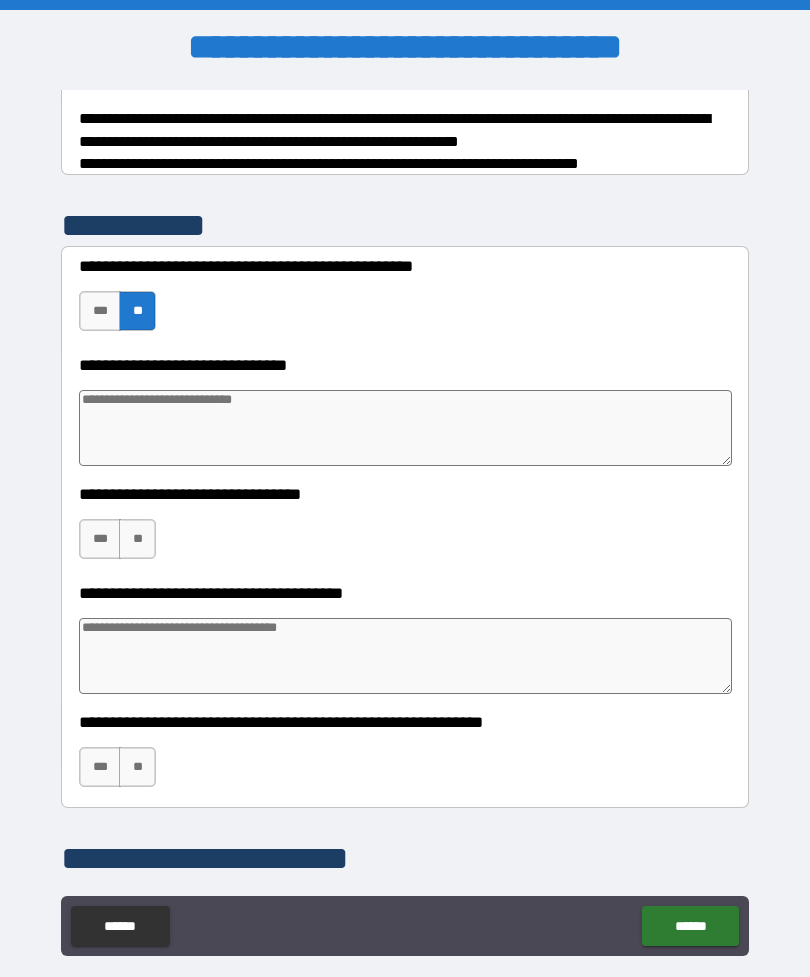 type on "*" 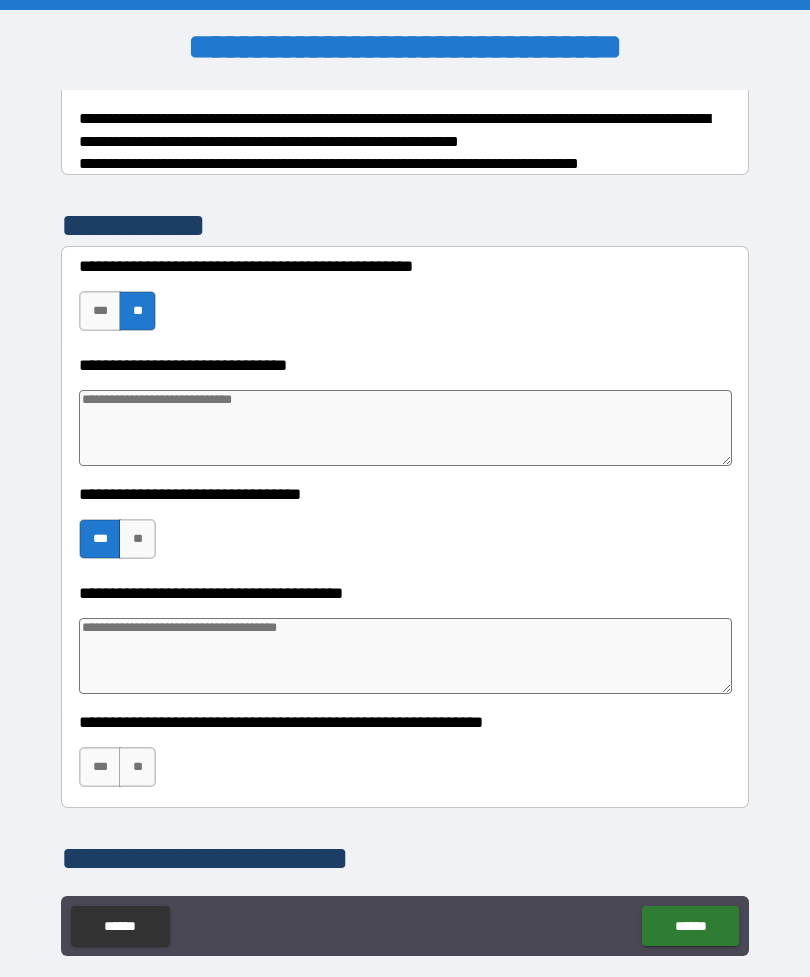 type on "*" 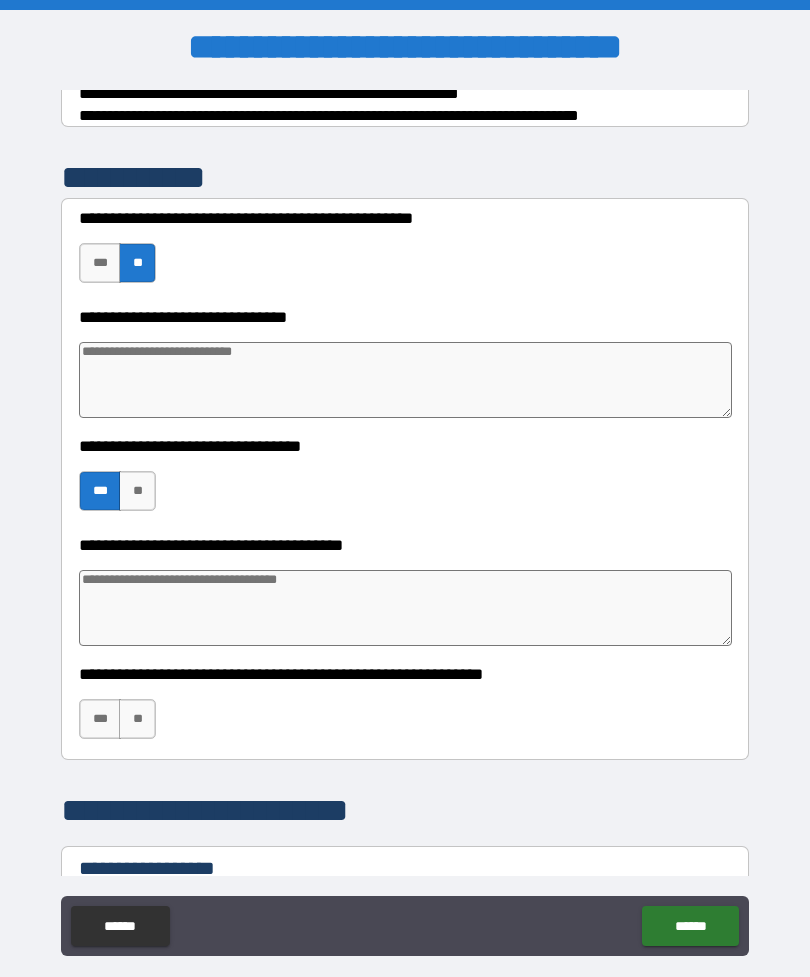 scroll, scrollTop: 454, scrollLeft: 0, axis: vertical 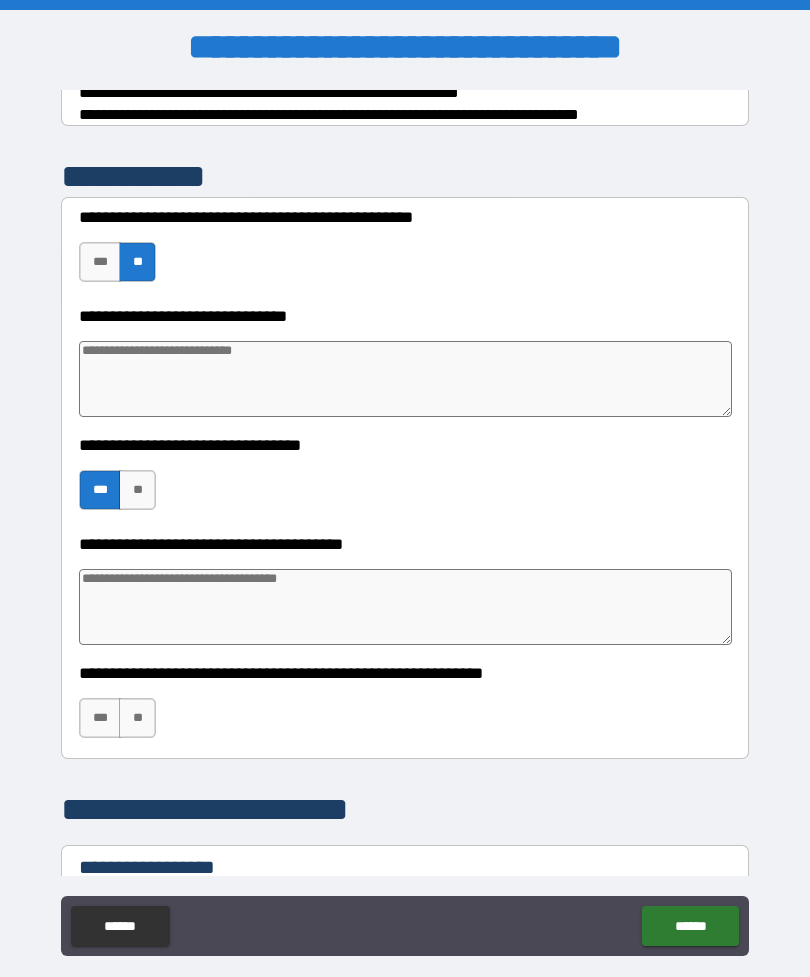 click on "**" at bounding box center (137, 718) 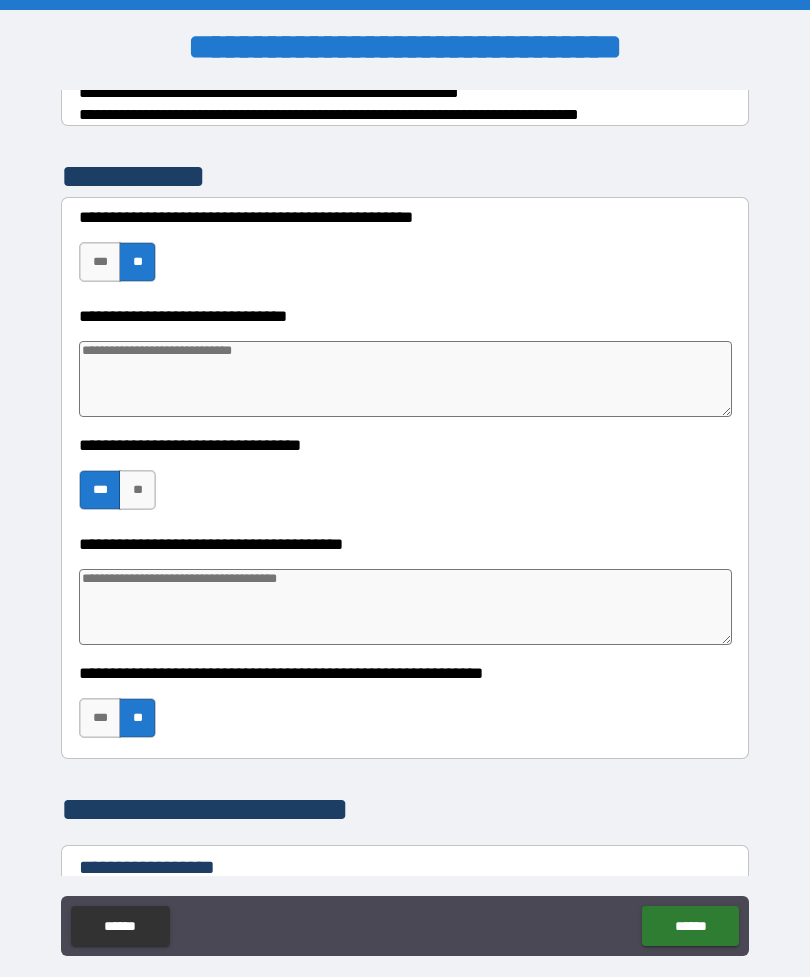 type on "*" 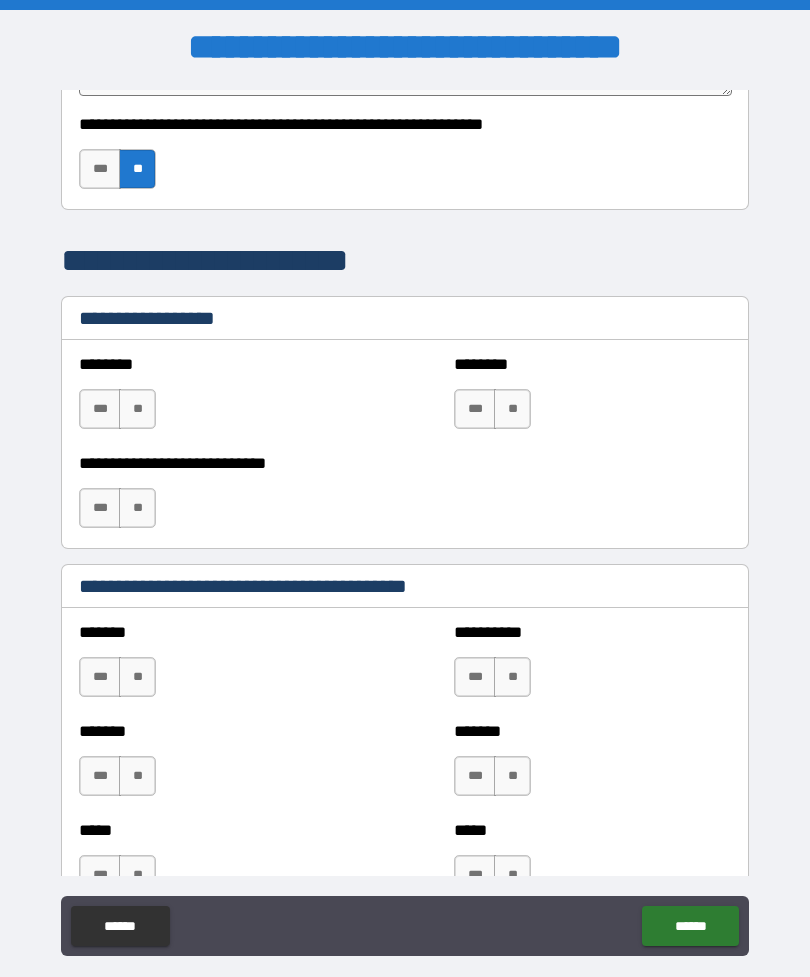 scroll, scrollTop: 1018, scrollLeft: 0, axis: vertical 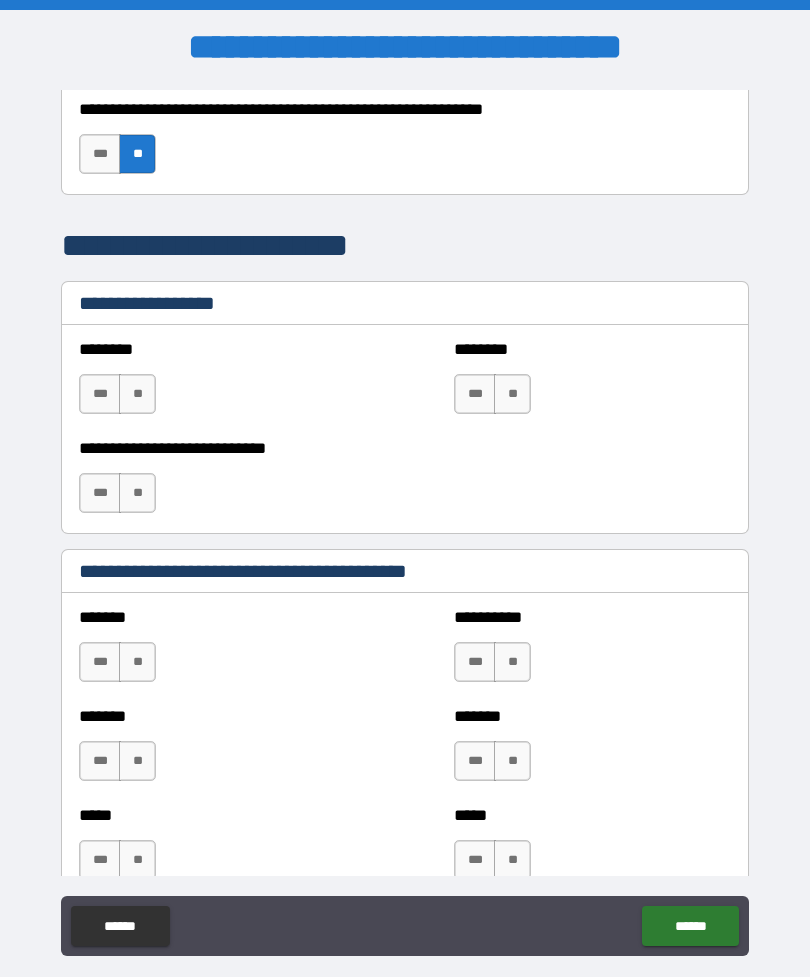click on "**" at bounding box center (137, 394) 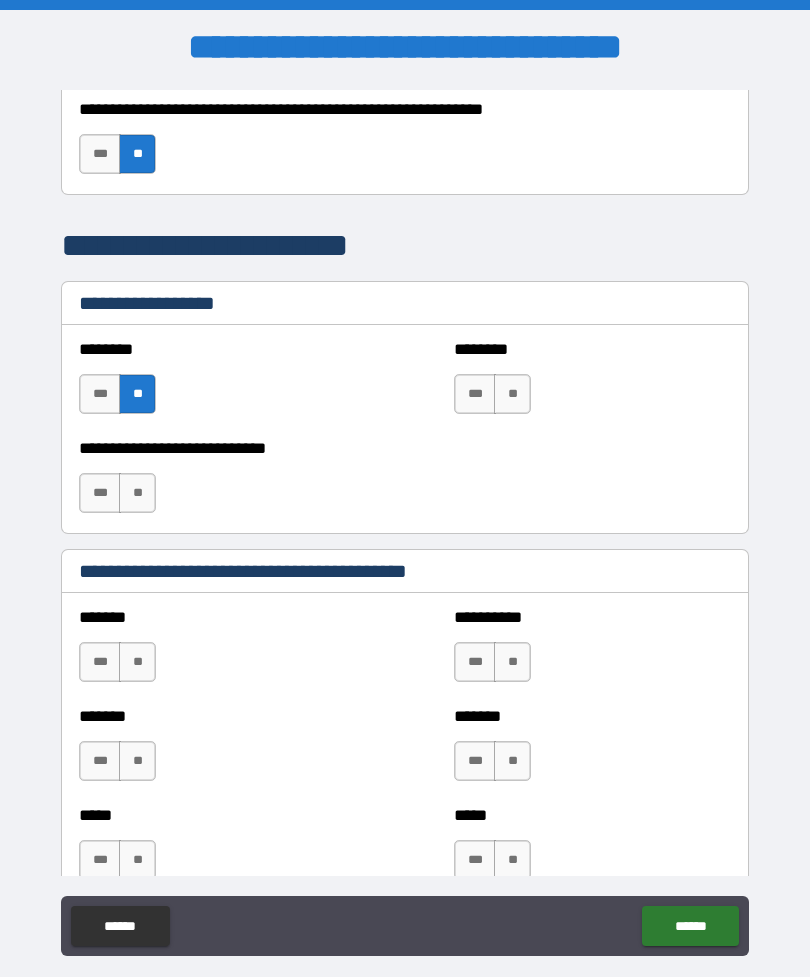 type on "*" 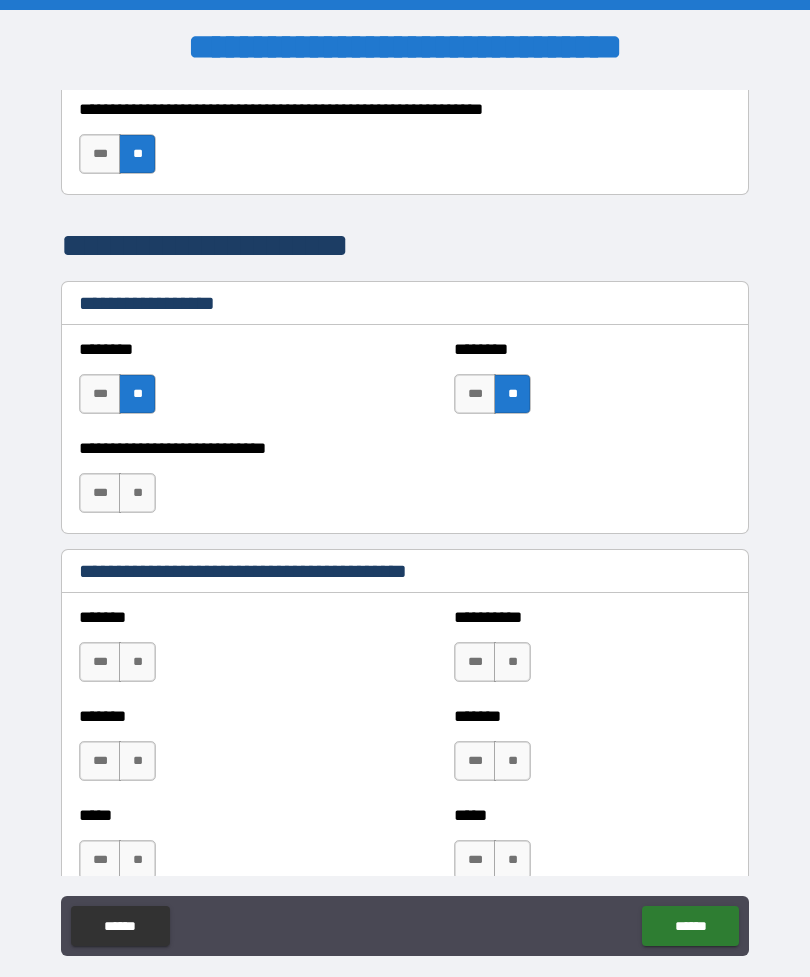 type on "*" 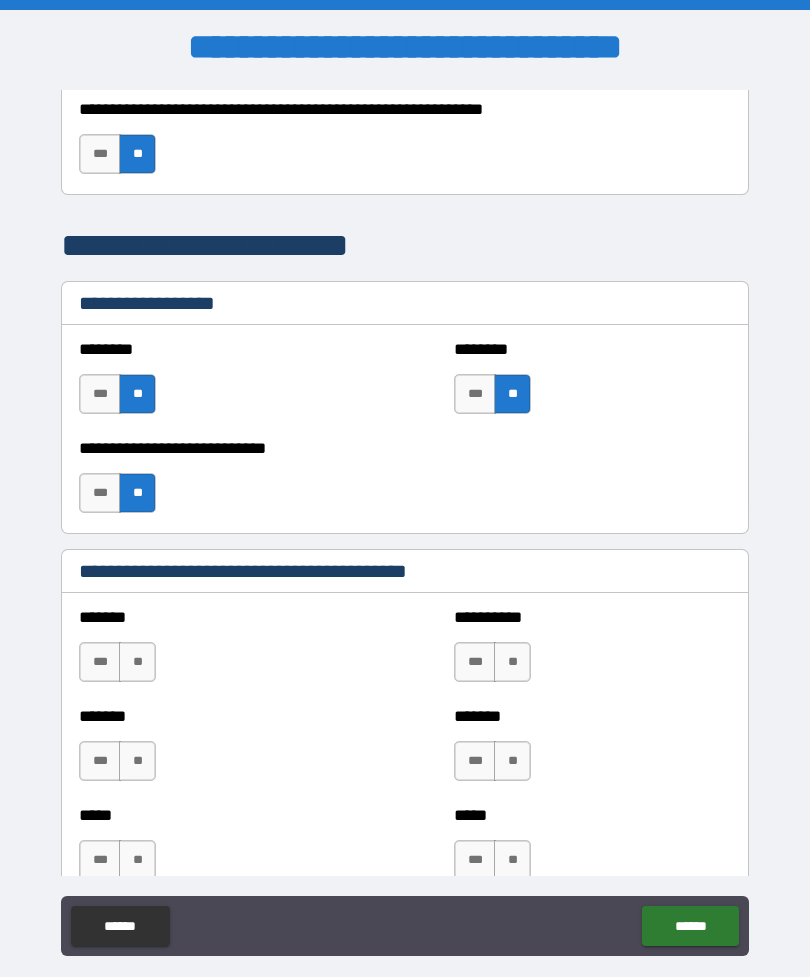 type on "*" 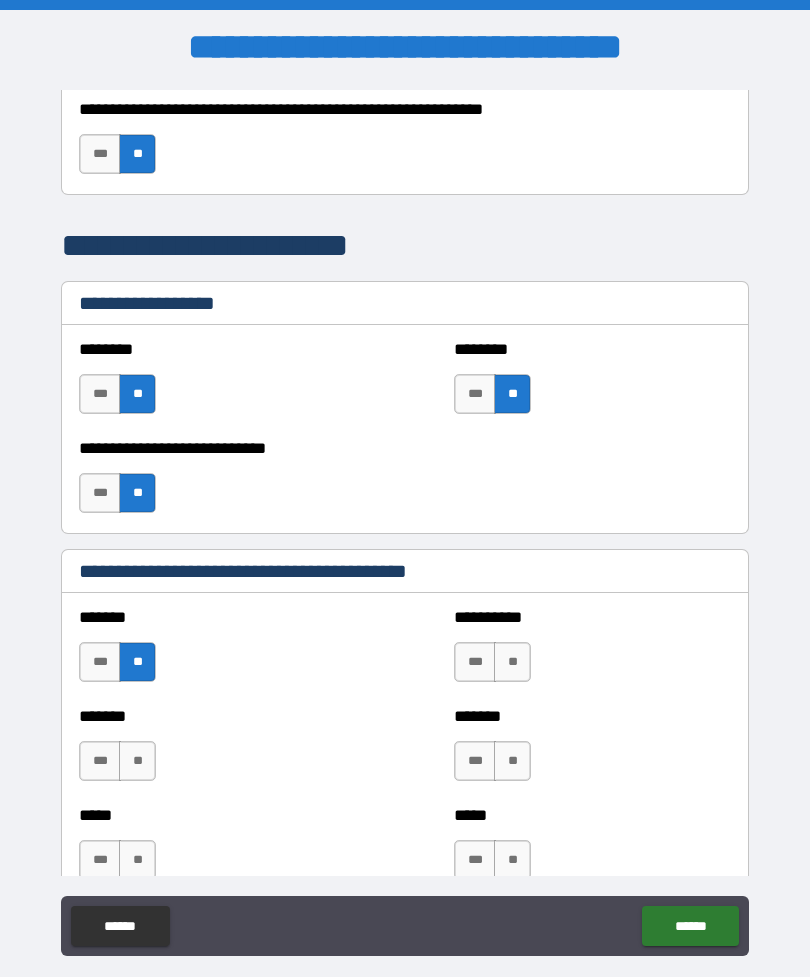 type on "*" 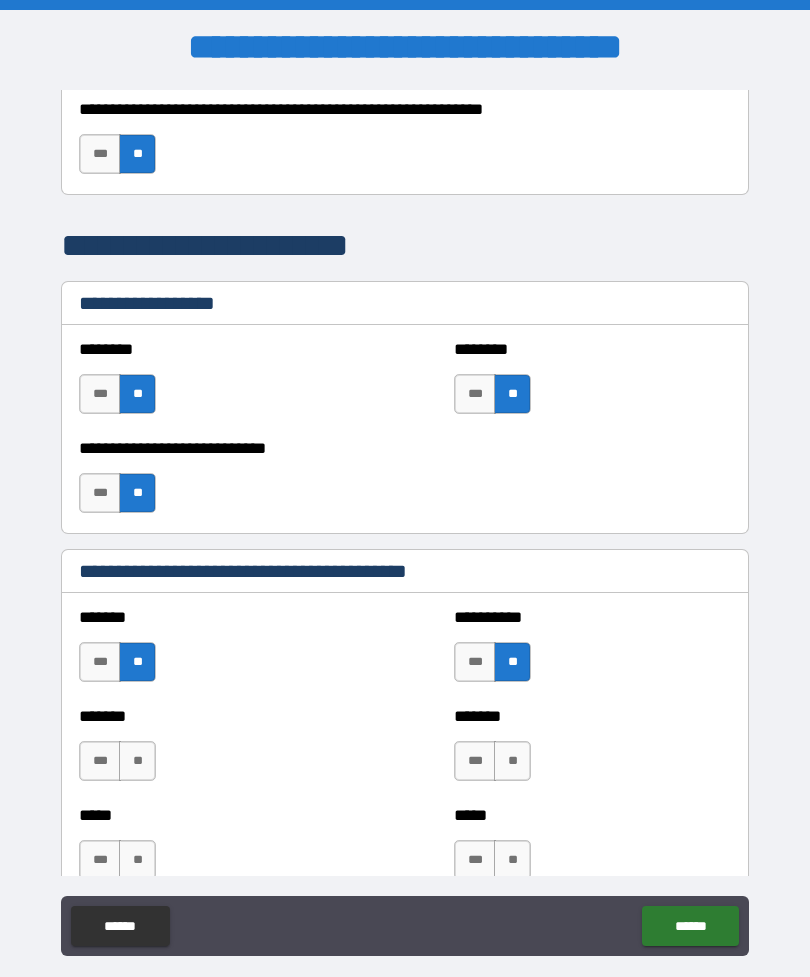 type on "*" 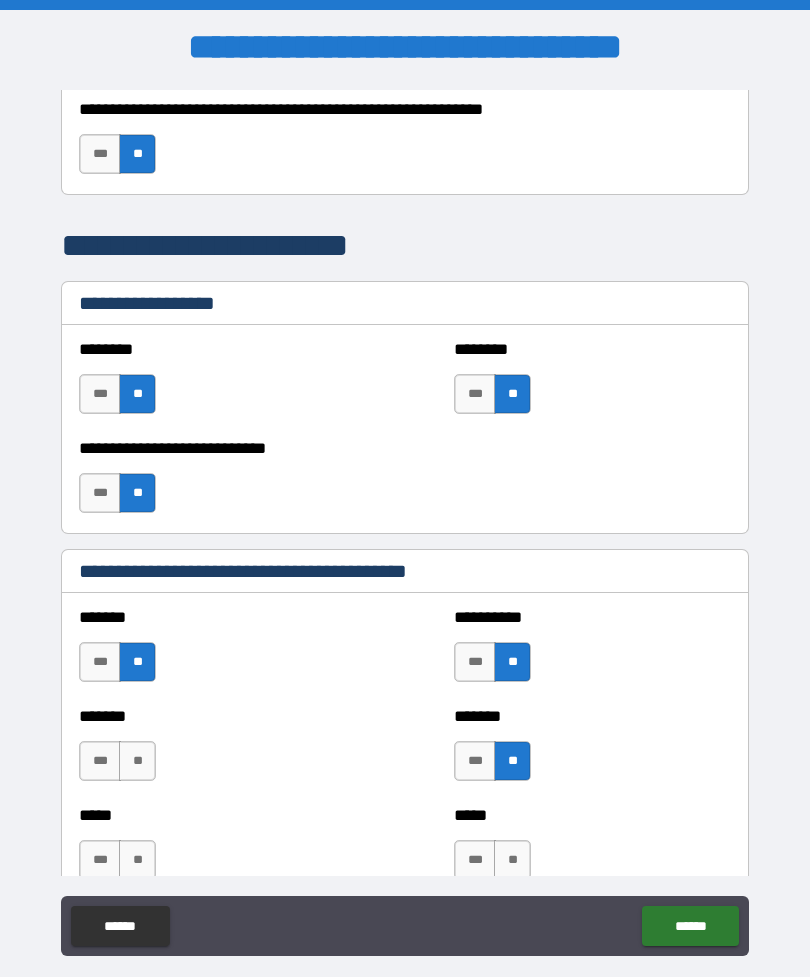 type on "*" 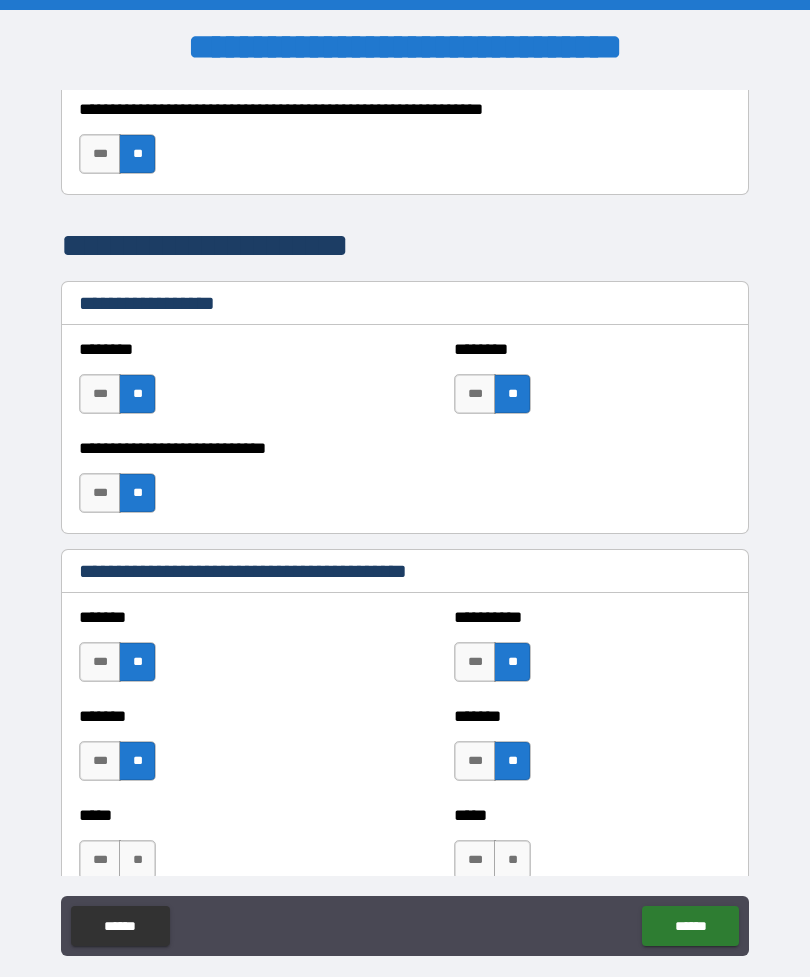 type on "*" 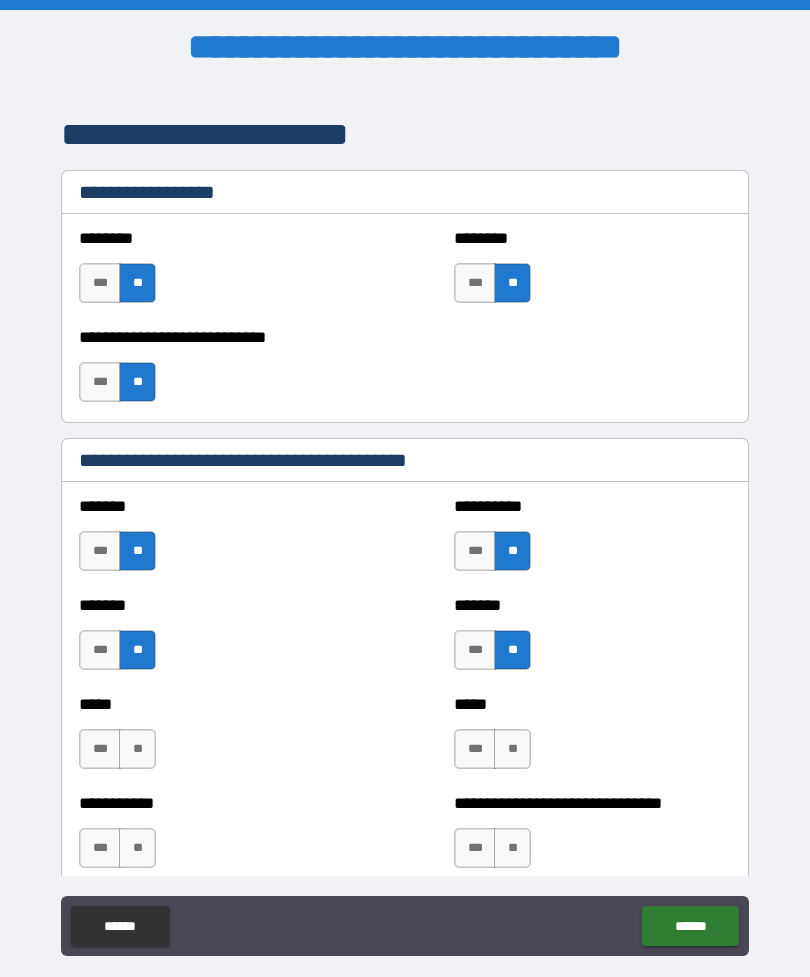 scroll, scrollTop: 1146, scrollLeft: 0, axis: vertical 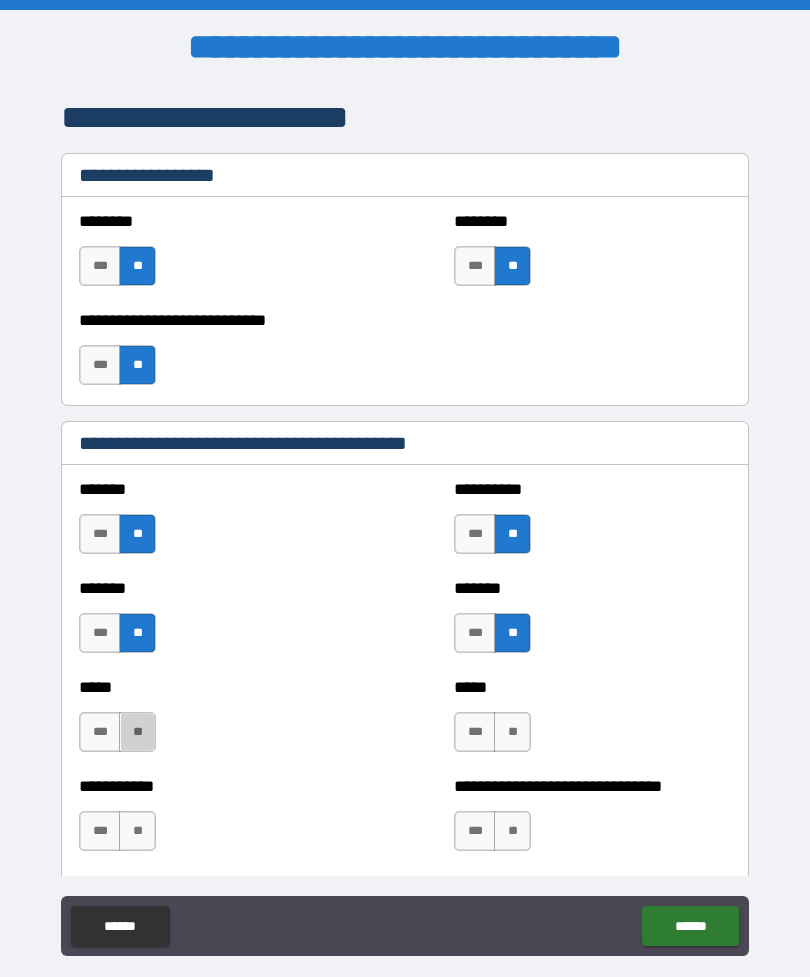 click on "**" at bounding box center (512, 732) 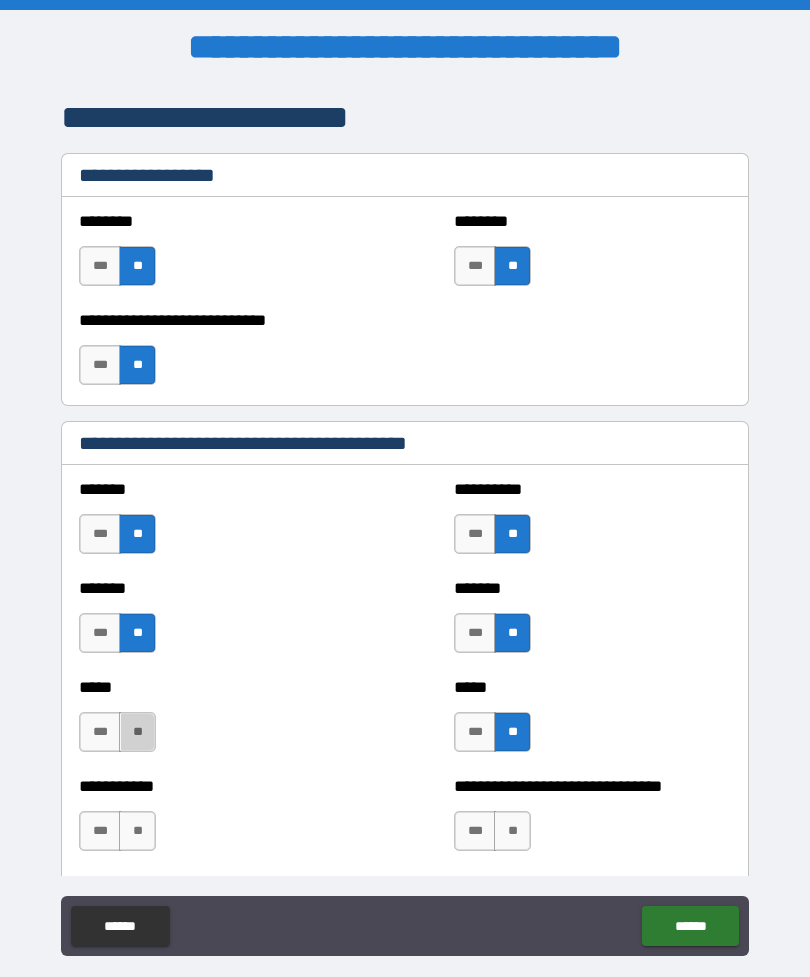 type on "*" 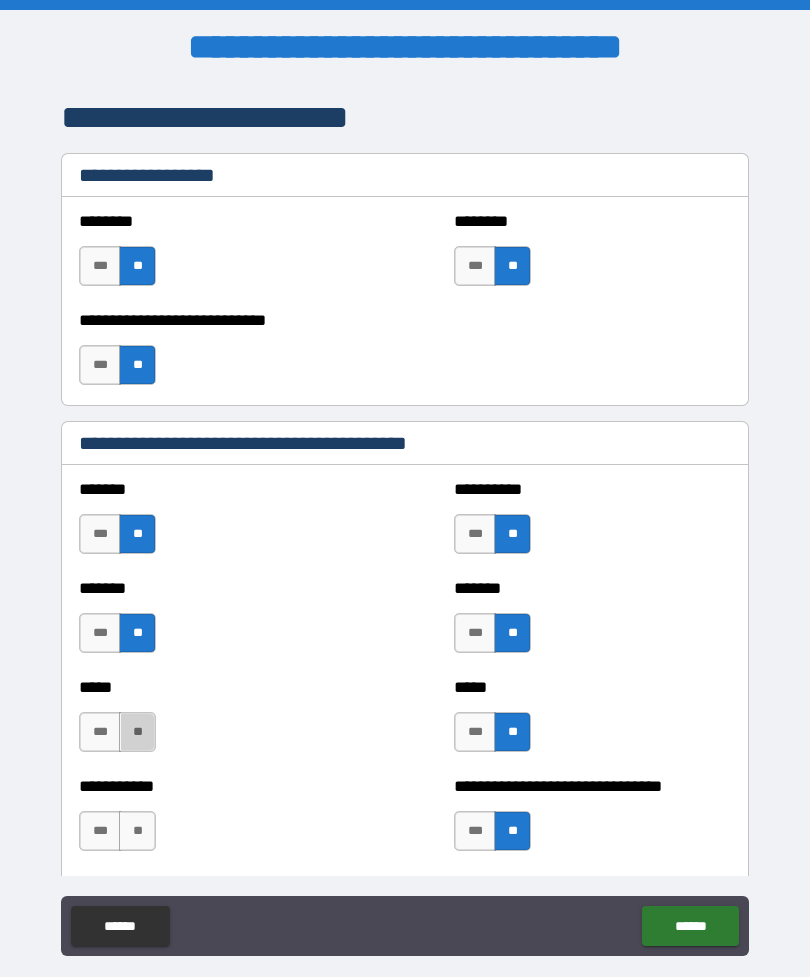 type on "*" 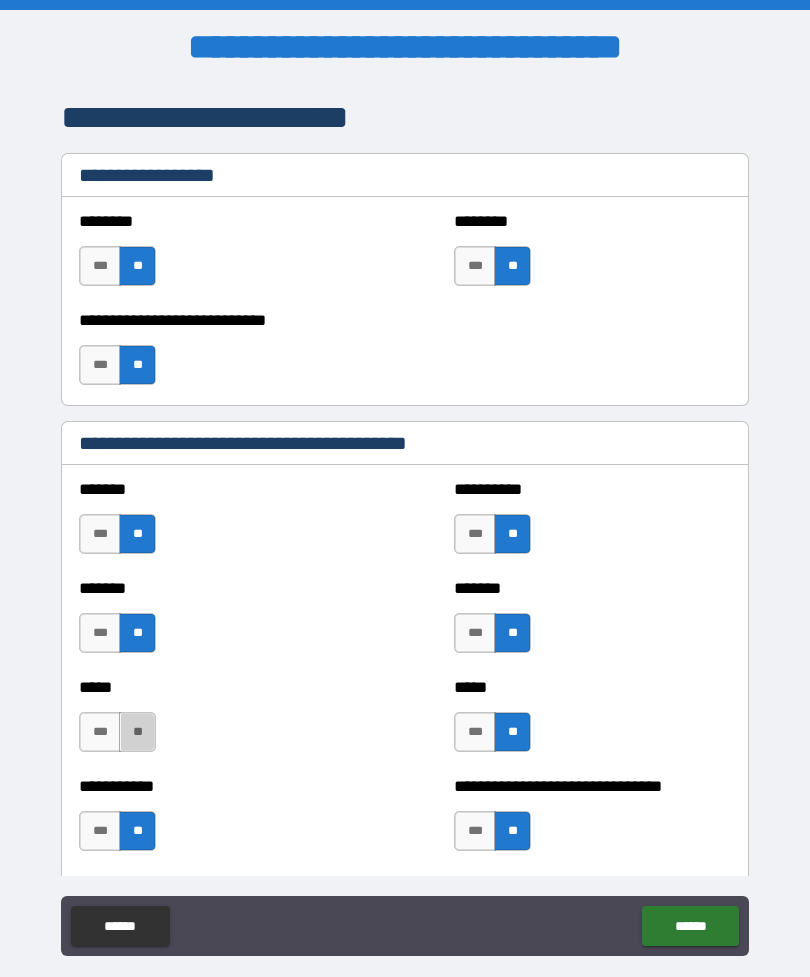 type on "*" 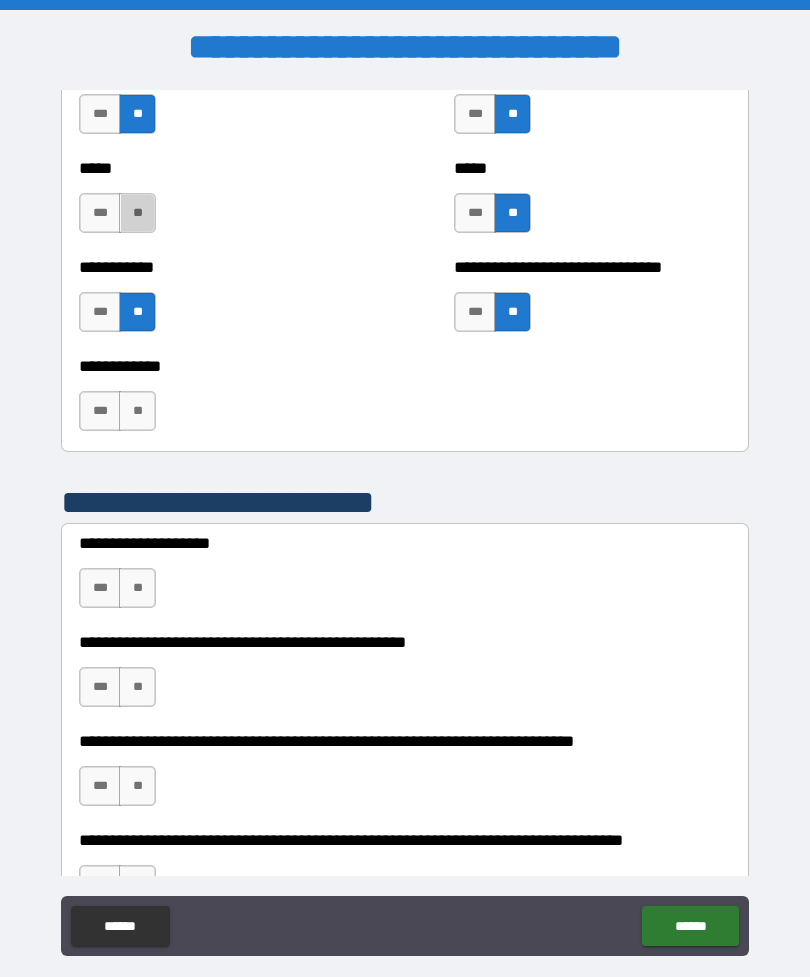 scroll, scrollTop: 1667, scrollLeft: 0, axis: vertical 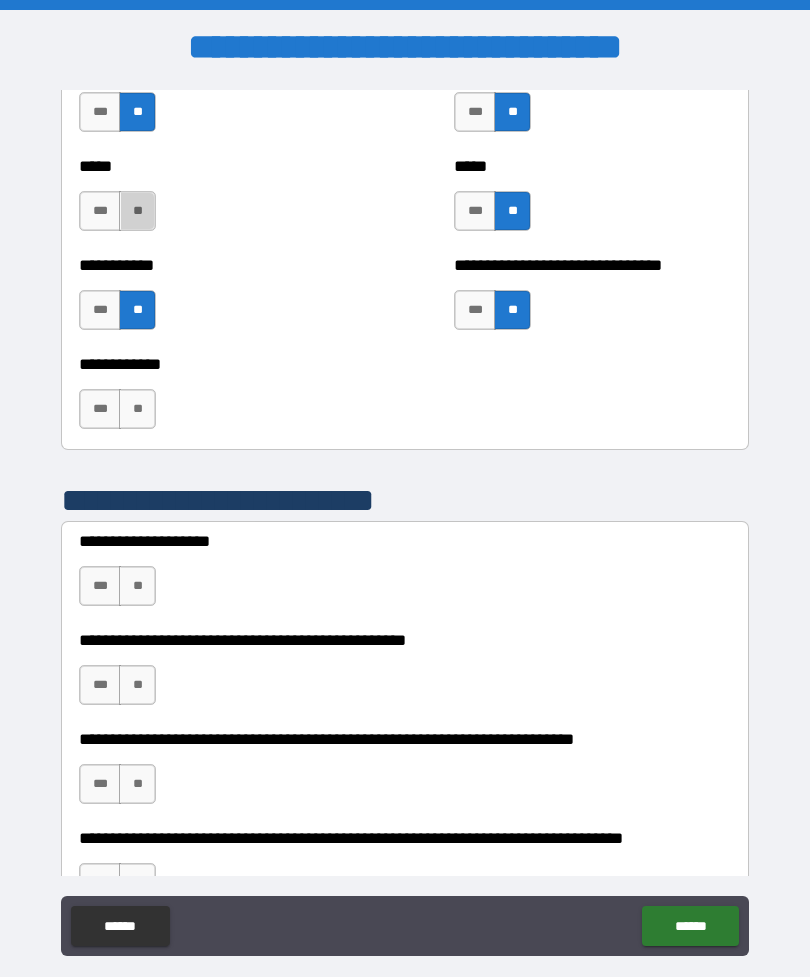 click on "**" at bounding box center [137, 409] 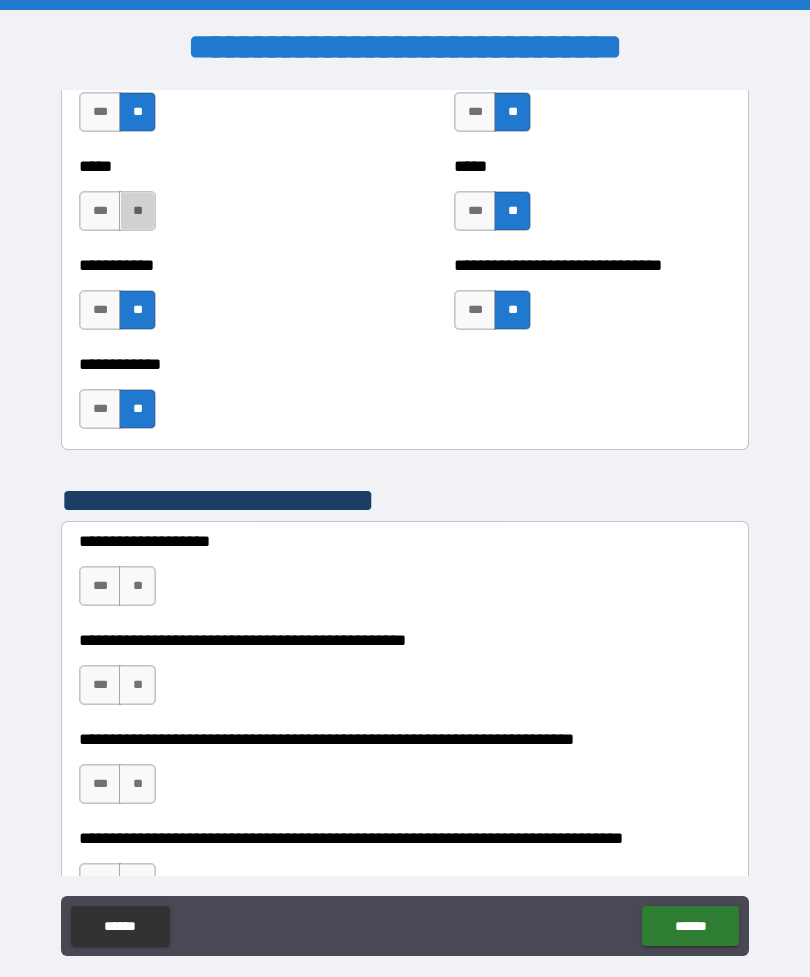 type on "*" 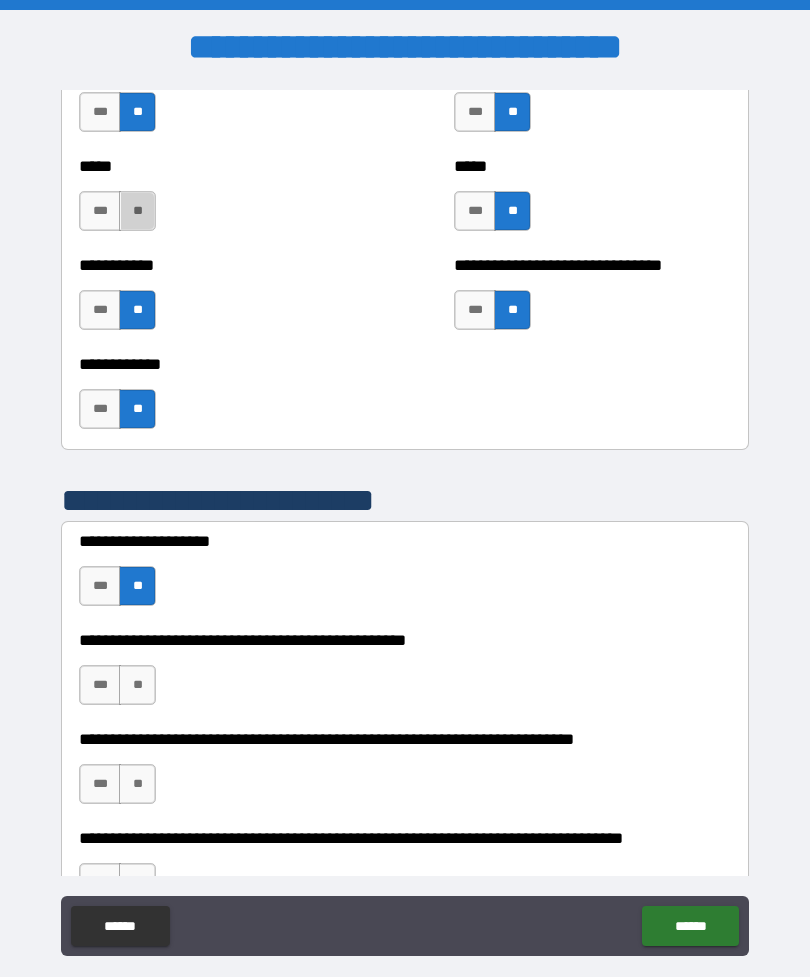 type on "*" 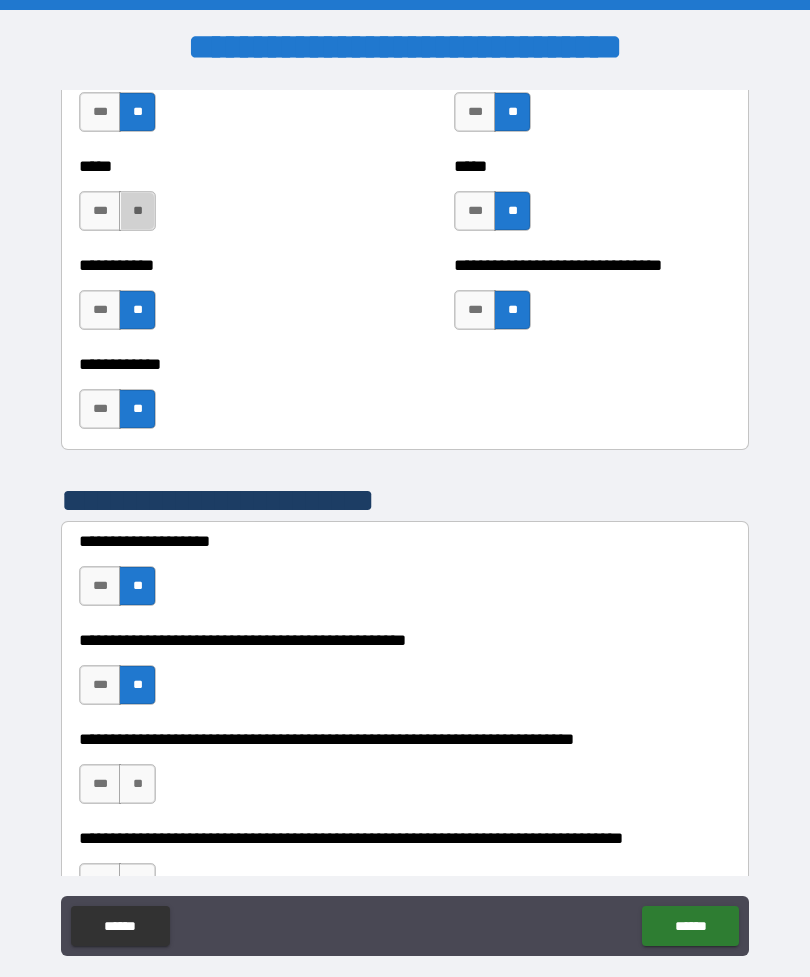 type on "*" 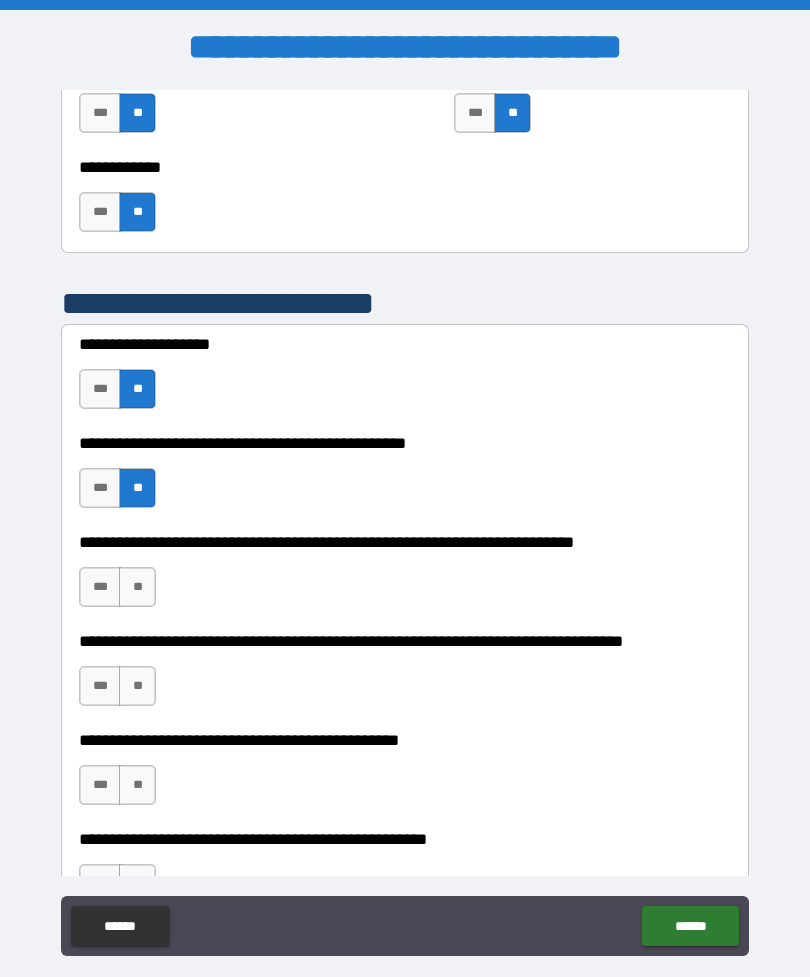 scroll, scrollTop: 1865, scrollLeft: 0, axis: vertical 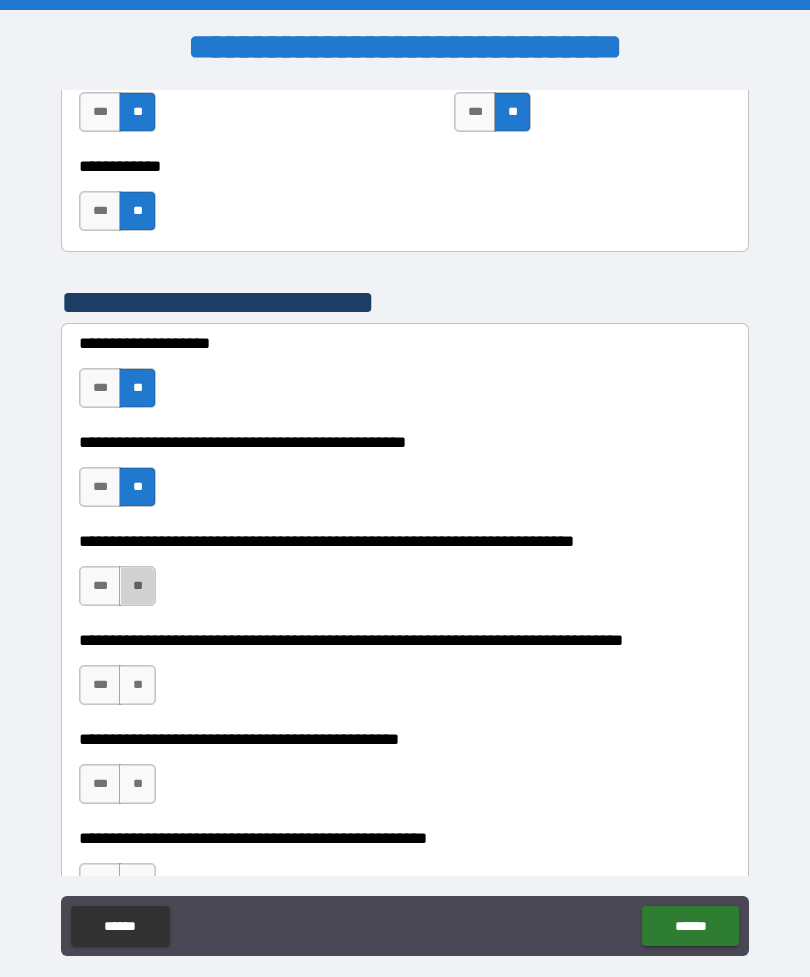 click on "**" at bounding box center (137, 586) 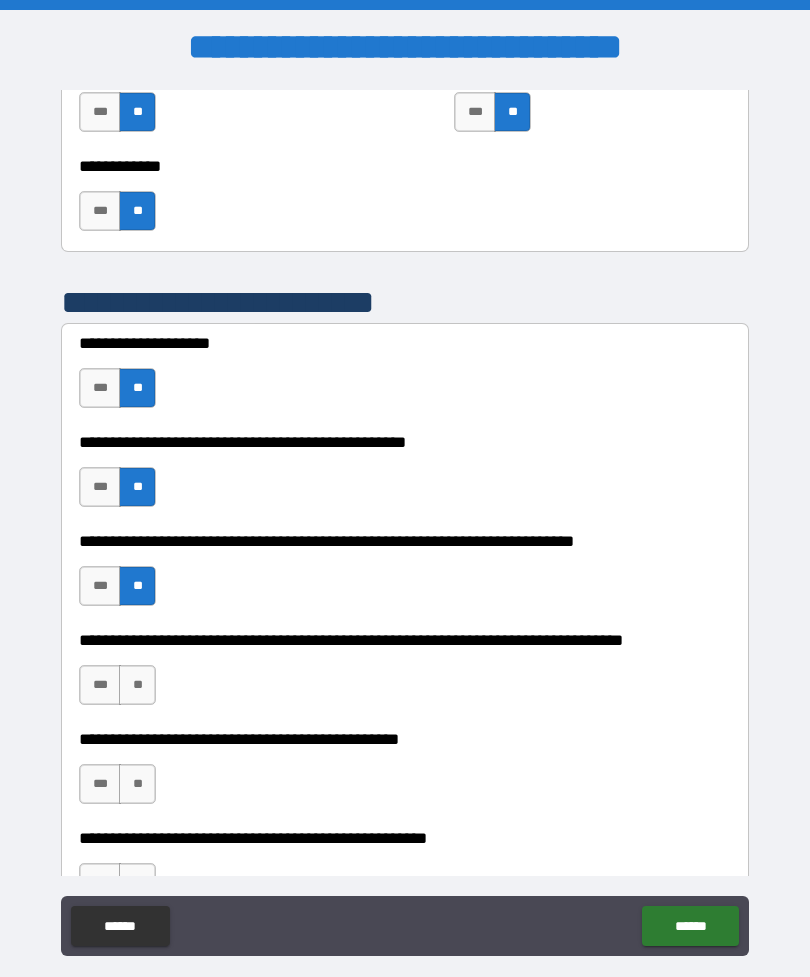 type on "*" 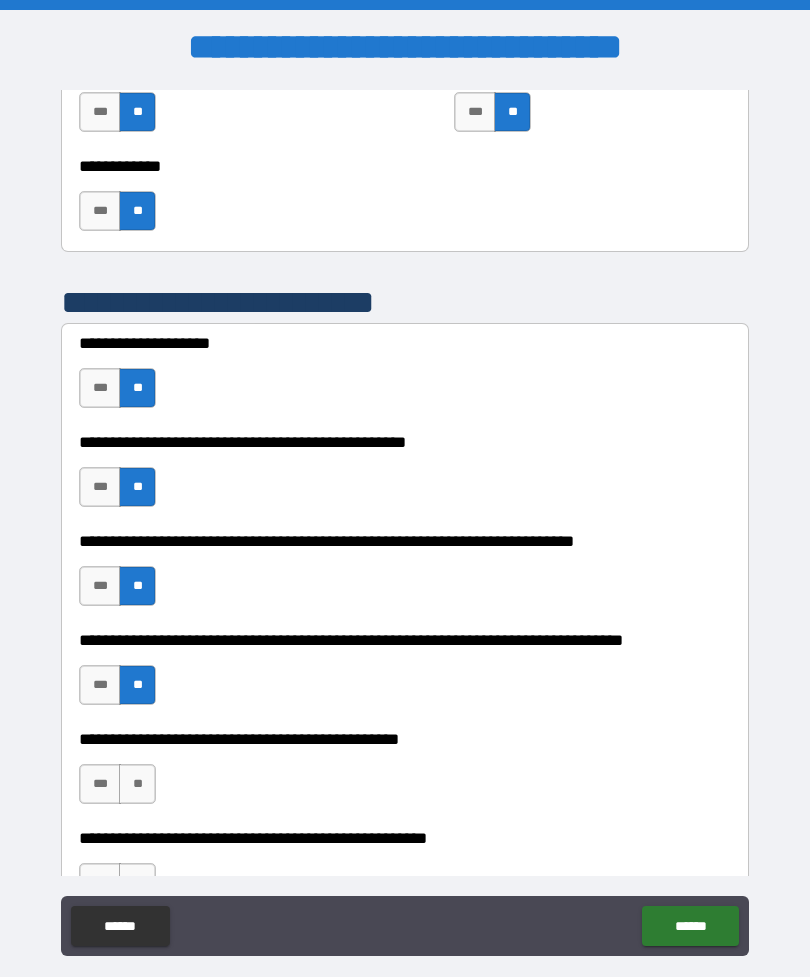 type on "*" 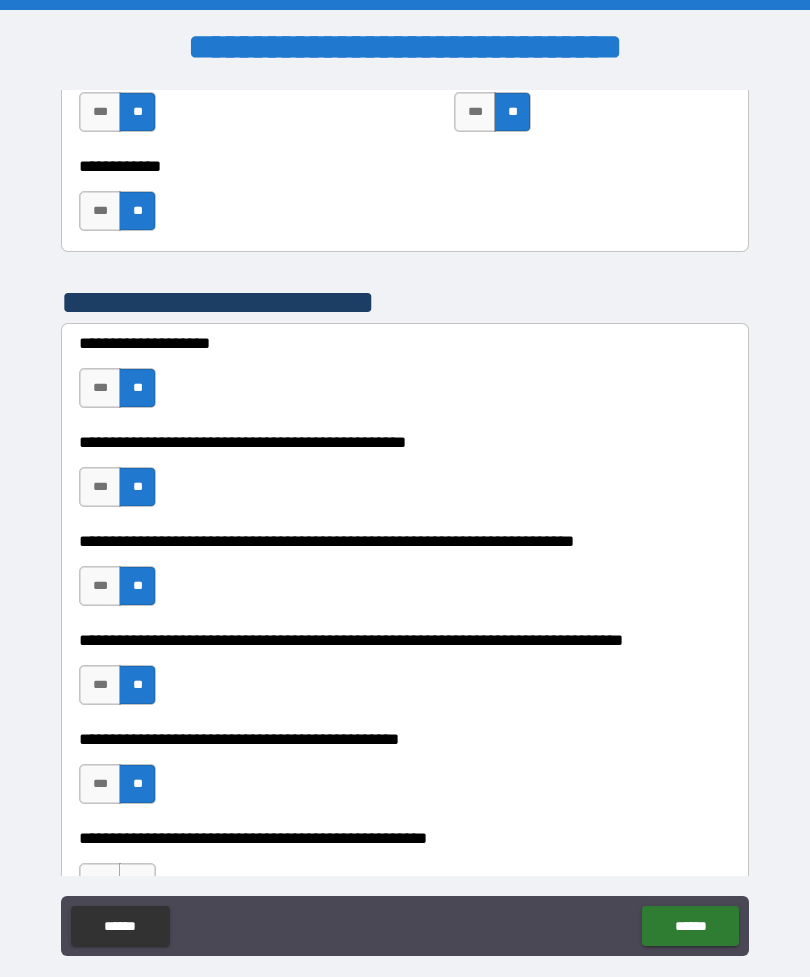 type on "*" 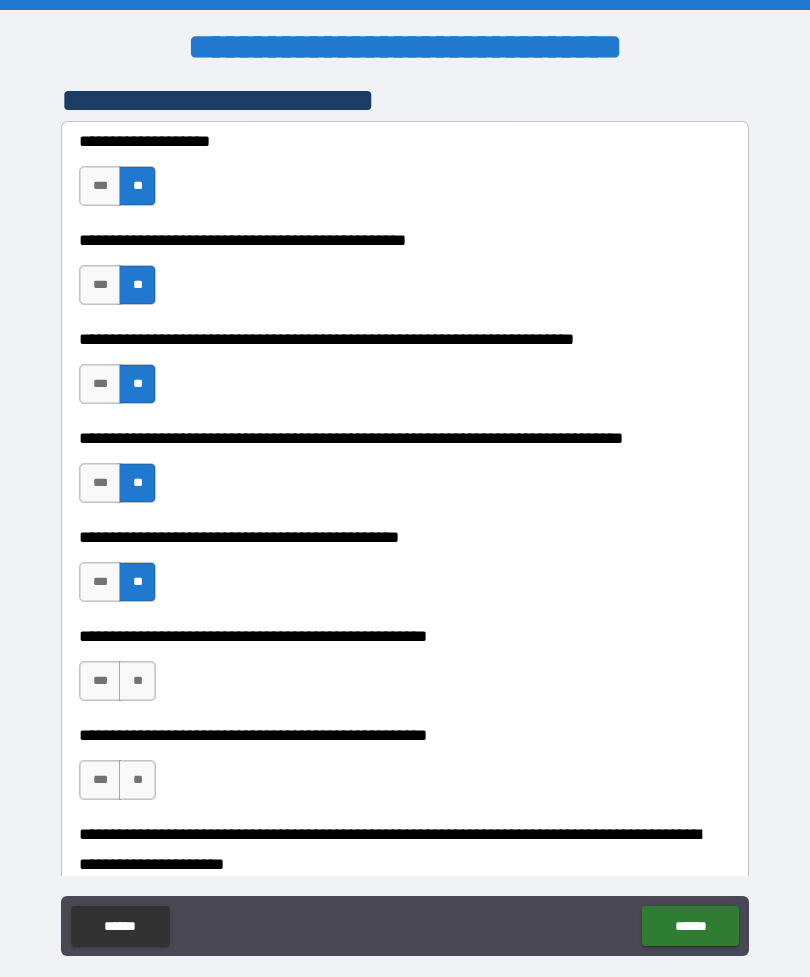 scroll, scrollTop: 2069, scrollLeft: 0, axis: vertical 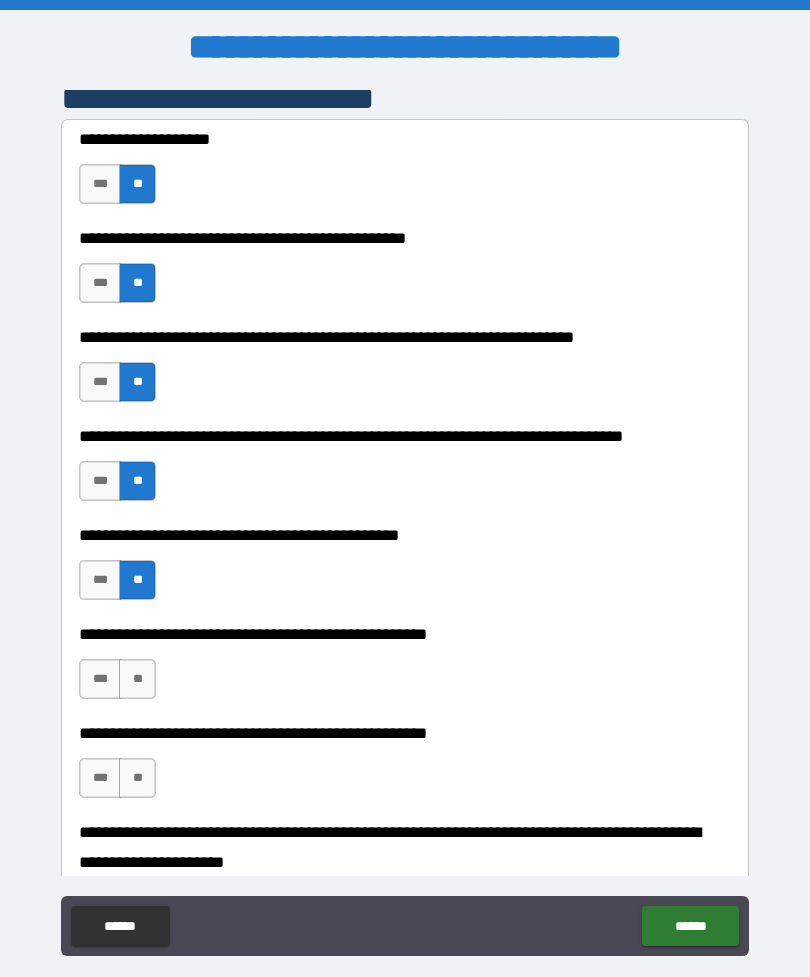 click on "**" at bounding box center (137, 679) 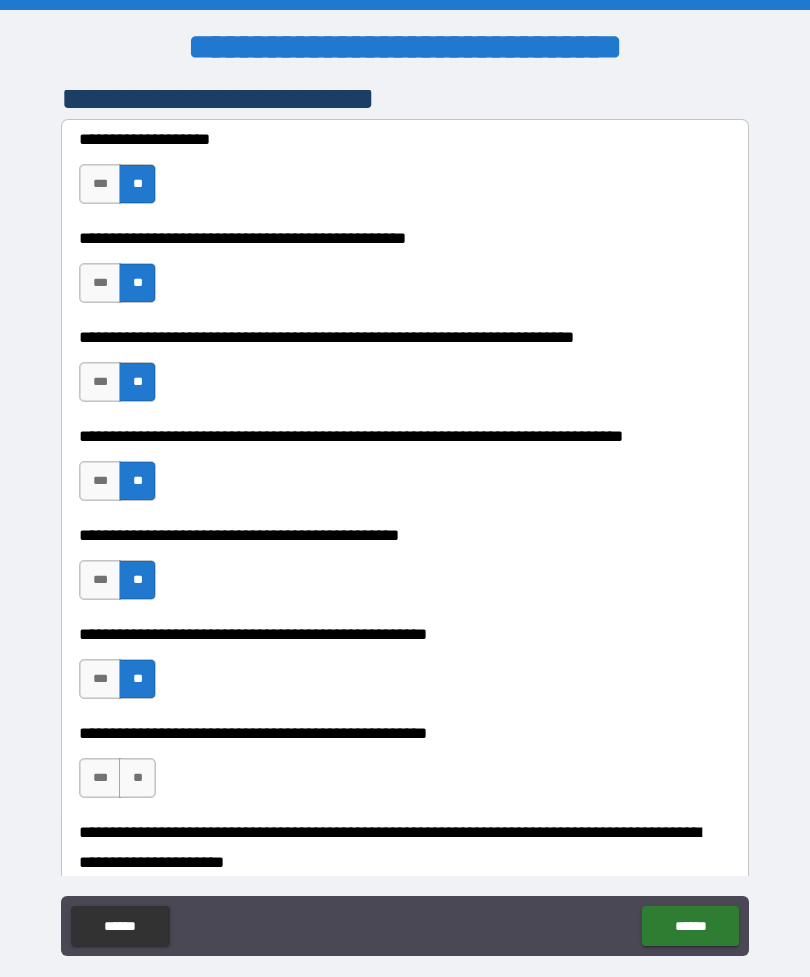 type on "*" 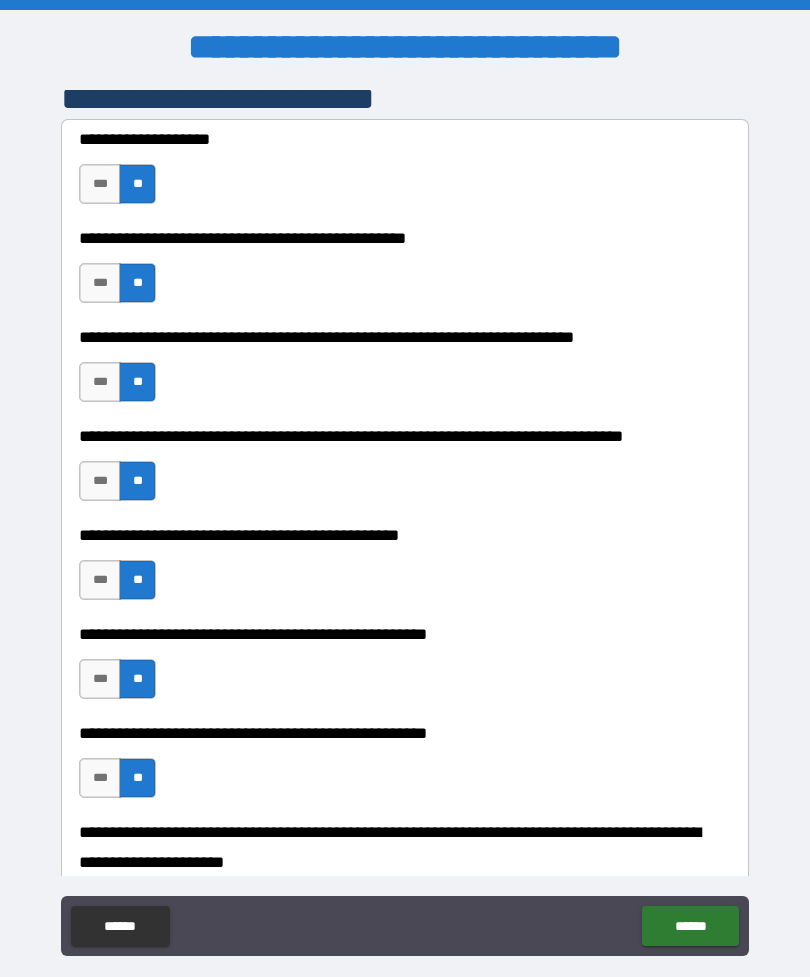 type on "*" 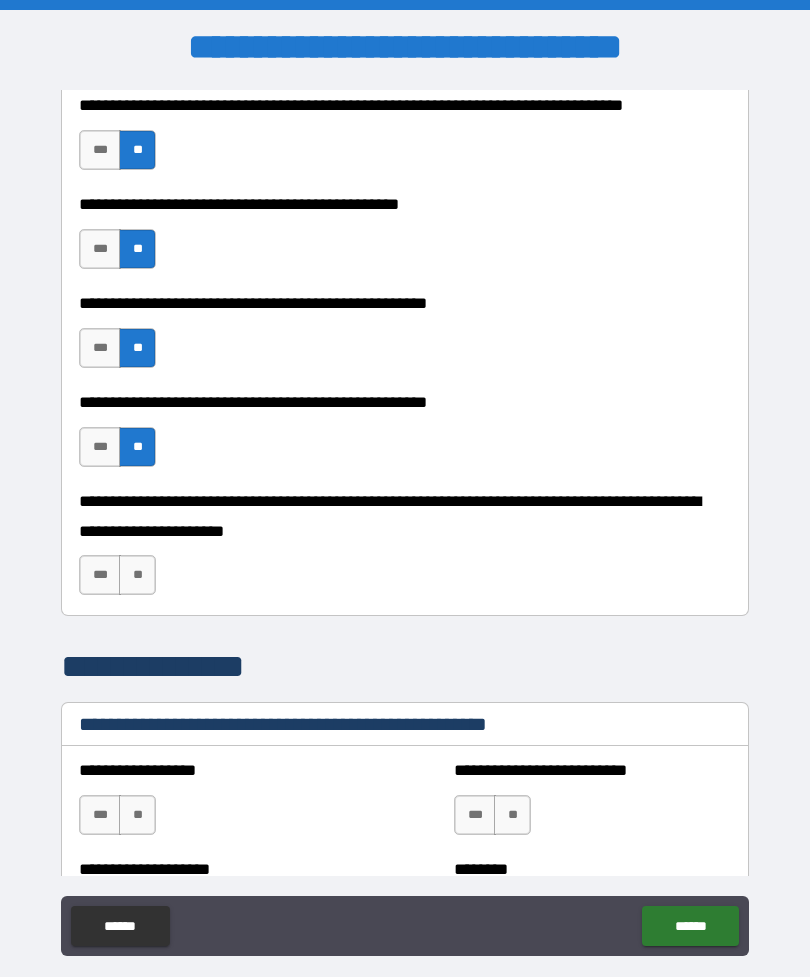 scroll, scrollTop: 2401, scrollLeft: 0, axis: vertical 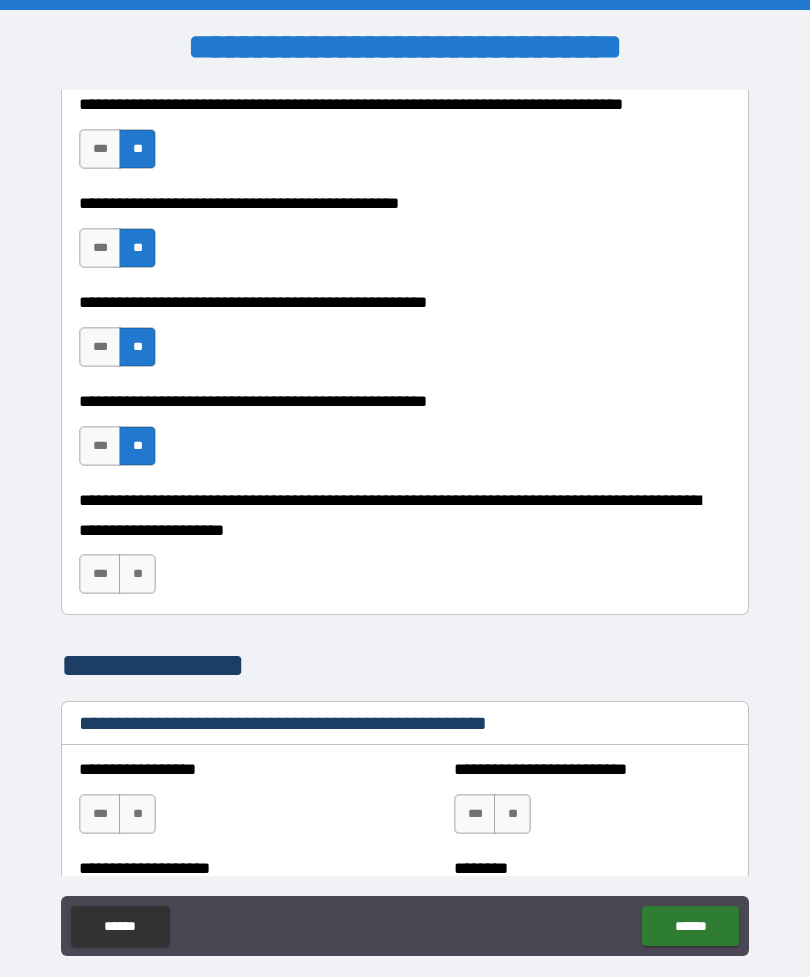 click on "**" at bounding box center [137, 574] 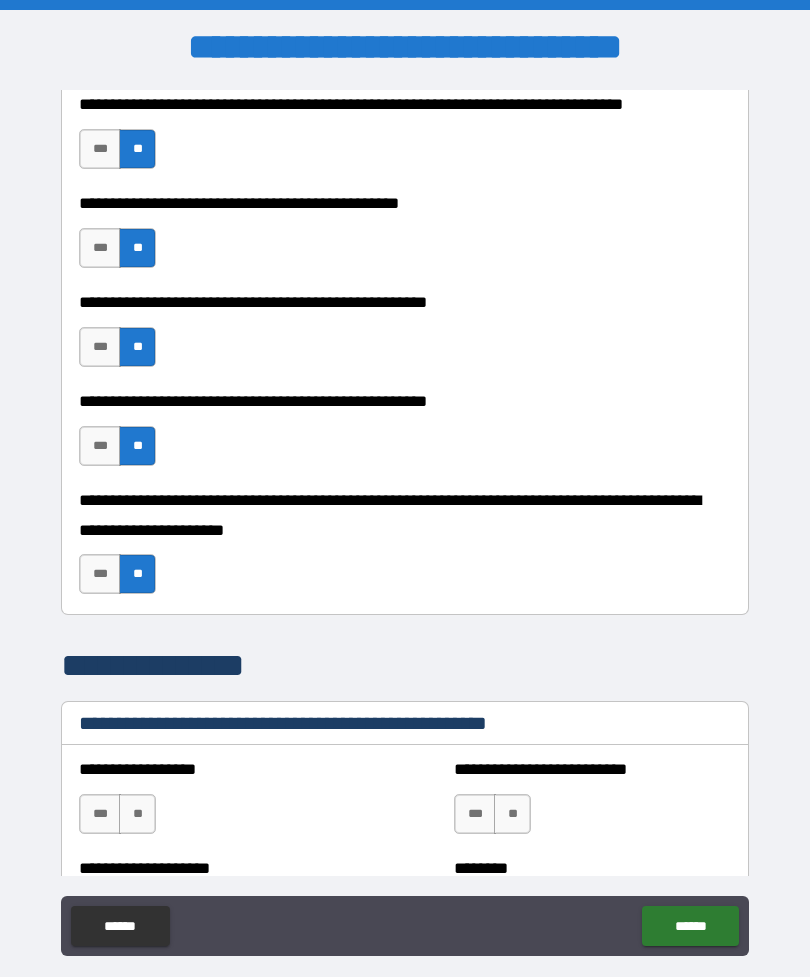 type on "*" 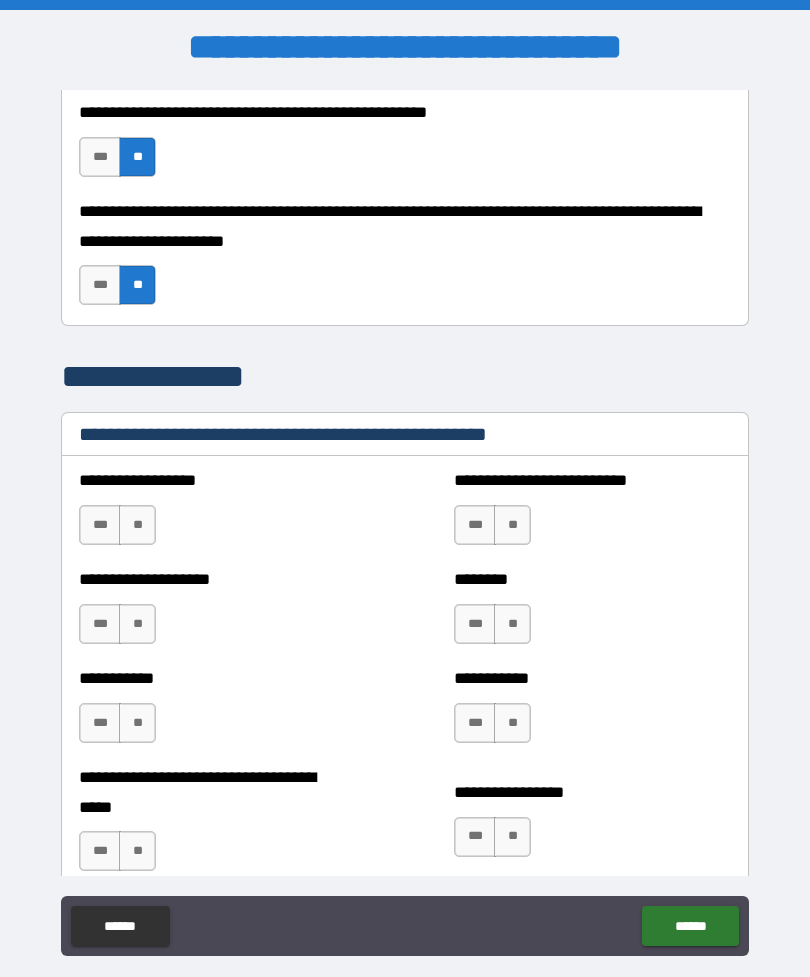 scroll, scrollTop: 2694, scrollLeft: 0, axis: vertical 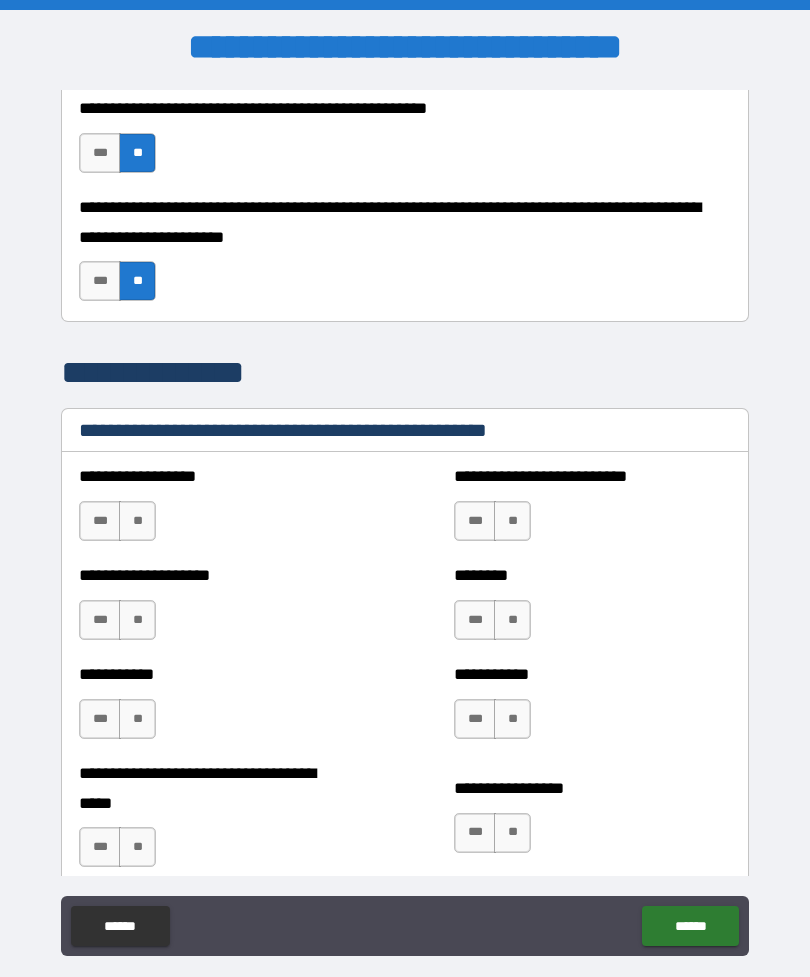 click on "**" at bounding box center (137, 521) 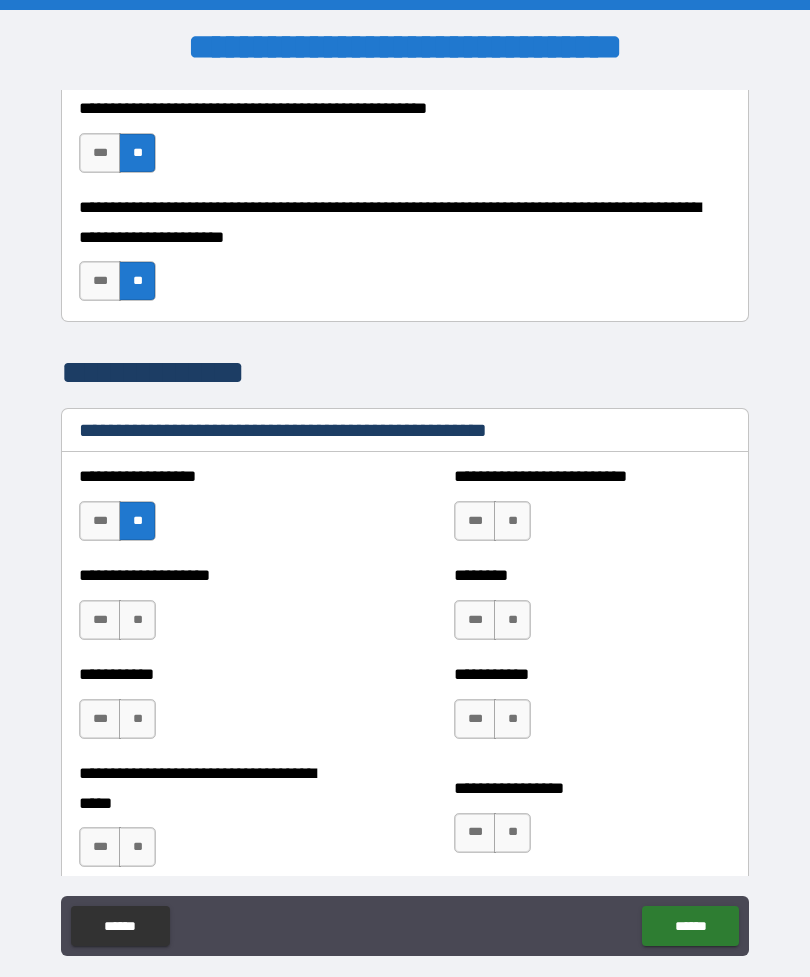 type on "*" 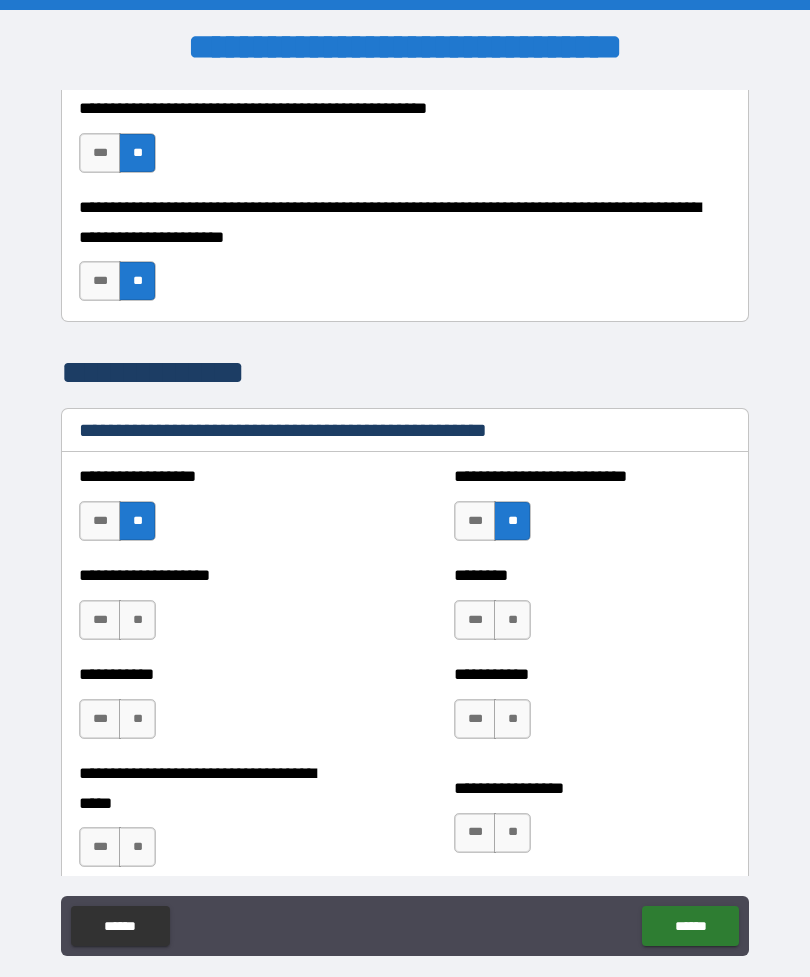 type on "*" 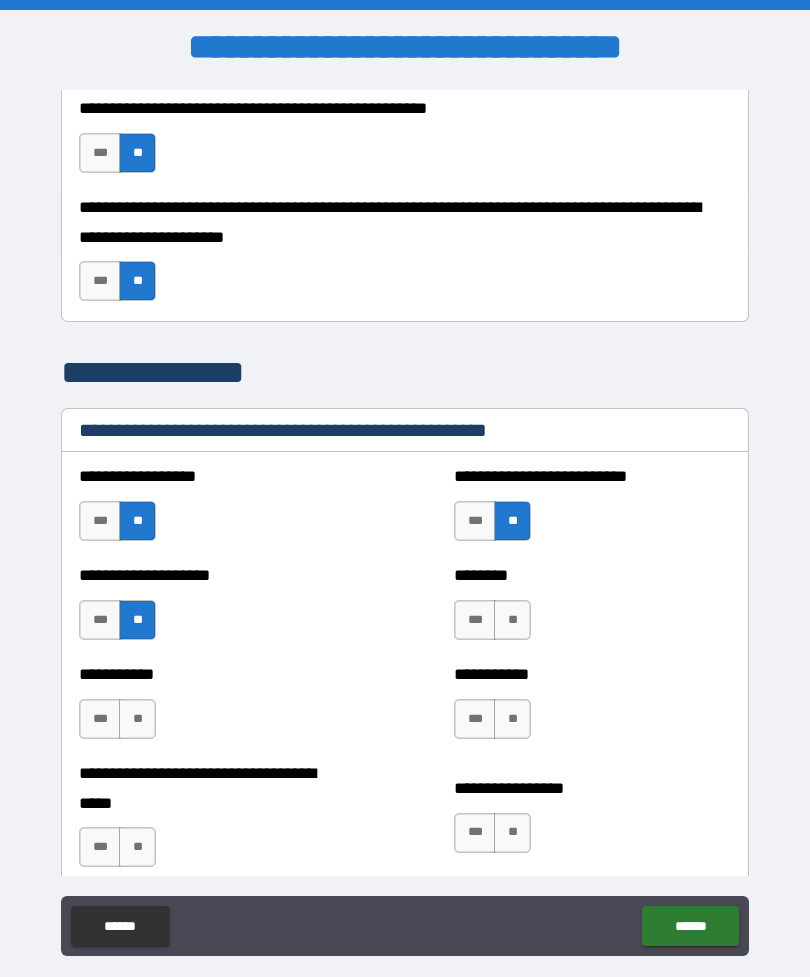 type on "*" 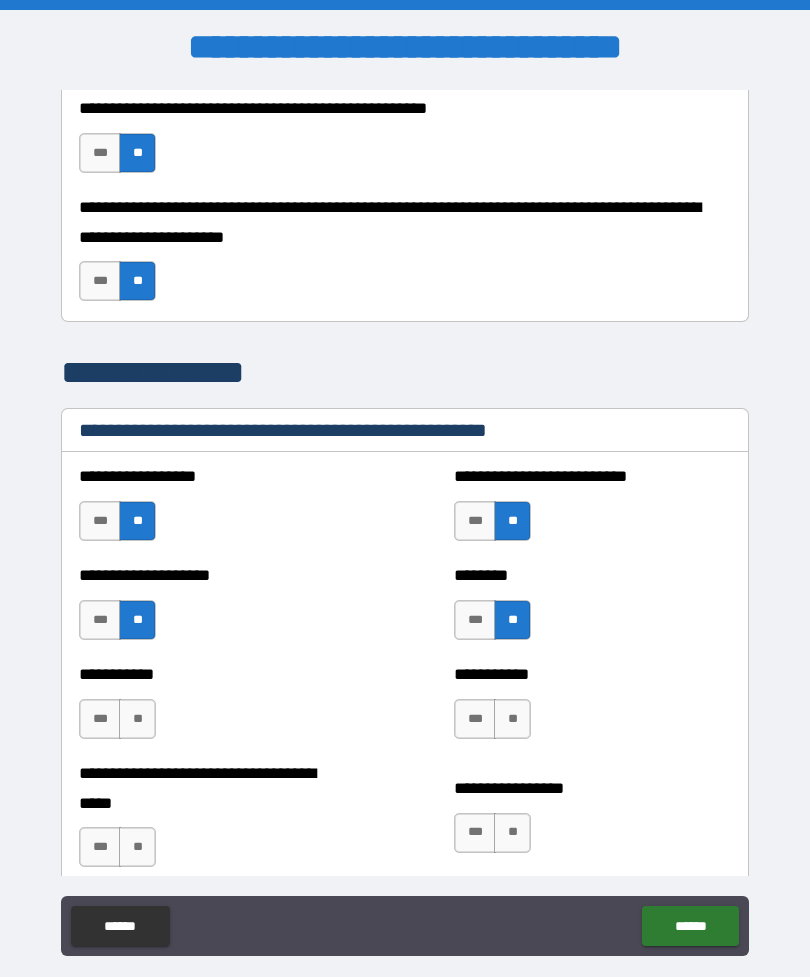 type on "*" 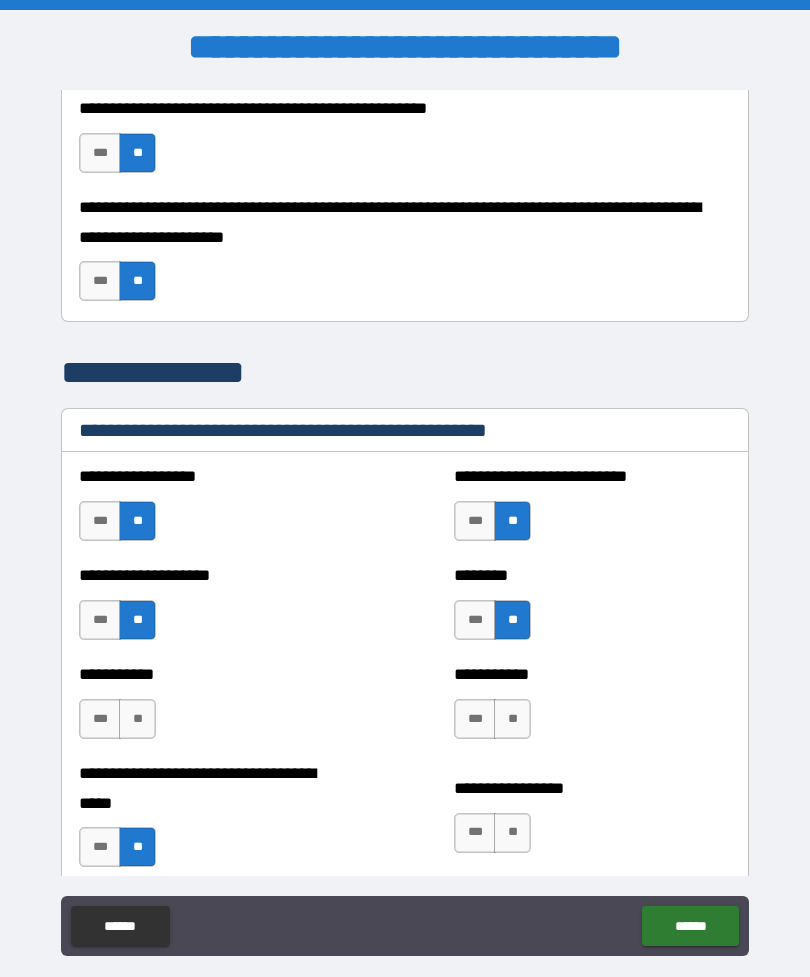 type on "*" 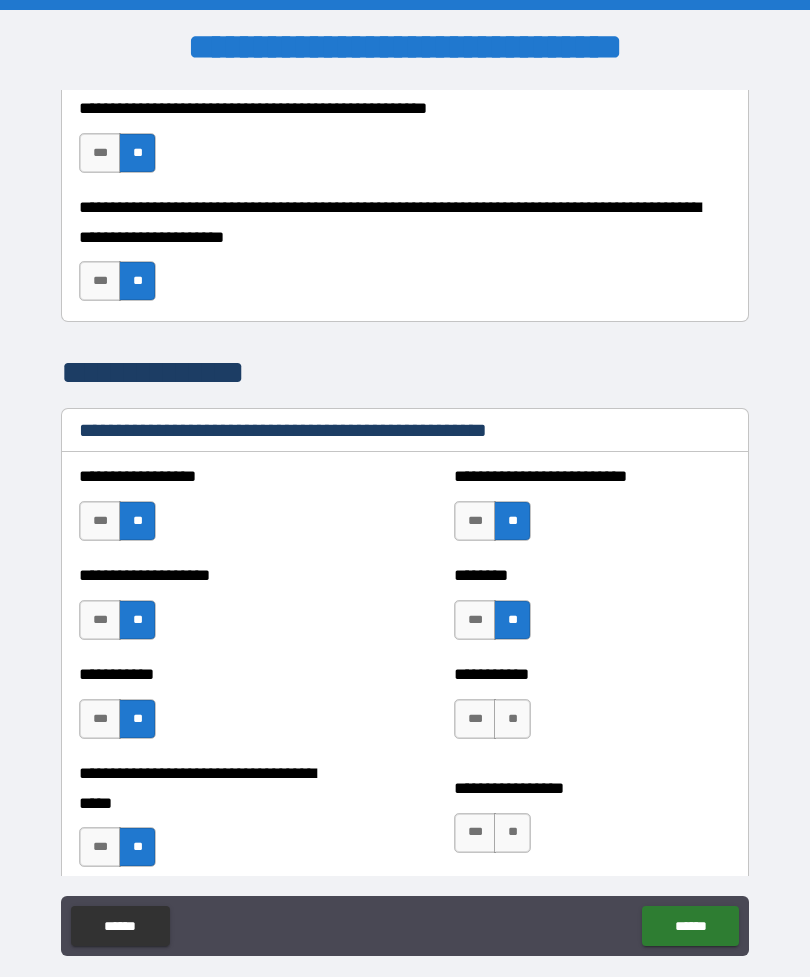 type on "*" 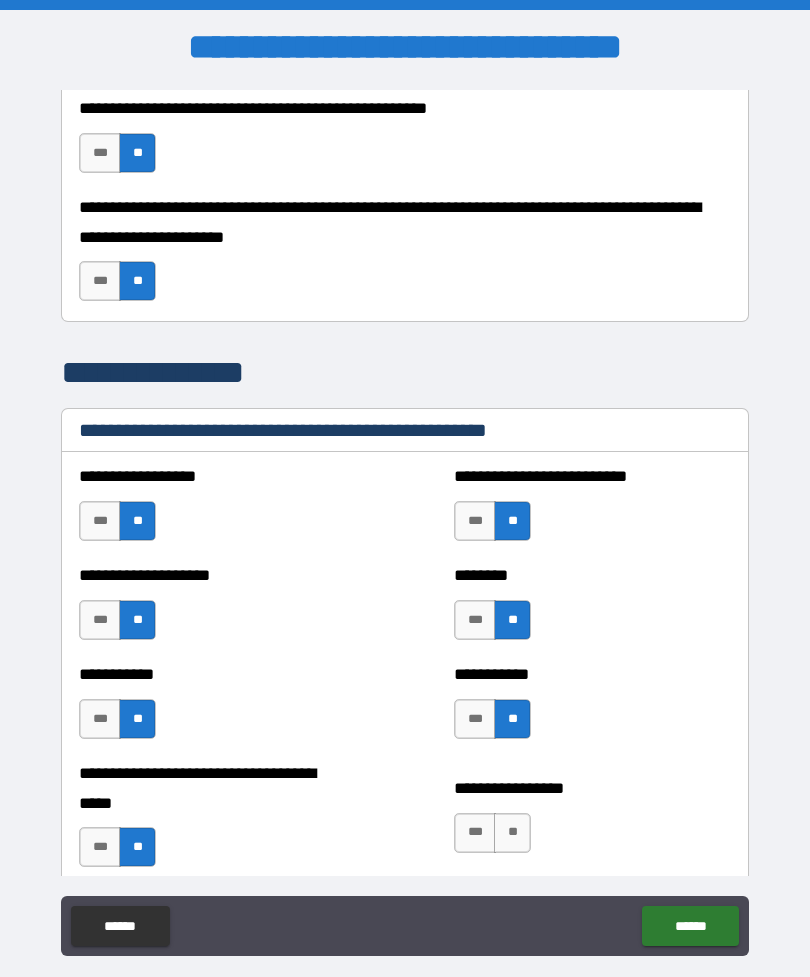 type on "*" 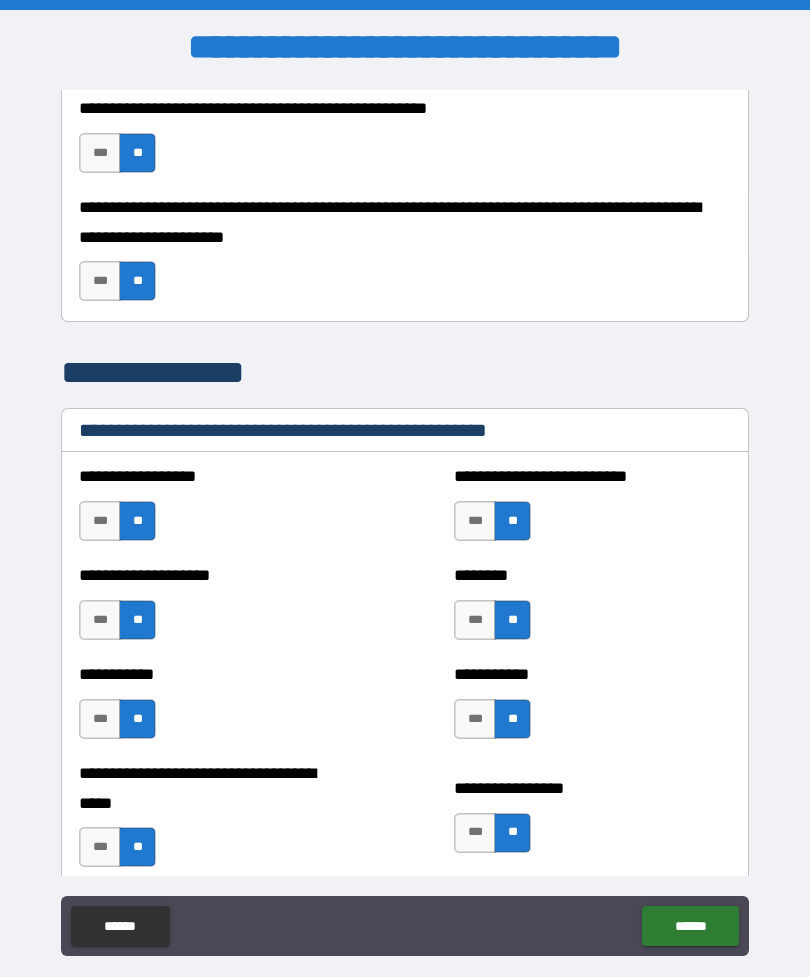 type on "*" 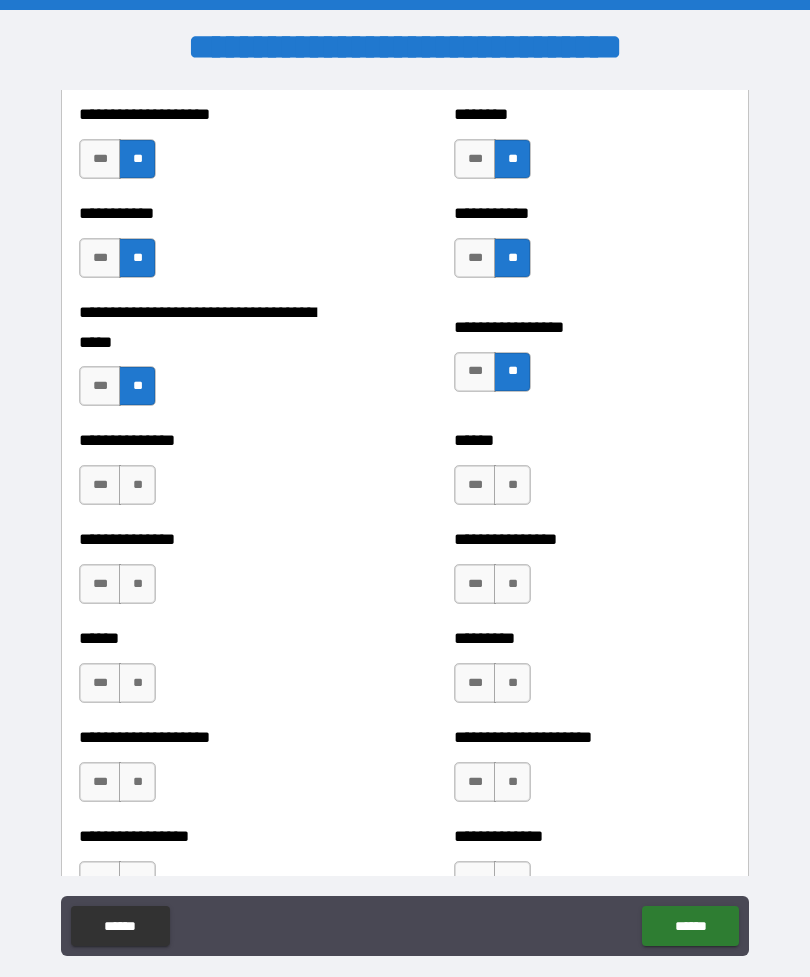 scroll, scrollTop: 3168, scrollLeft: 0, axis: vertical 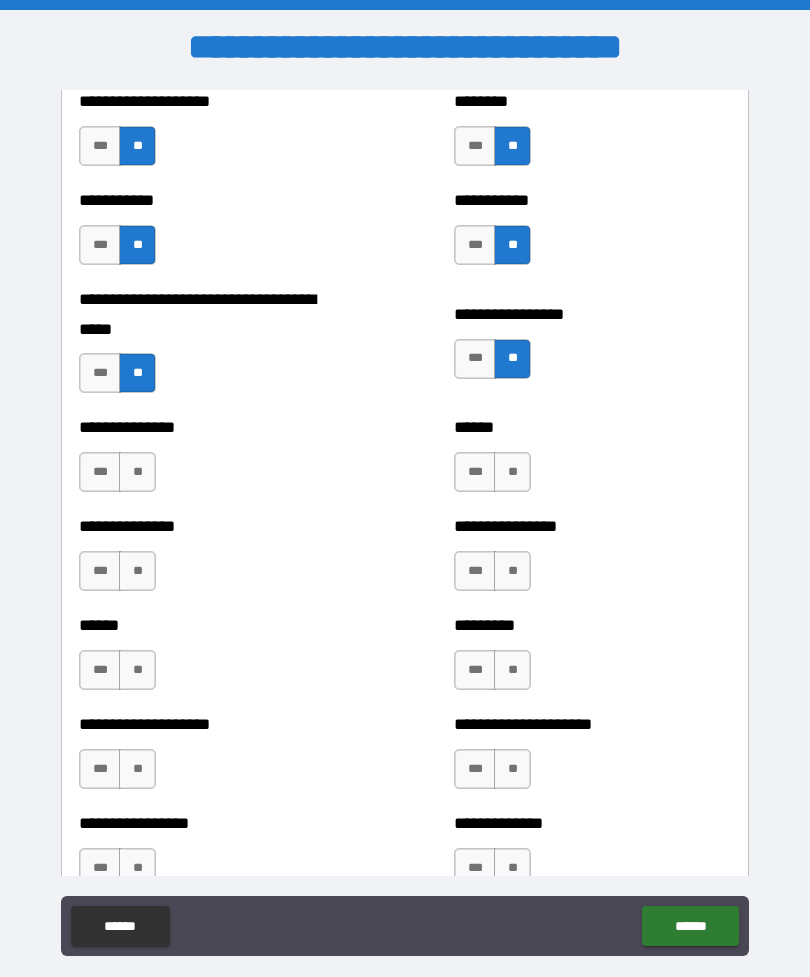 click on "**" at bounding box center (137, 472) 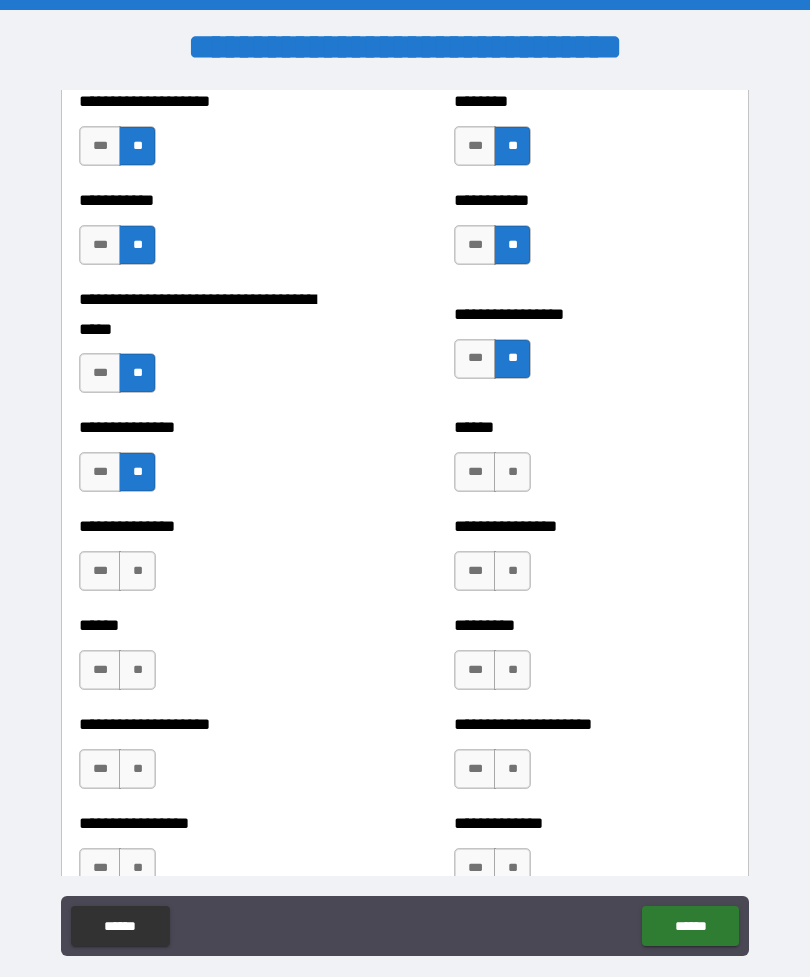 type on "*" 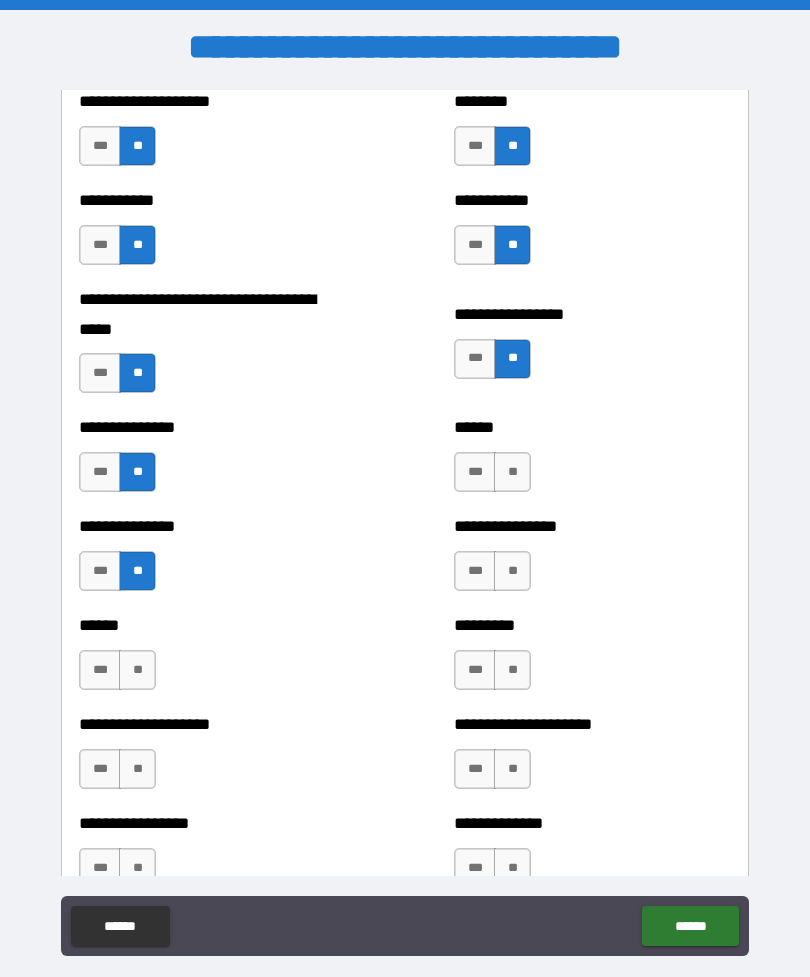 type on "*" 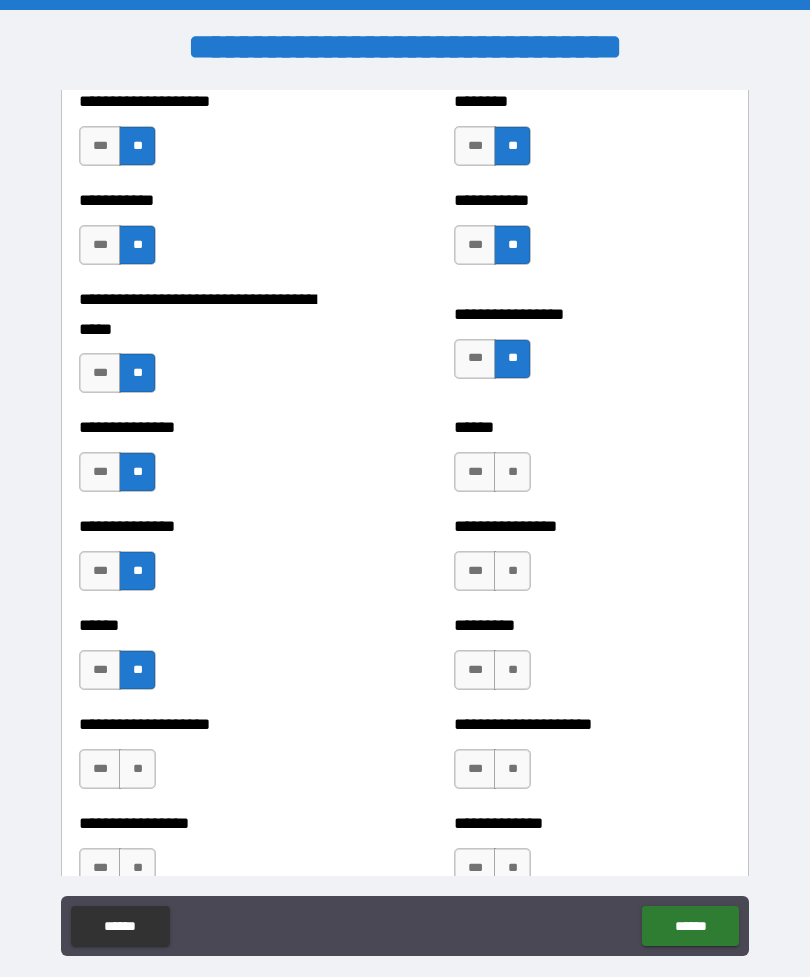 type on "*" 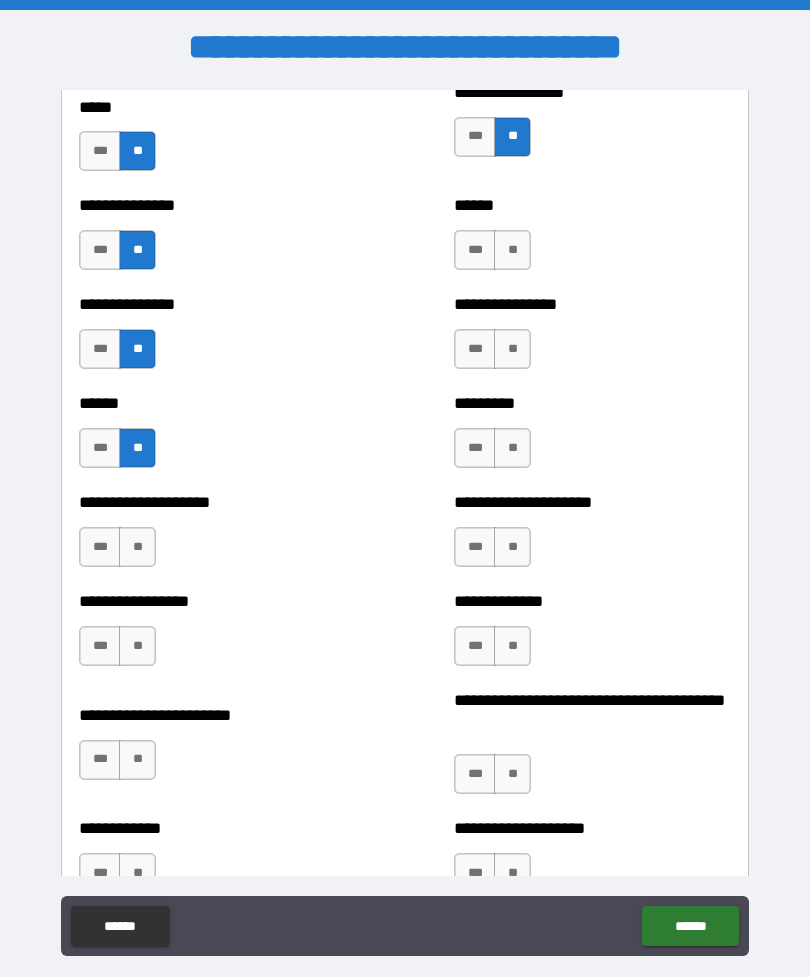 scroll, scrollTop: 3391, scrollLeft: 0, axis: vertical 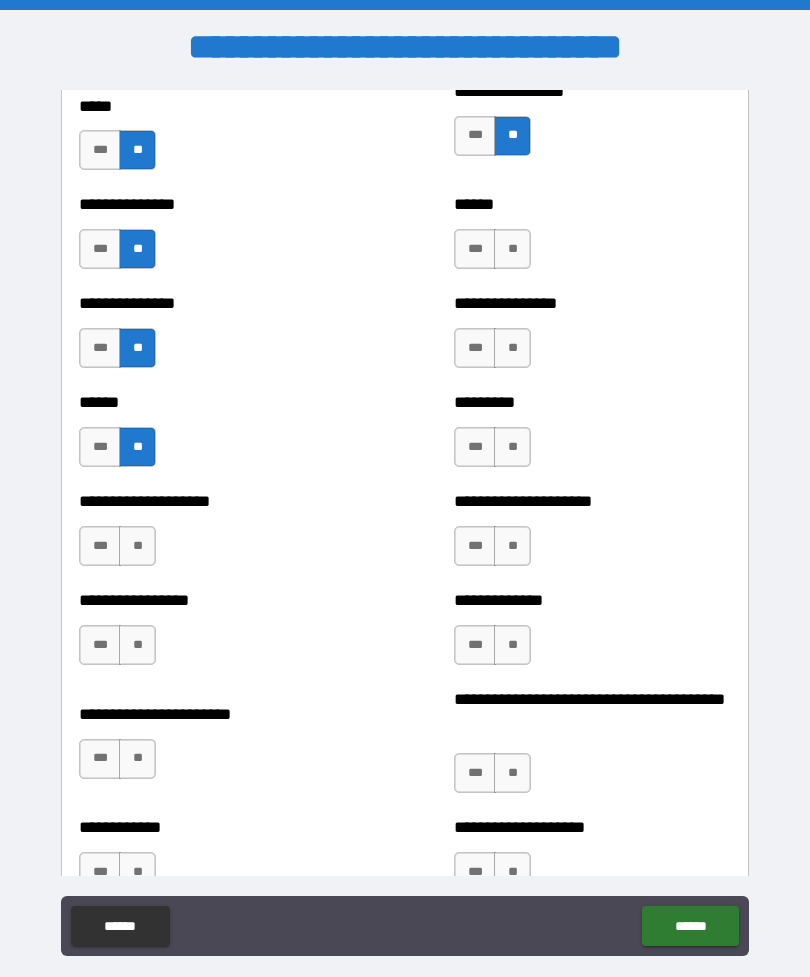 click on "**" at bounding box center (137, 546) 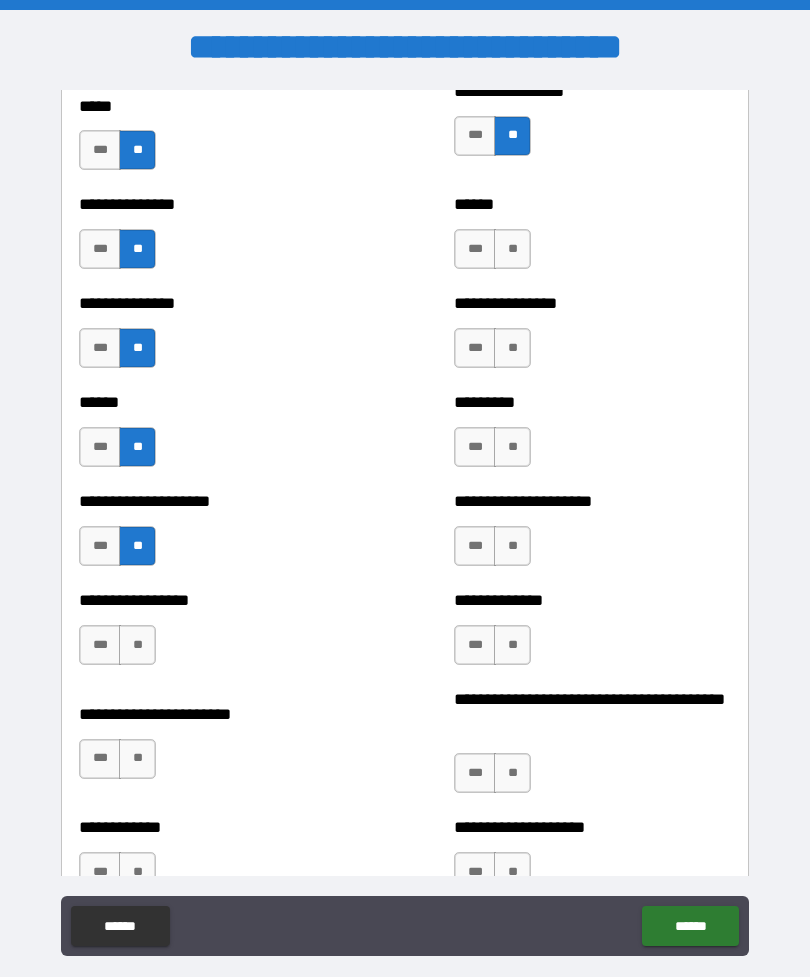 type on "*" 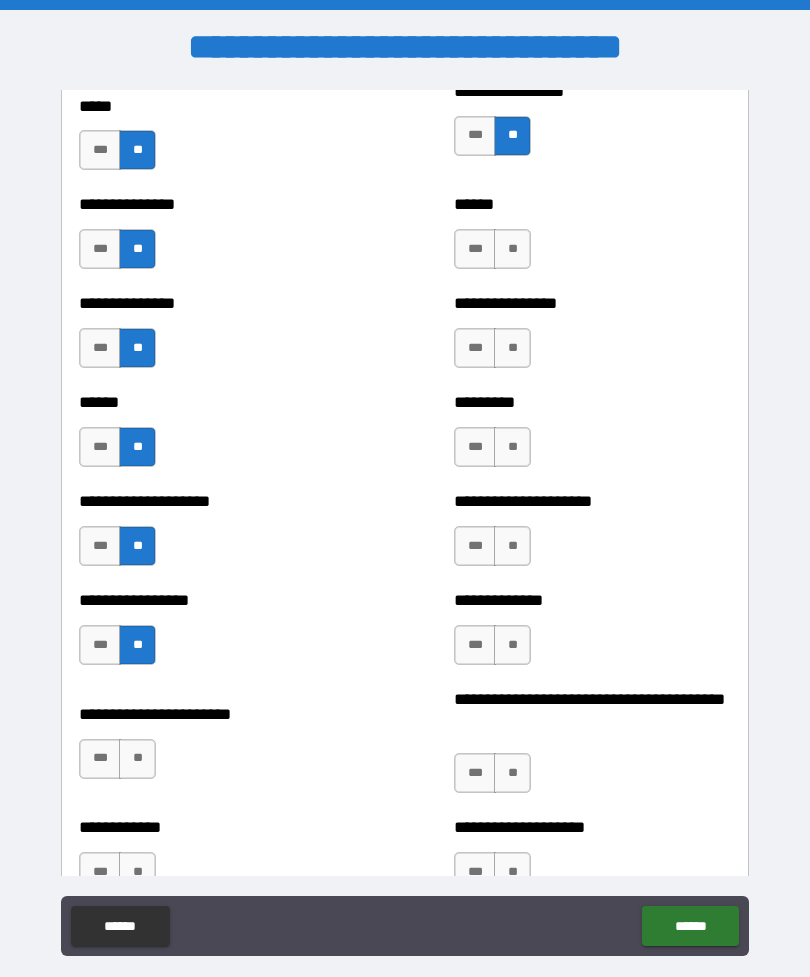 type on "*" 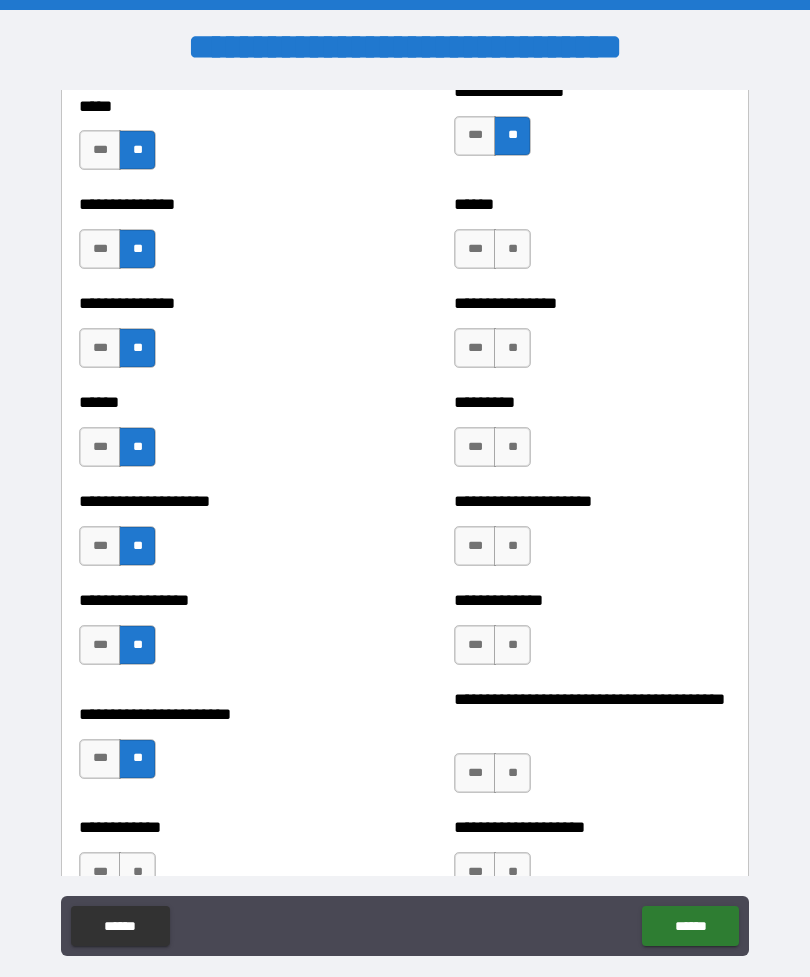 type on "*" 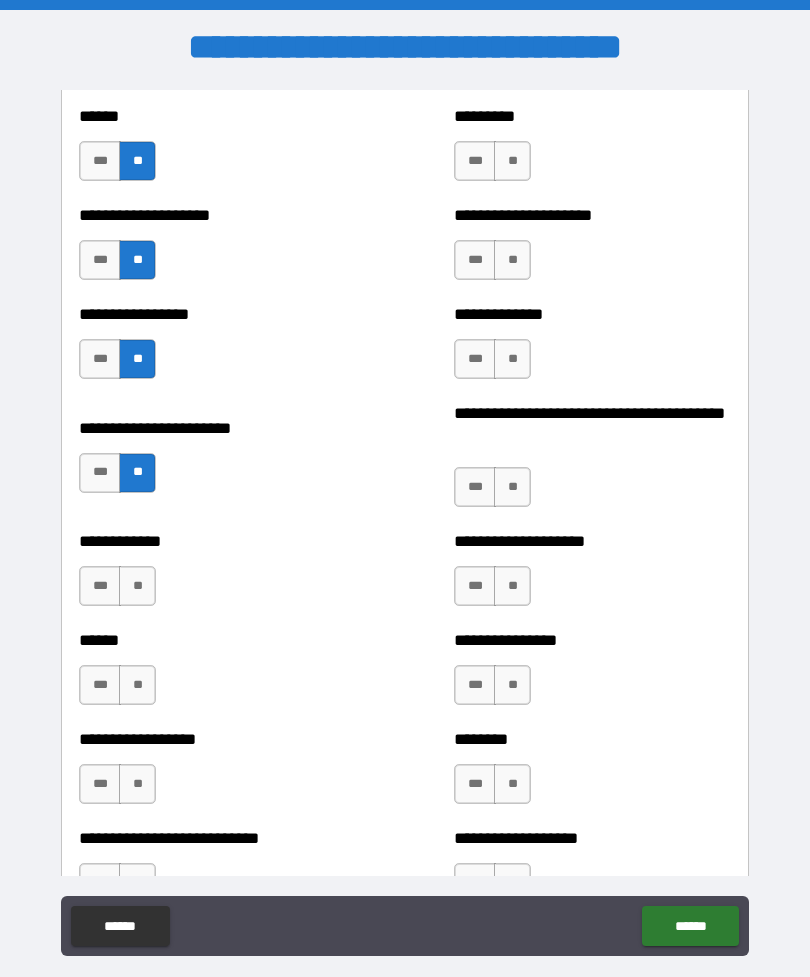 scroll, scrollTop: 3683, scrollLeft: 0, axis: vertical 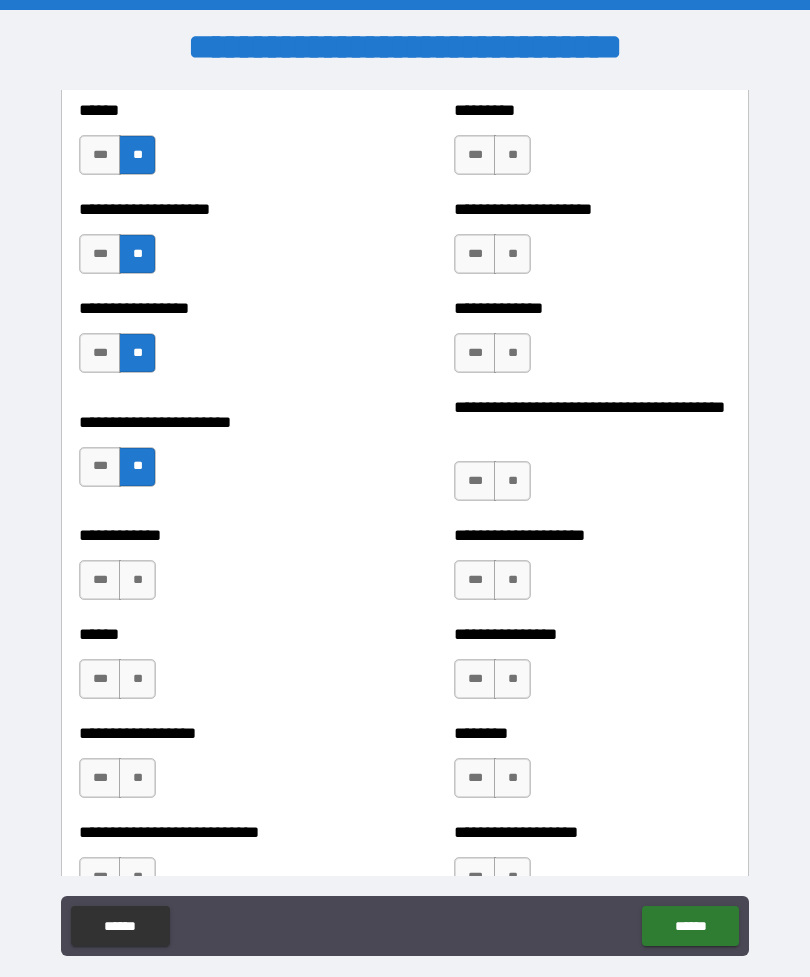 click on "**" at bounding box center (137, 580) 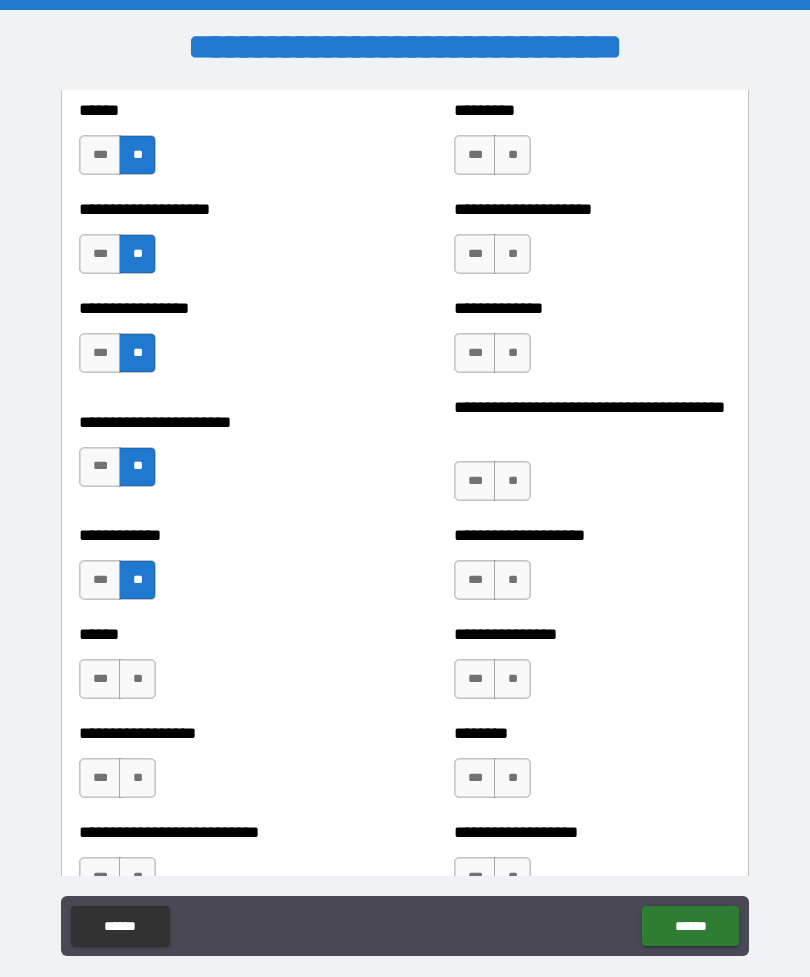 type on "*" 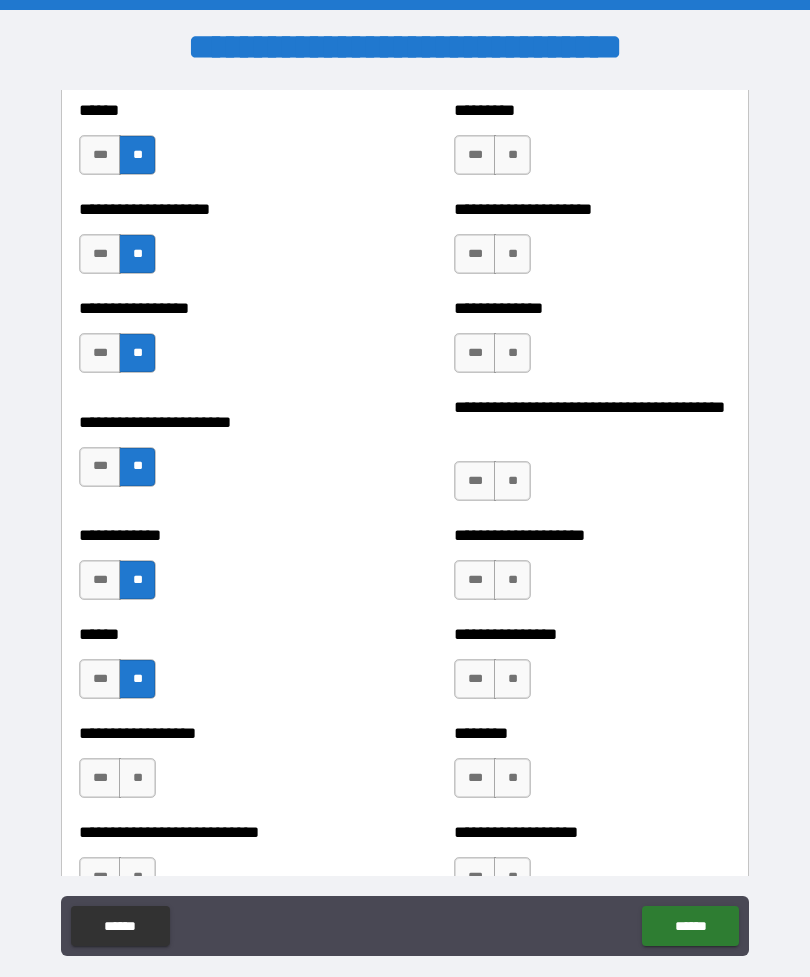 type on "*" 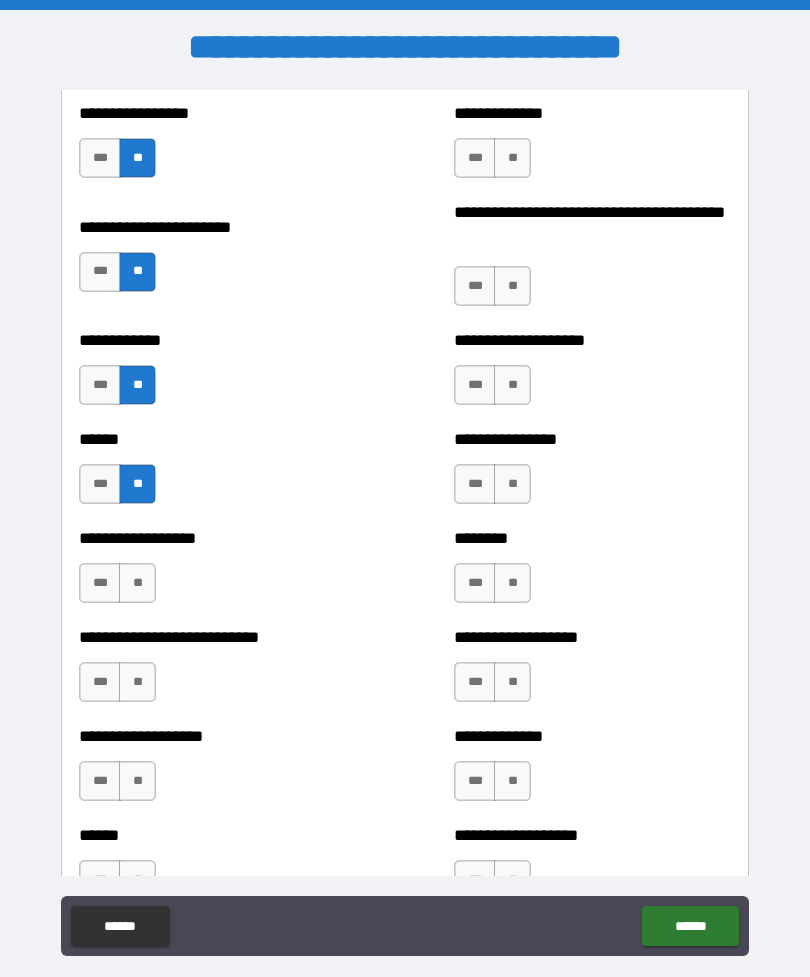 scroll, scrollTop: 3879, scrollLeft: 0, axis: vertical 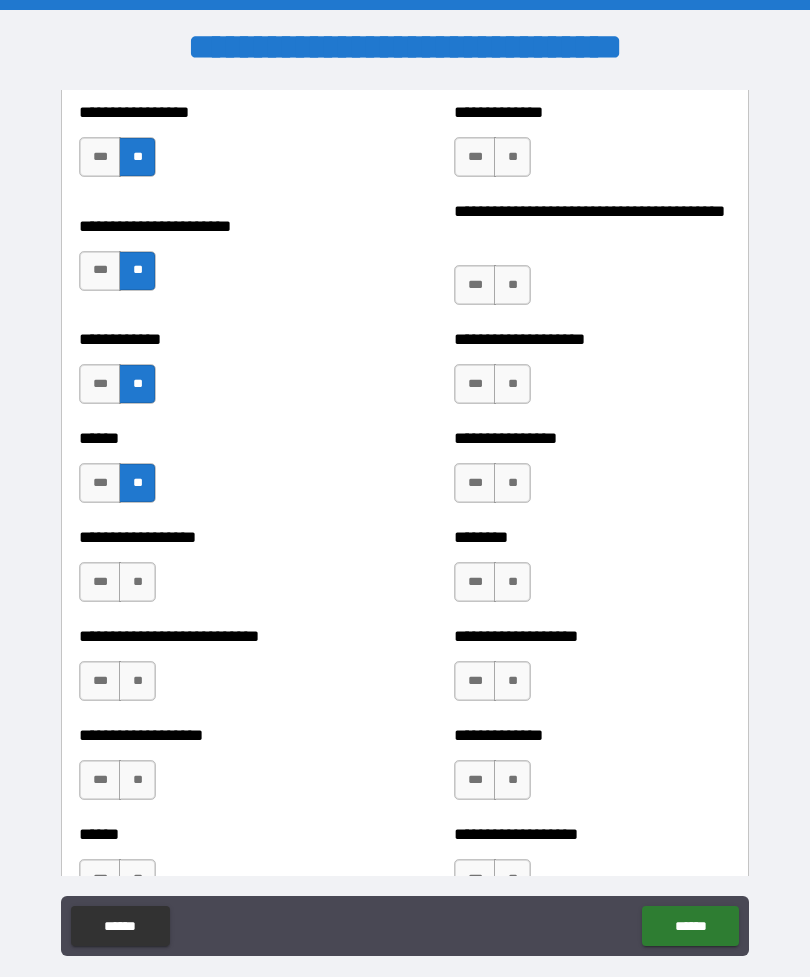 click on "**" at bounding box center [137, 582] 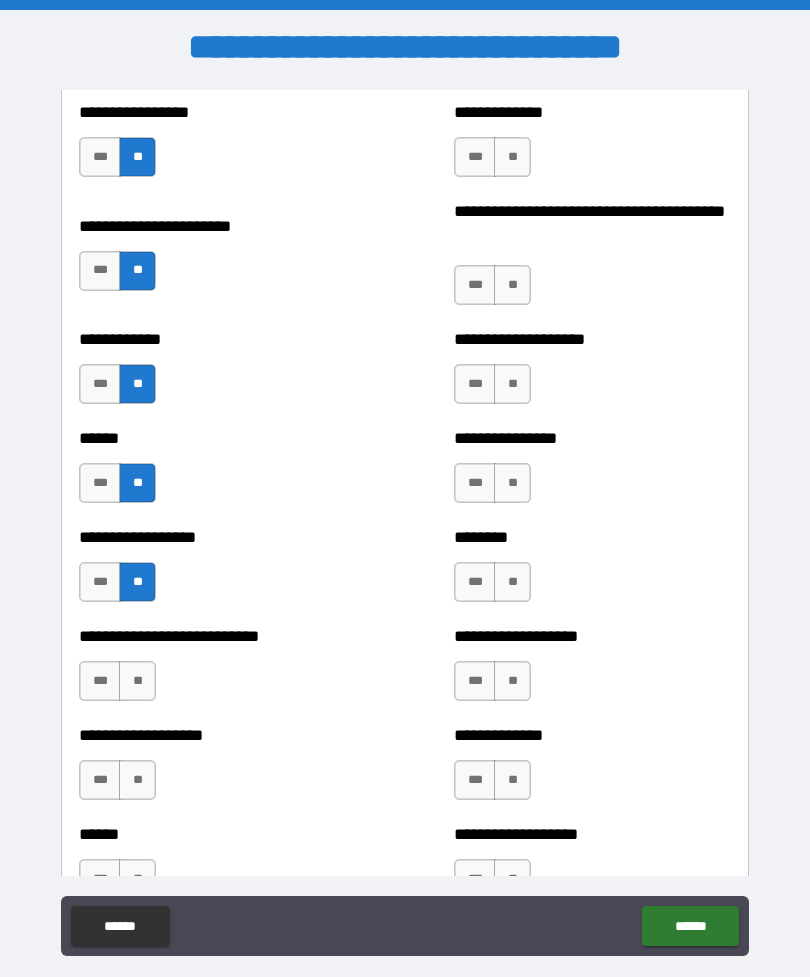 type on "*" 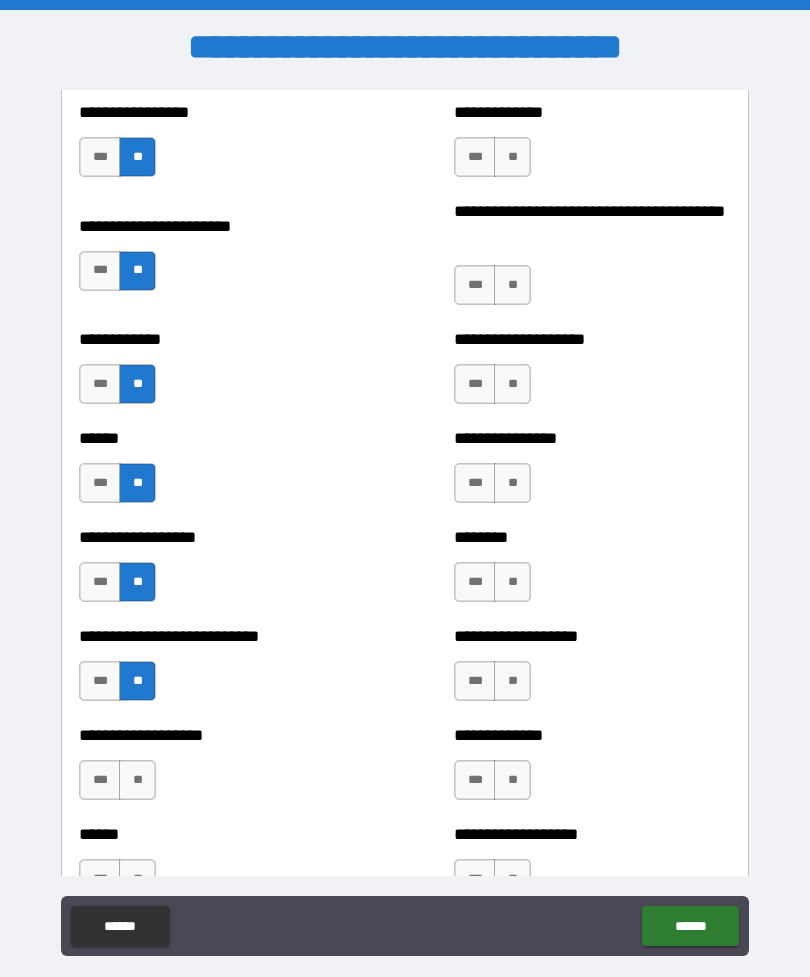 type on "*" 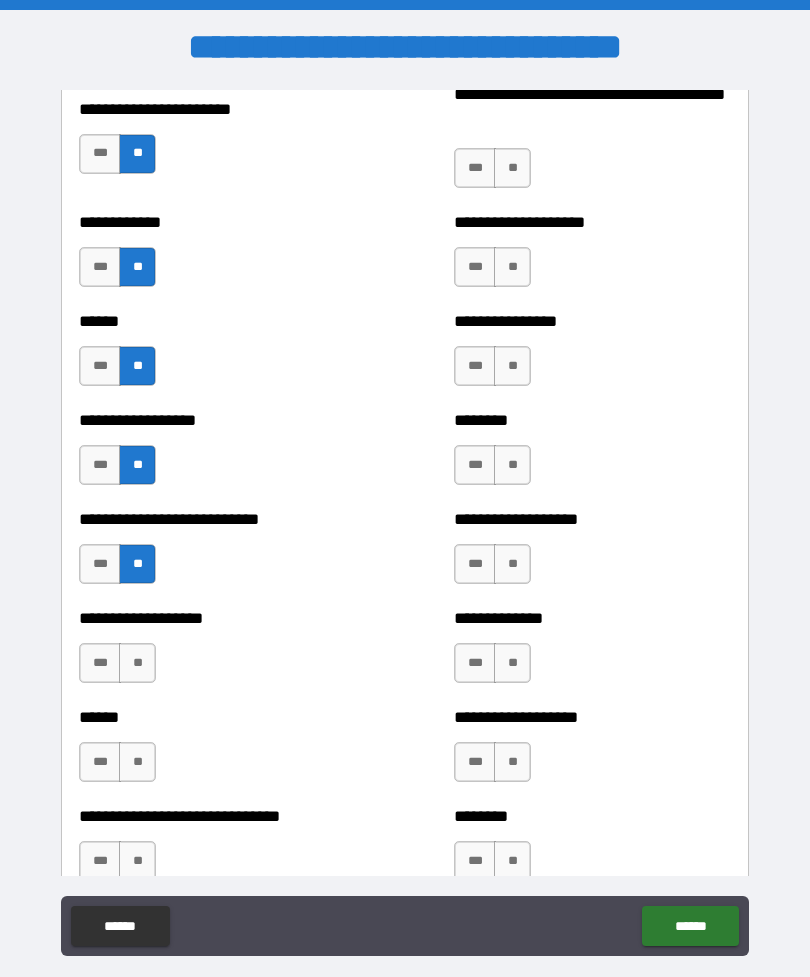scroll, scrollTop: 3997, scrollLeft: 0, axis: vertical 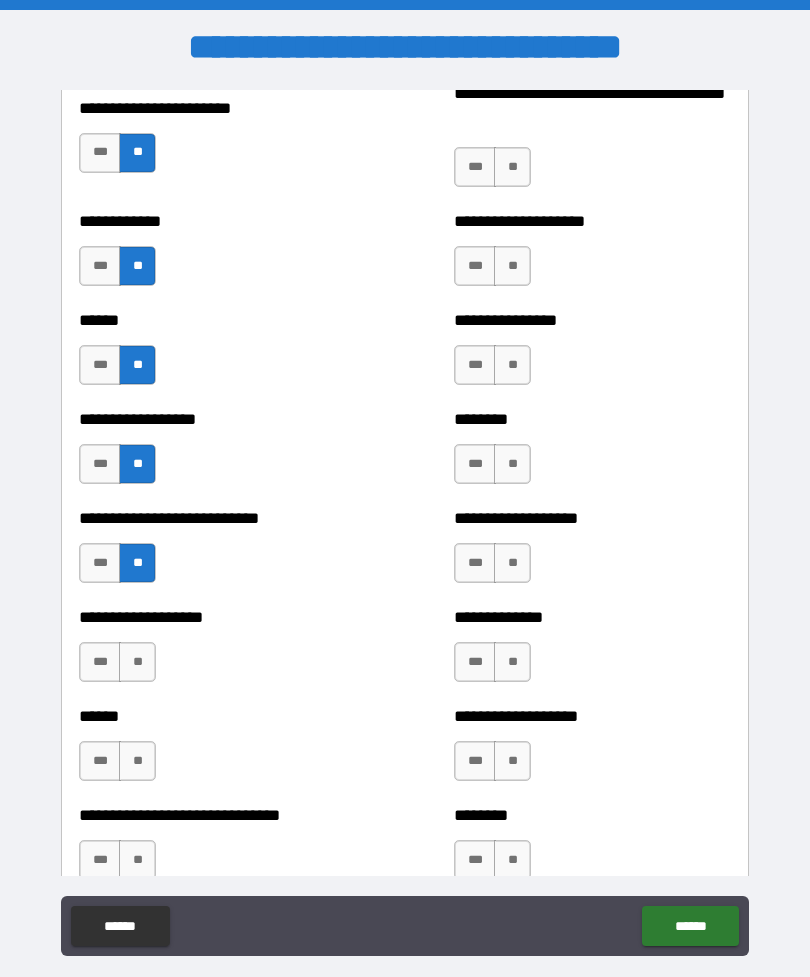click on "*** **" at bounding box center (117, 662) 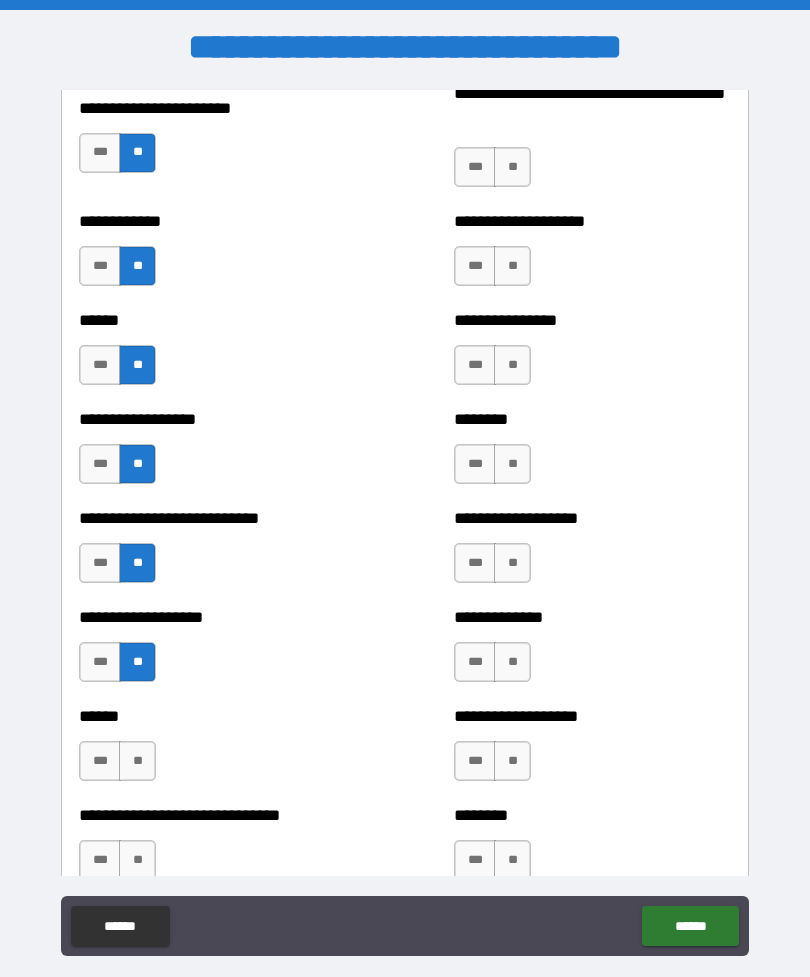 type on "*" 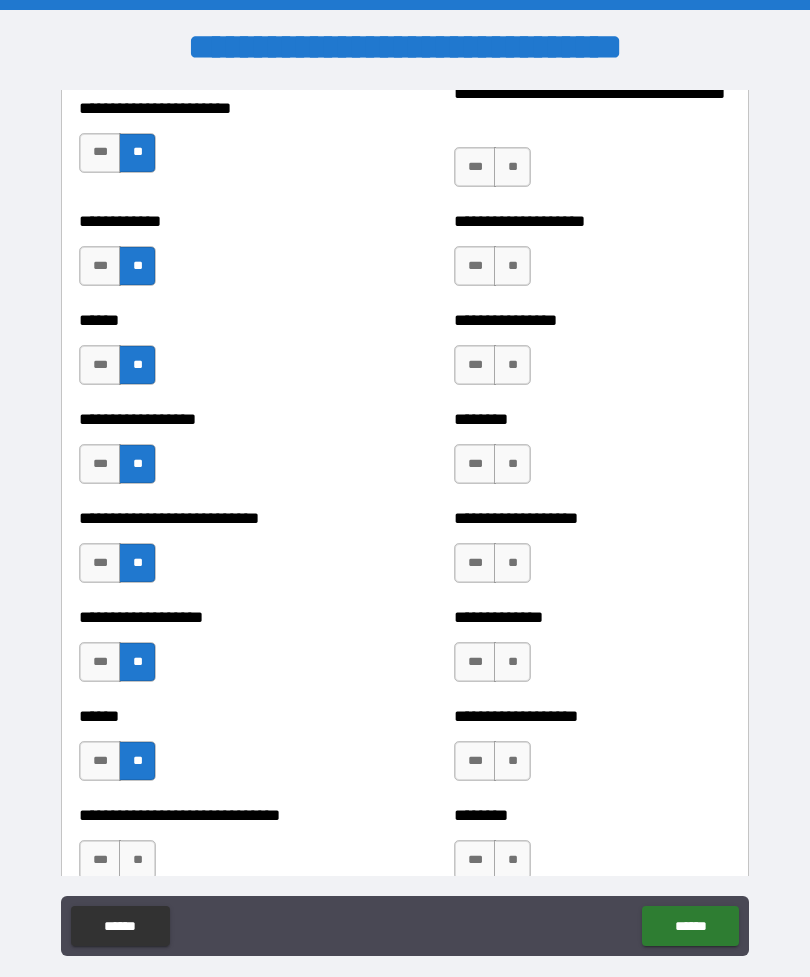 type on "*" 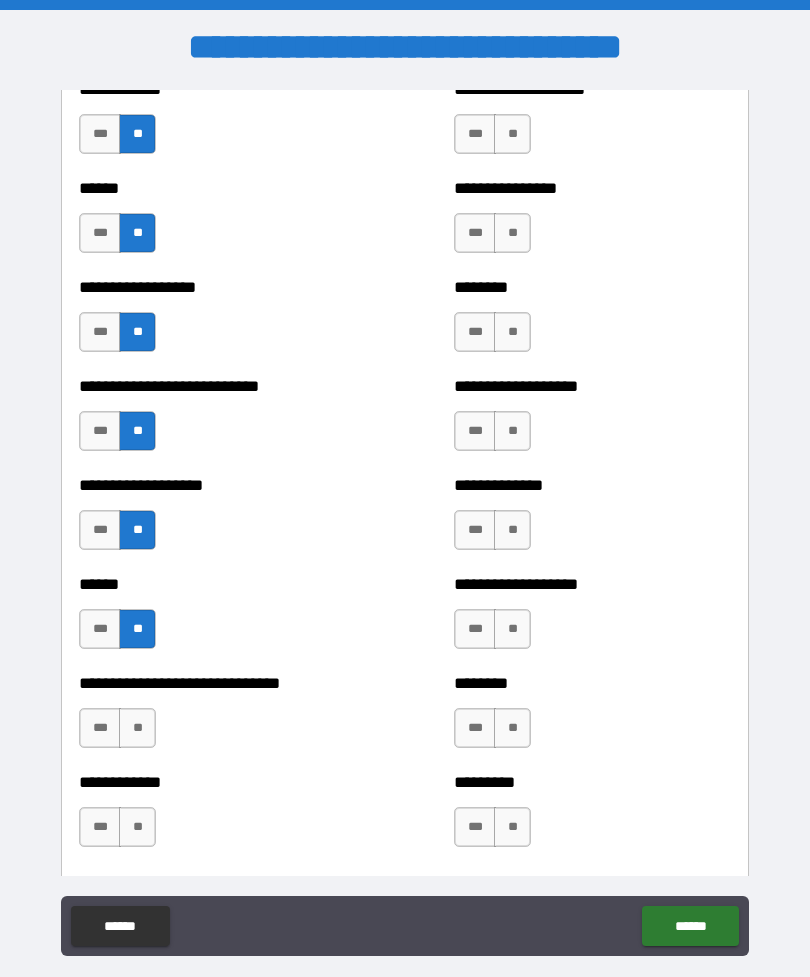 scroll, scrollTop: 4134, scrollLeft: 0, axis: vertical 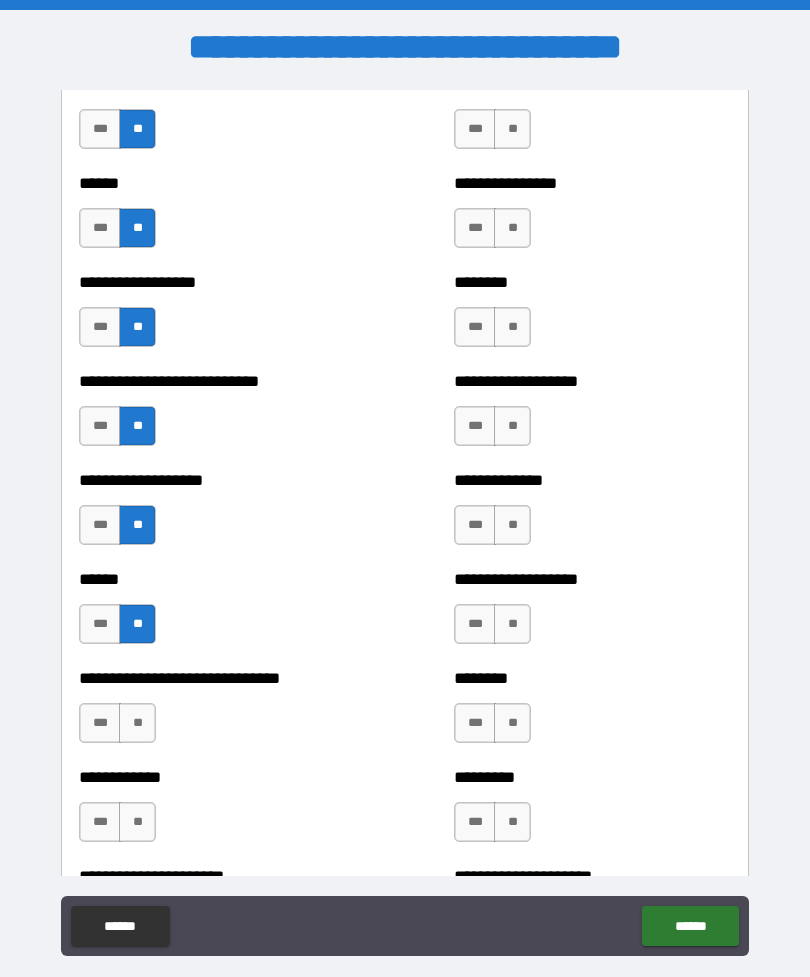 click on "**" at bounding box center (137, 723) 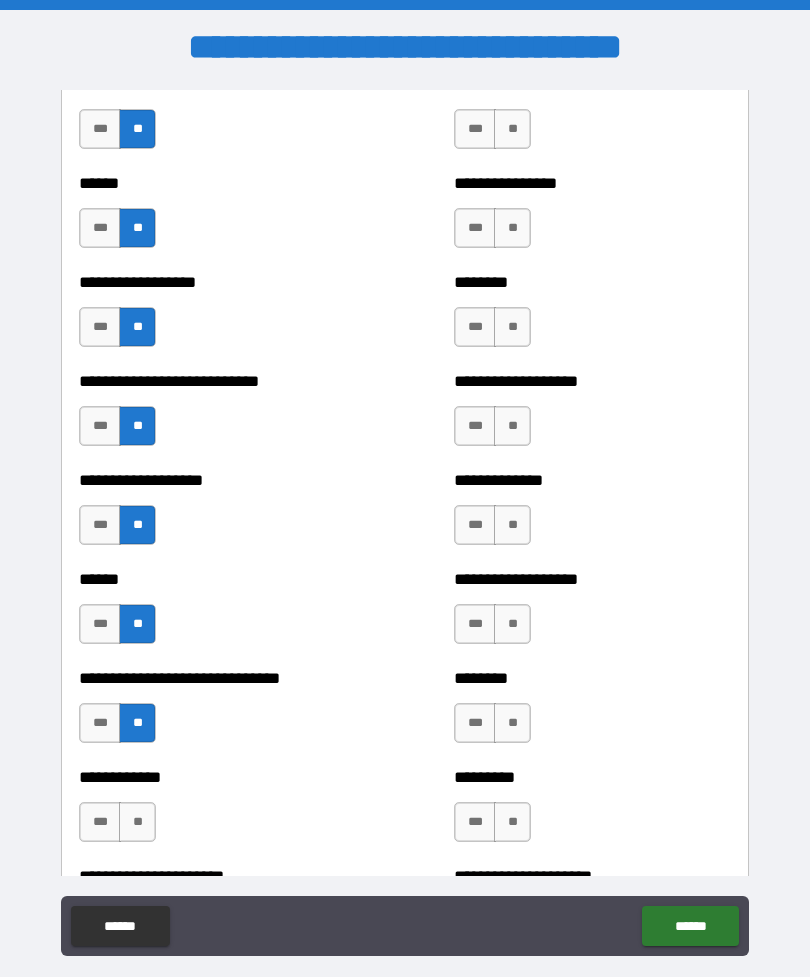 type on "*" 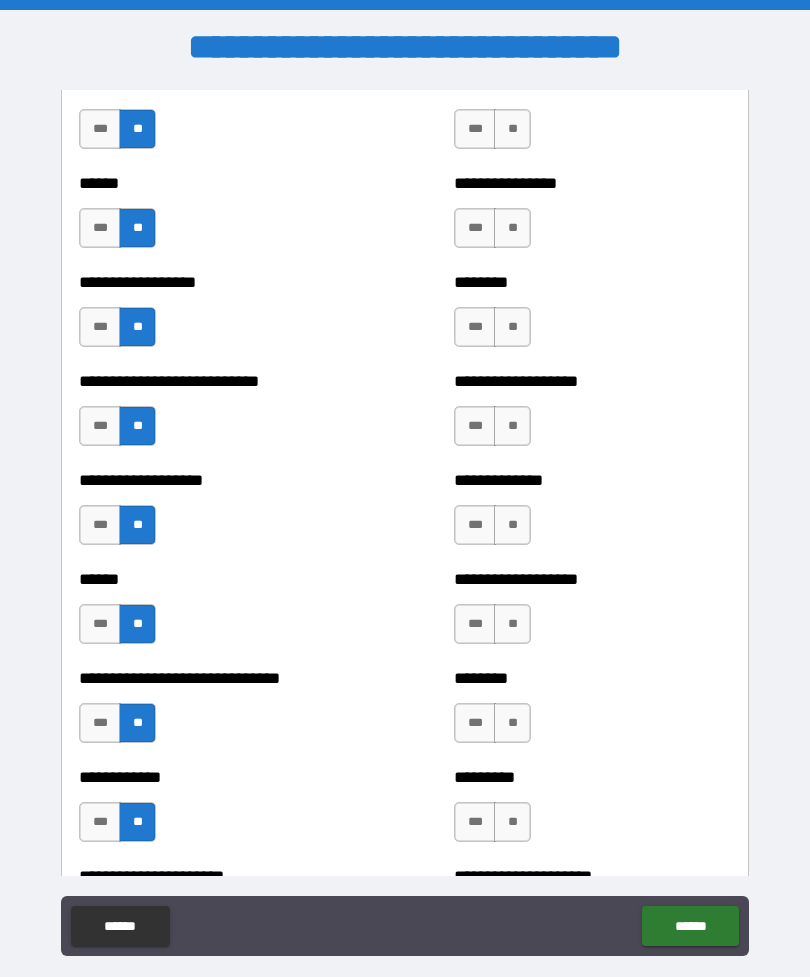 type 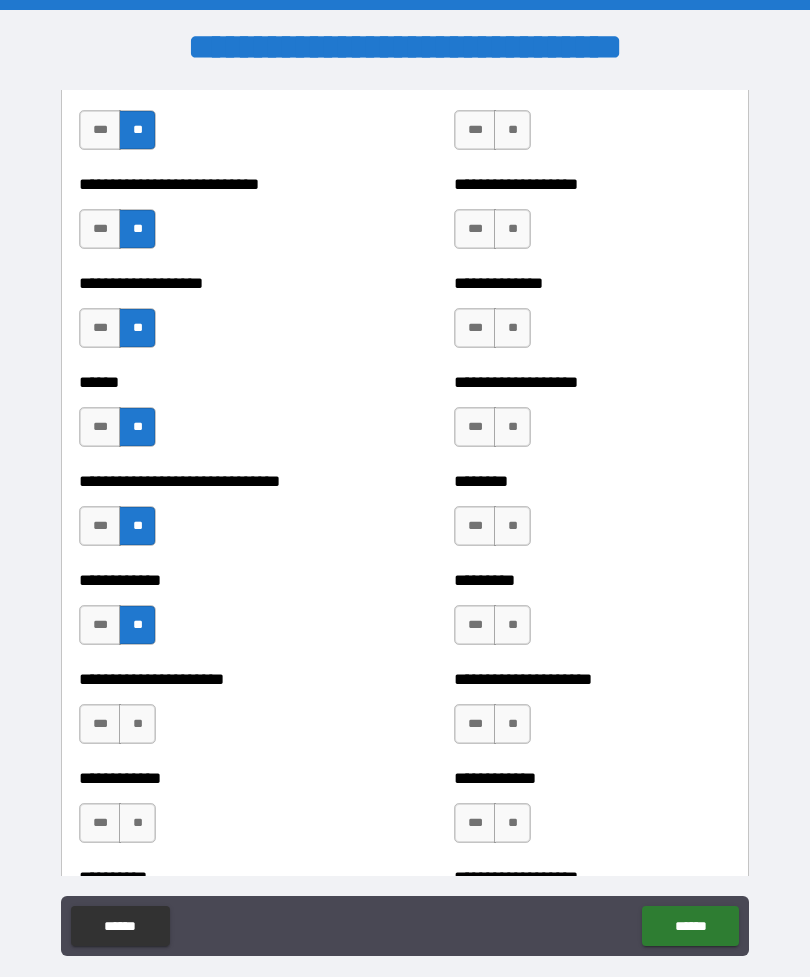 scroll, scrollTop: 4333, scrollLeft: 0, axis: vertical 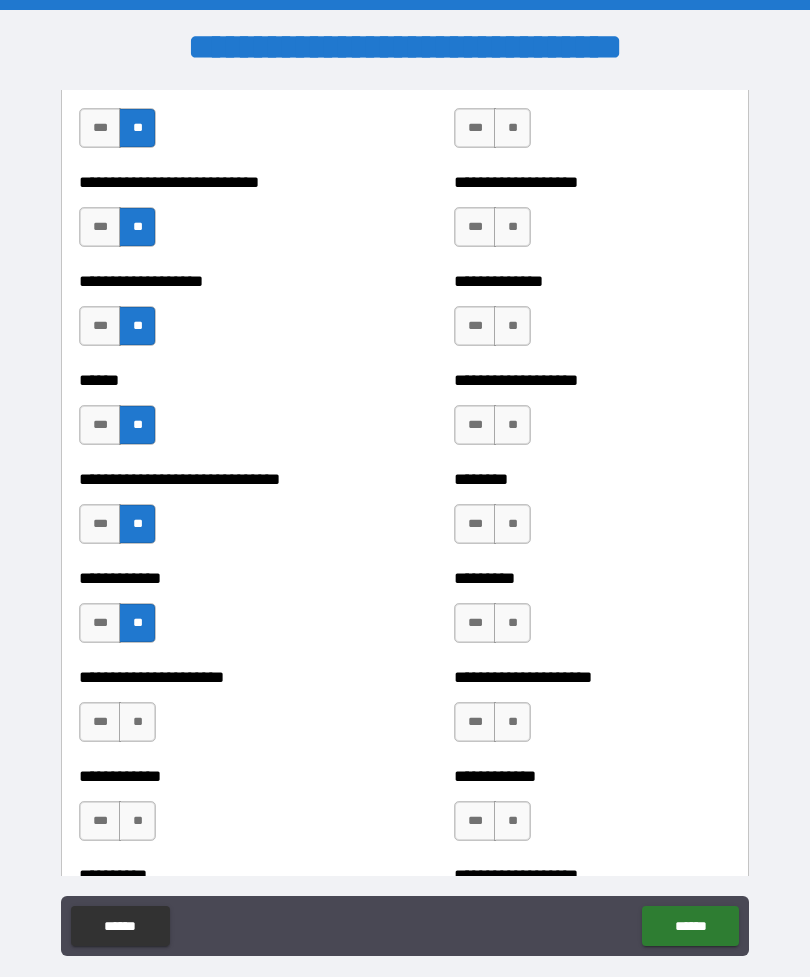 click on "**" at bounding box center [137, 821] 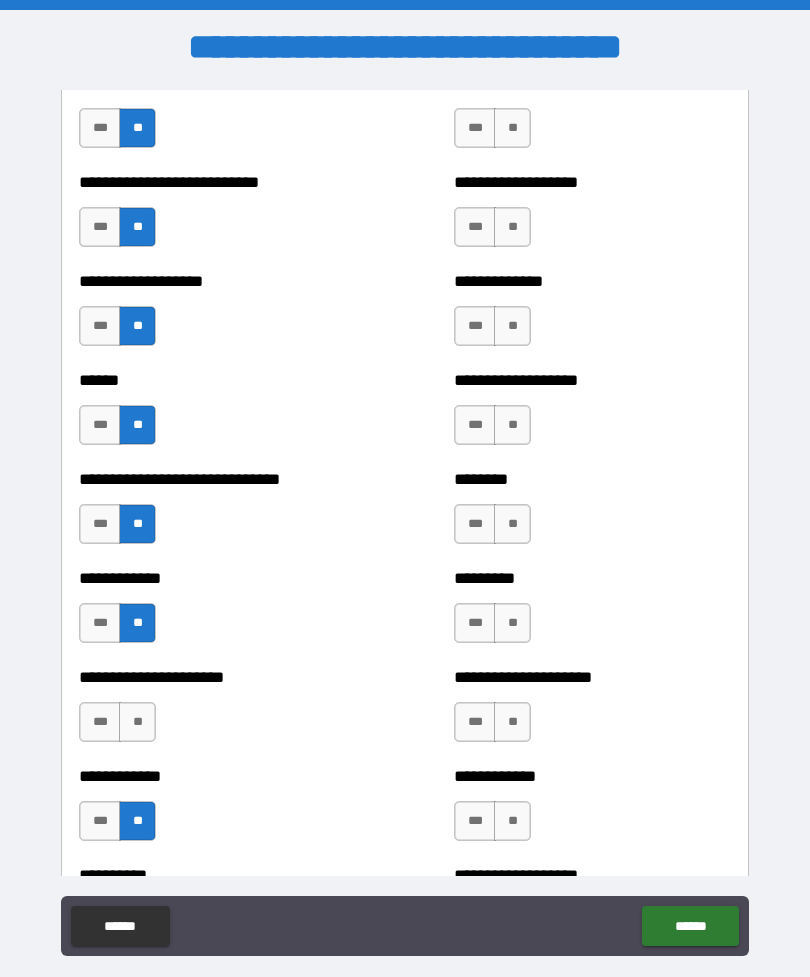 click on "**" at bounding box center [137, 722] 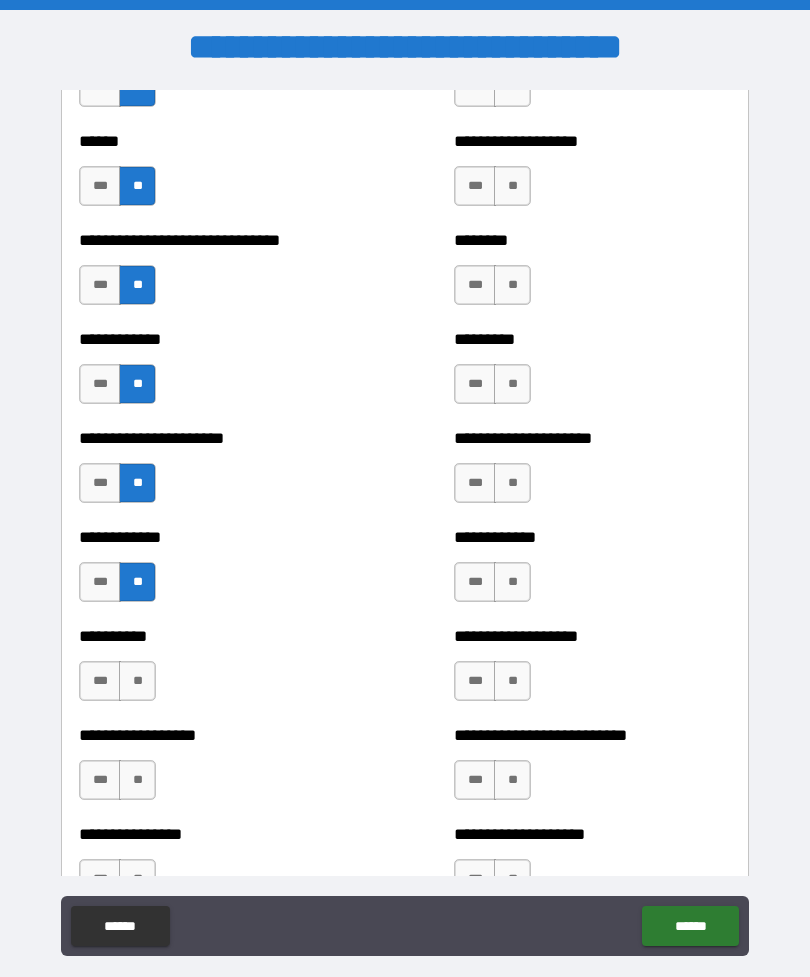scroll, scrollTop: 4574, scrollLeft: 0, axis: vertical 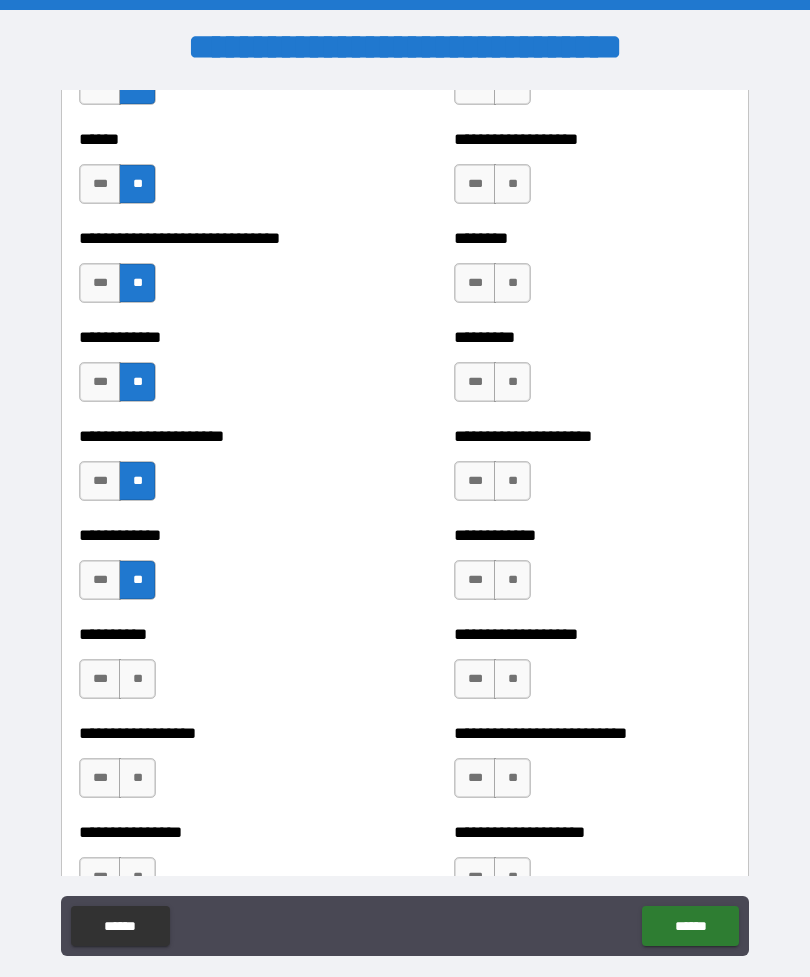 click on "**" at bounding box center [137, 679] 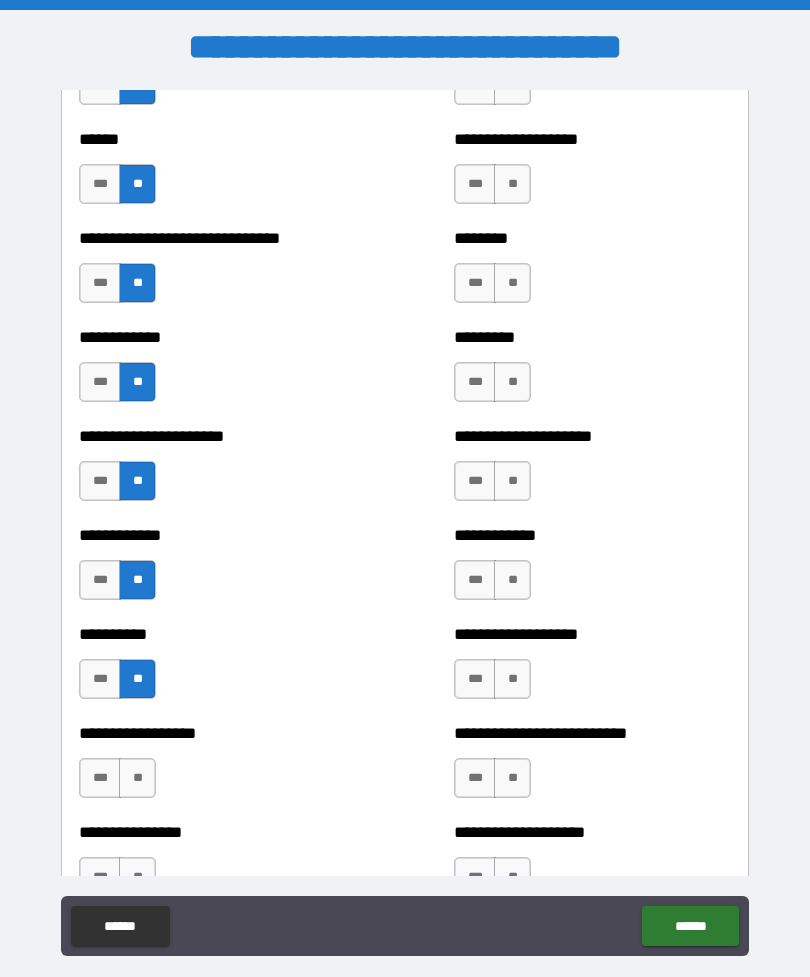 click on "**" at bounding box center [137, 778] 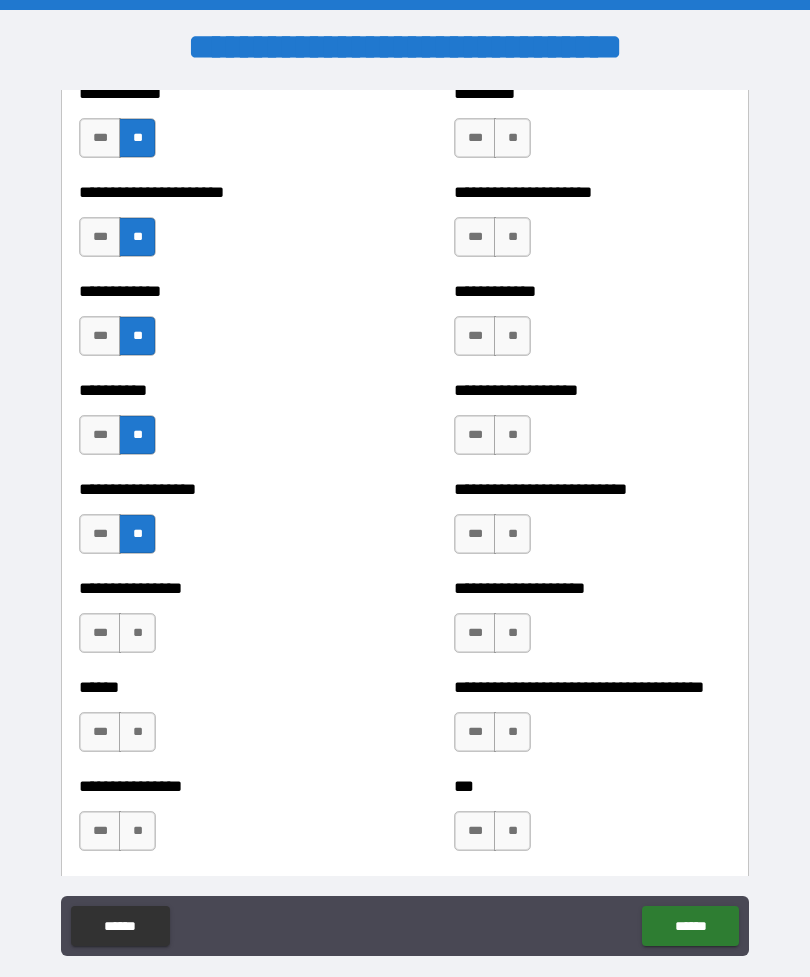scroll, scrollTop: 4820, scrollLeft: 0, axis: vertical 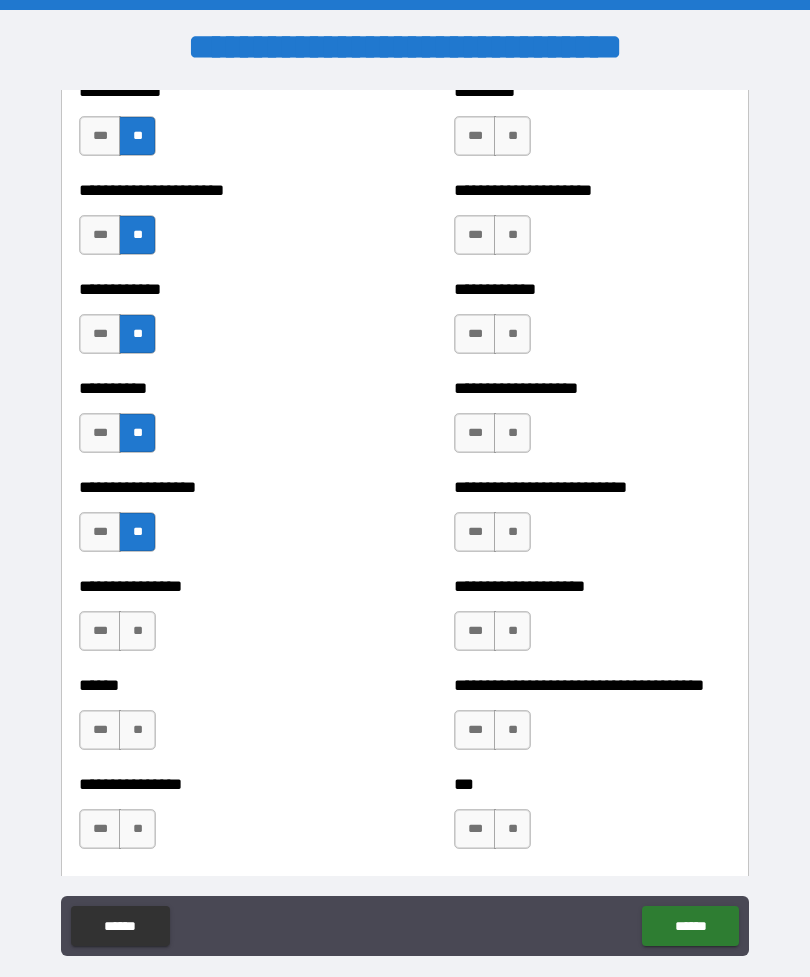 click on "**" at bounding box center [137, 631] 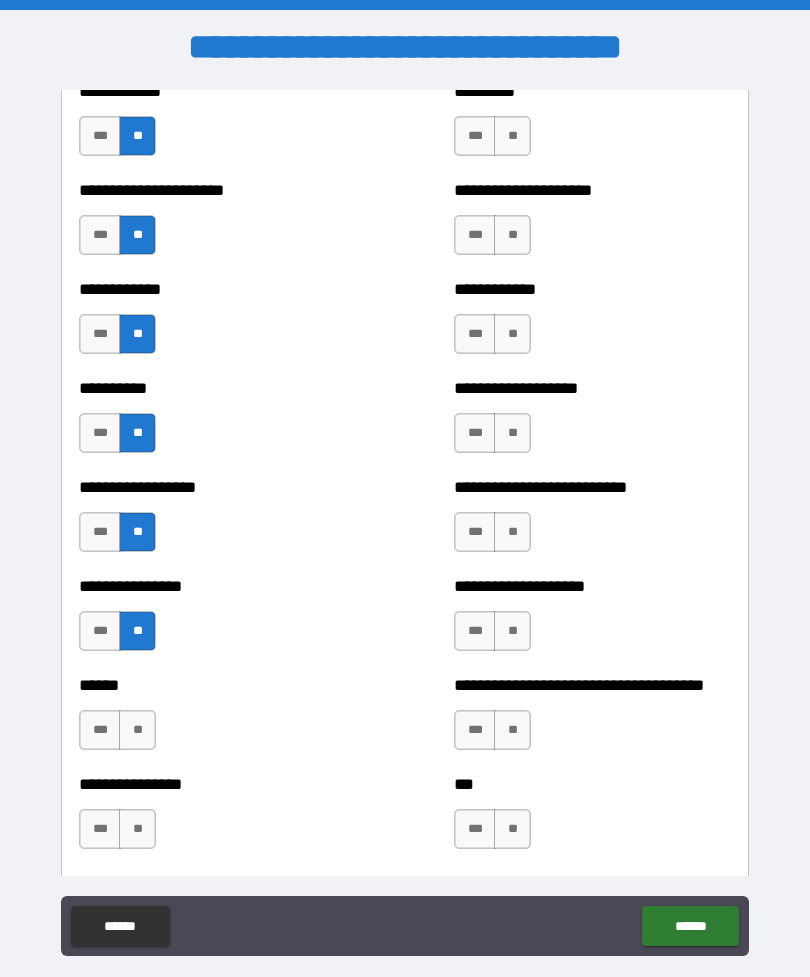 click on "**" at bounding box center [137, 730] 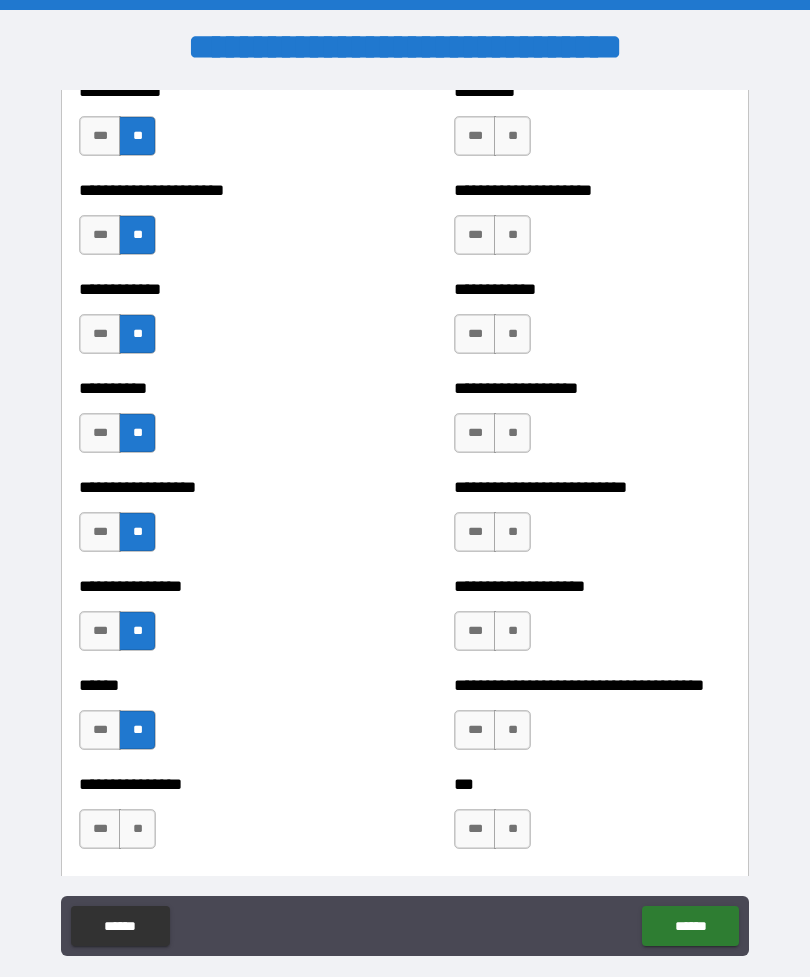 click on "**" at bounding box center [137, 829] 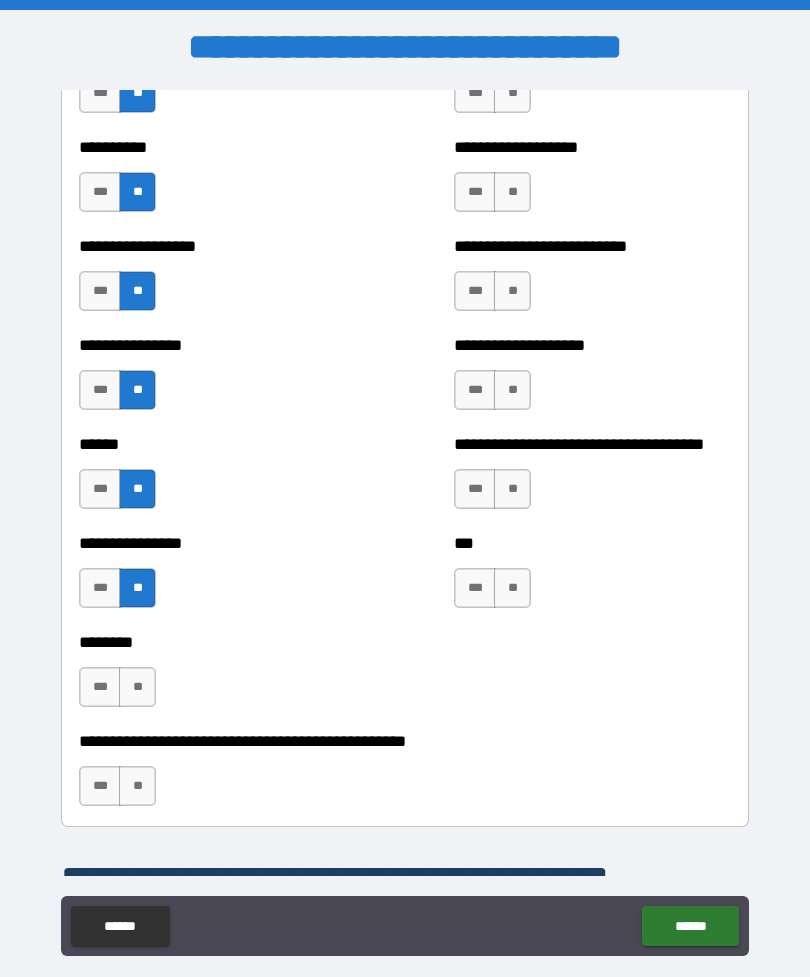 scroll, scrollTop: 5062, scrollLeft: 0, axis: vertical 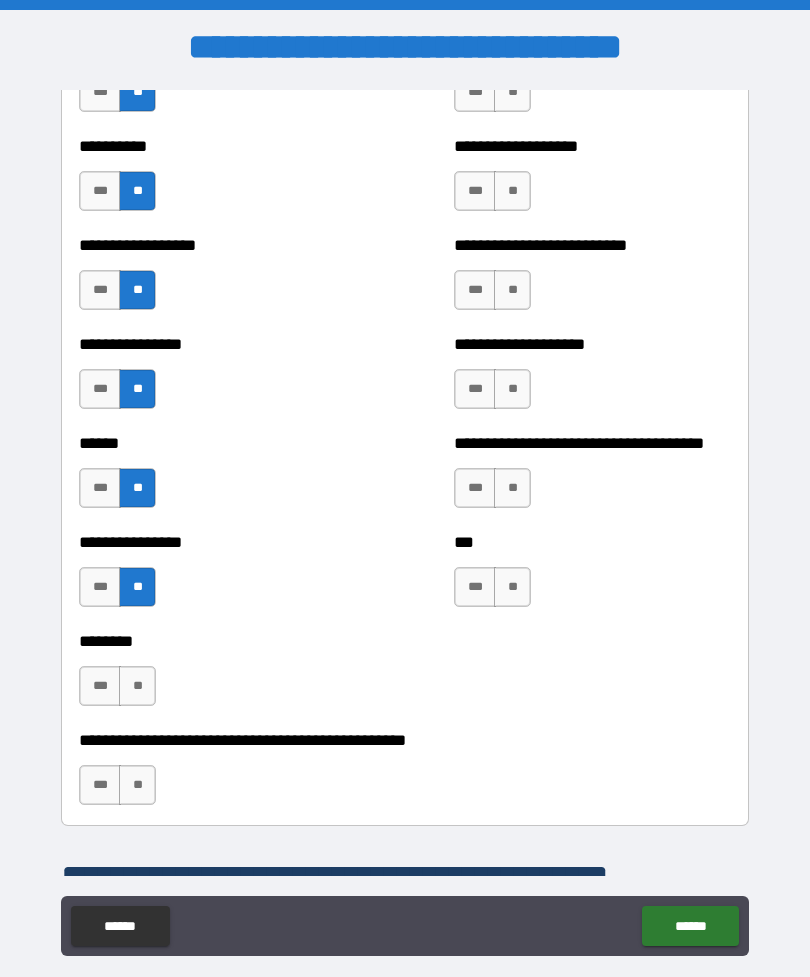 click on "**" at bounding box center [137, 686] 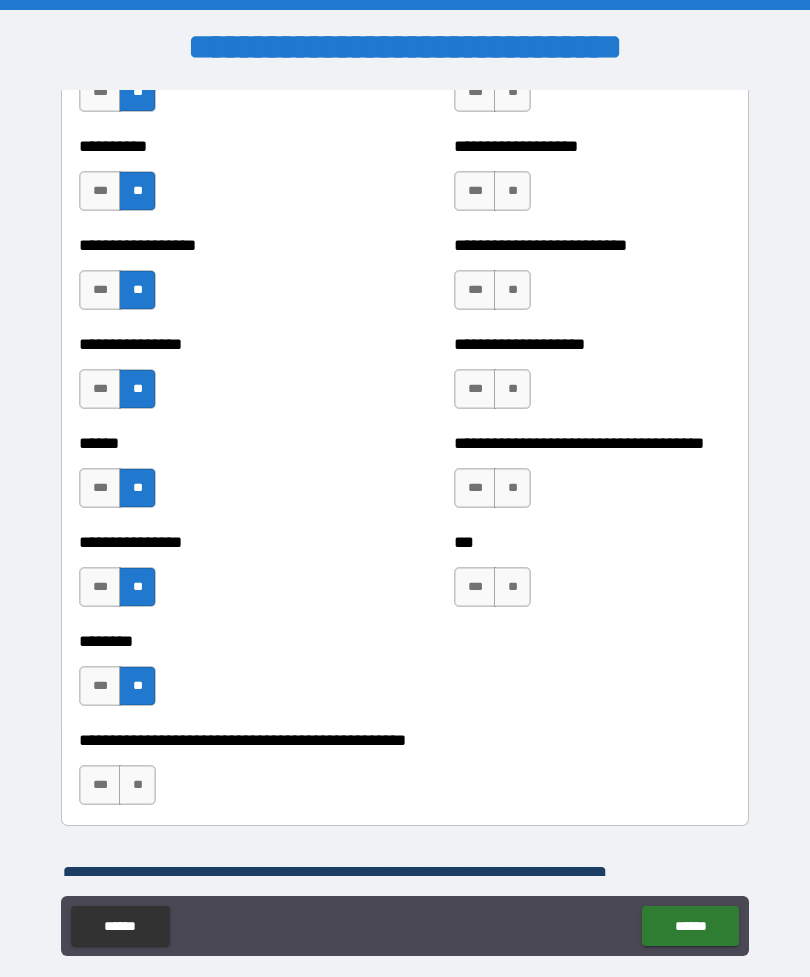 click on "**" at bounding box center [137, 785] 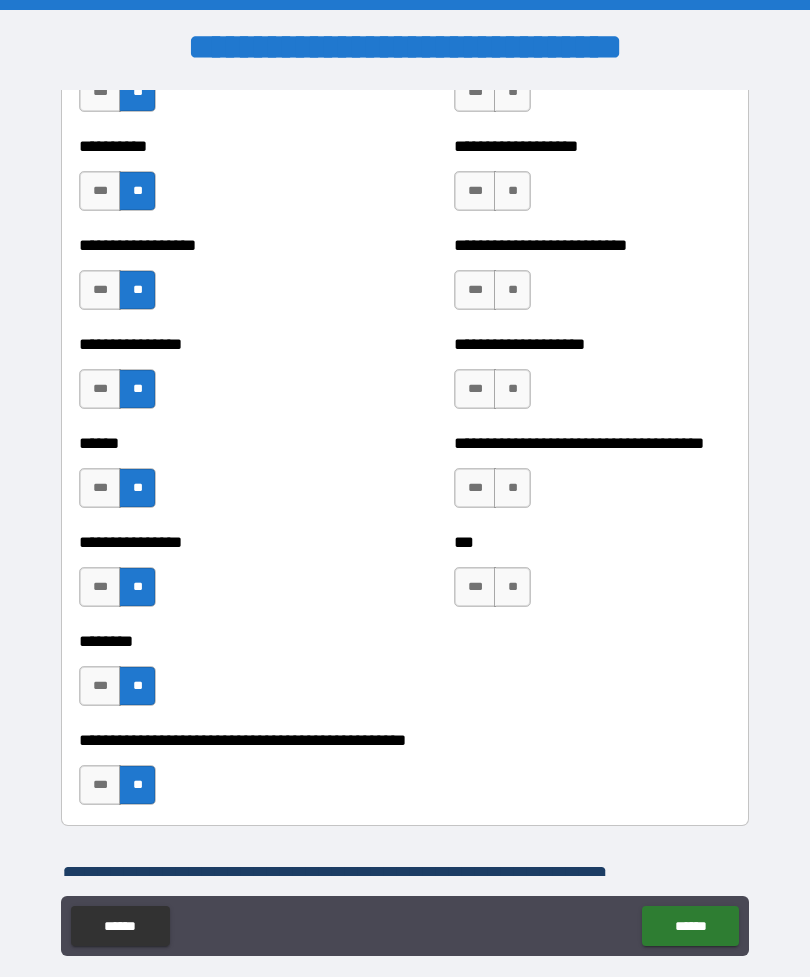 click on "**" at bounding box center (512, 587) 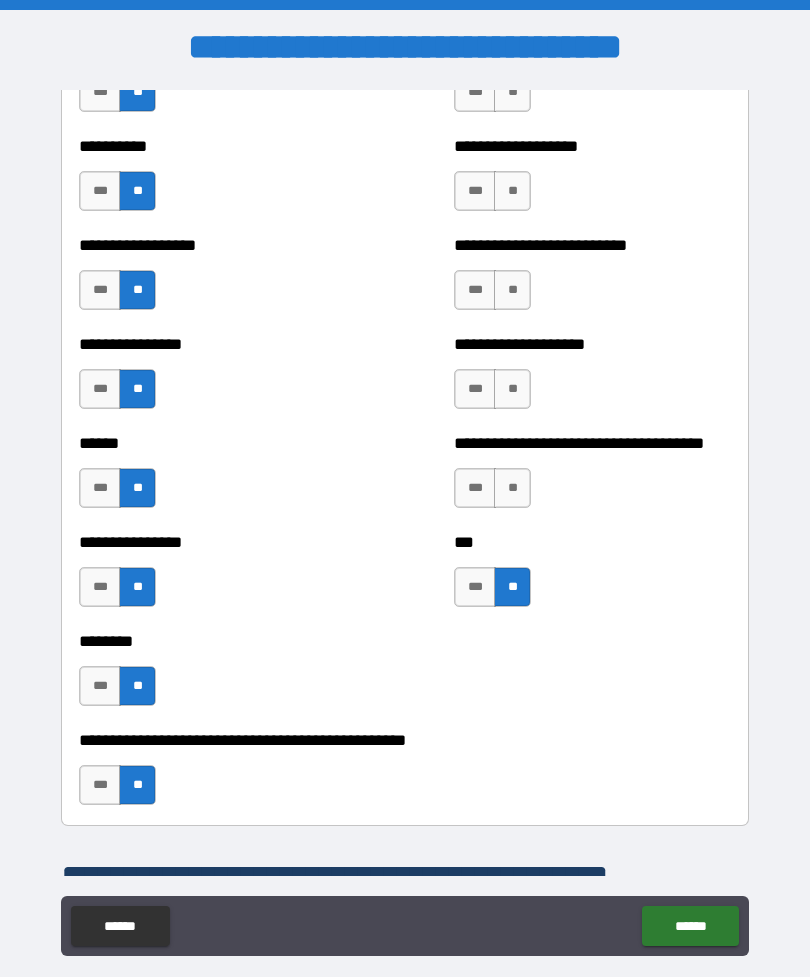 click on "**" at bounding box center (512, 488) 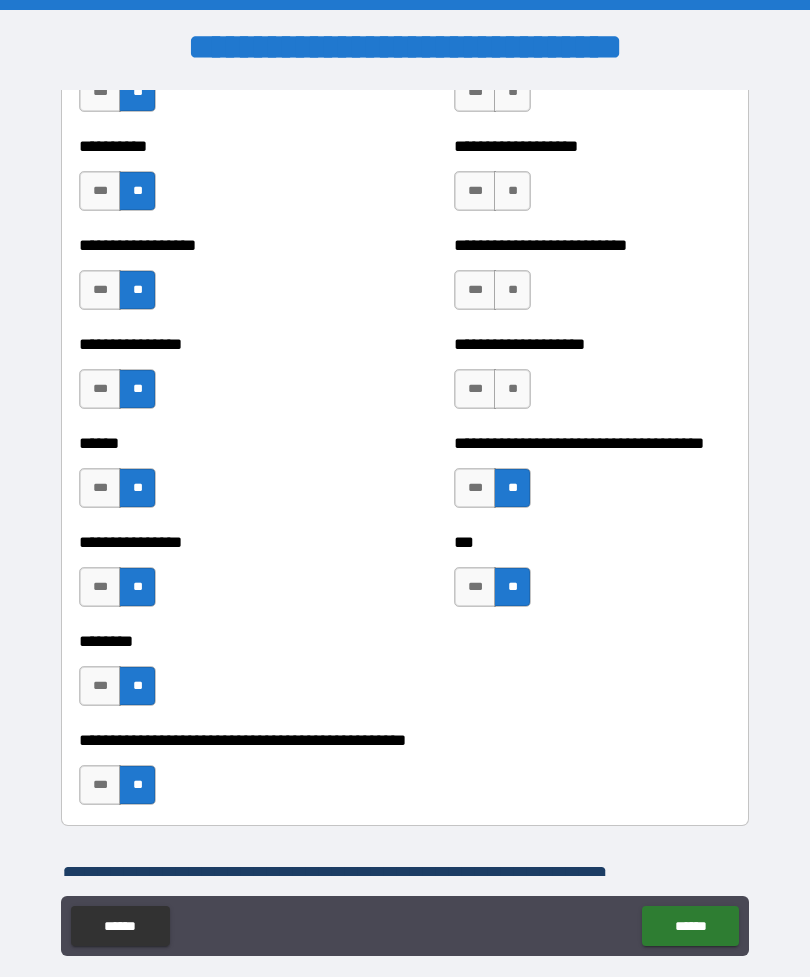 click on "**" at bounding box center (512, 389) 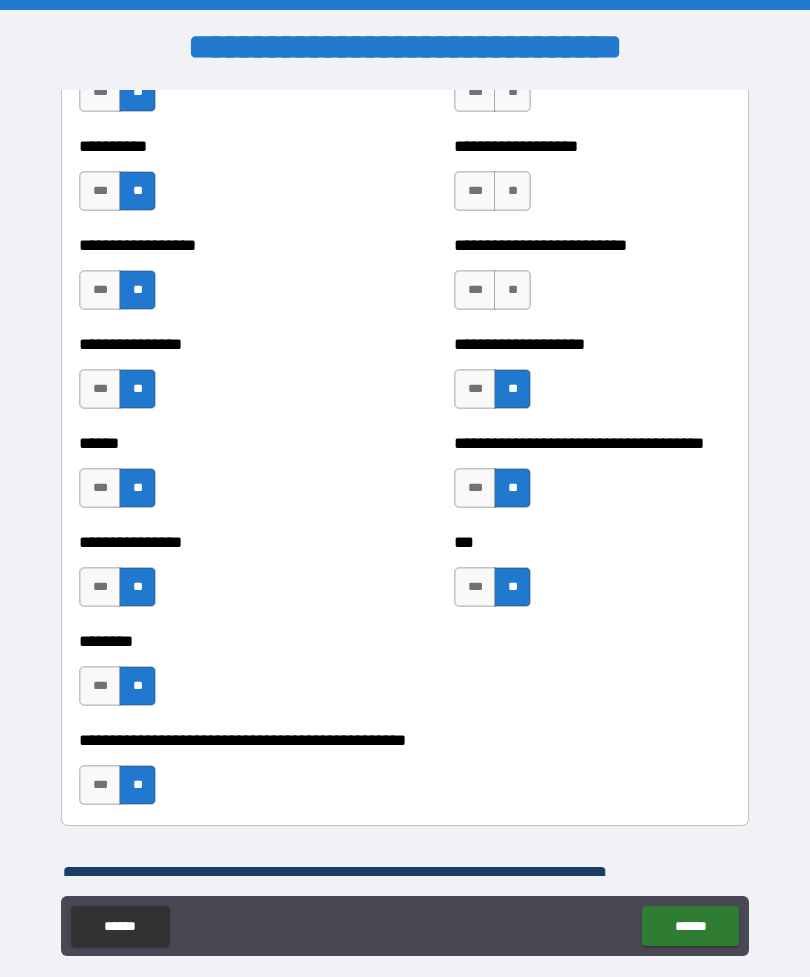click on "**" at bounding box center (512, 290) 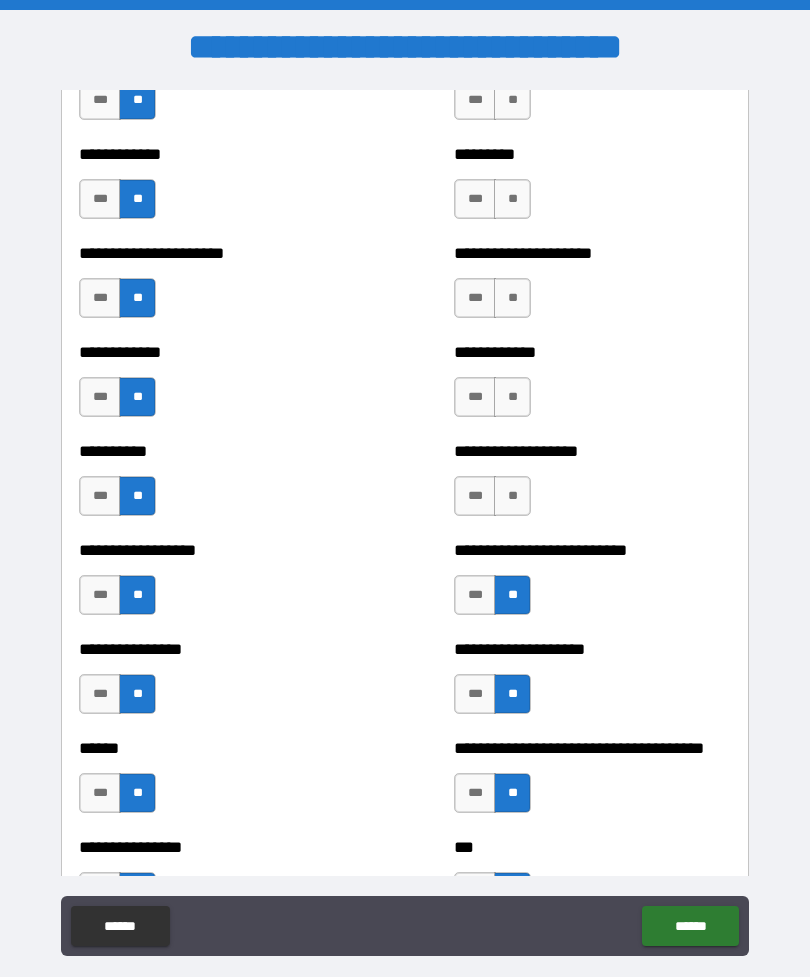 scroll, scrollTop: 4755, scrollLeft: 0, axis: vertical 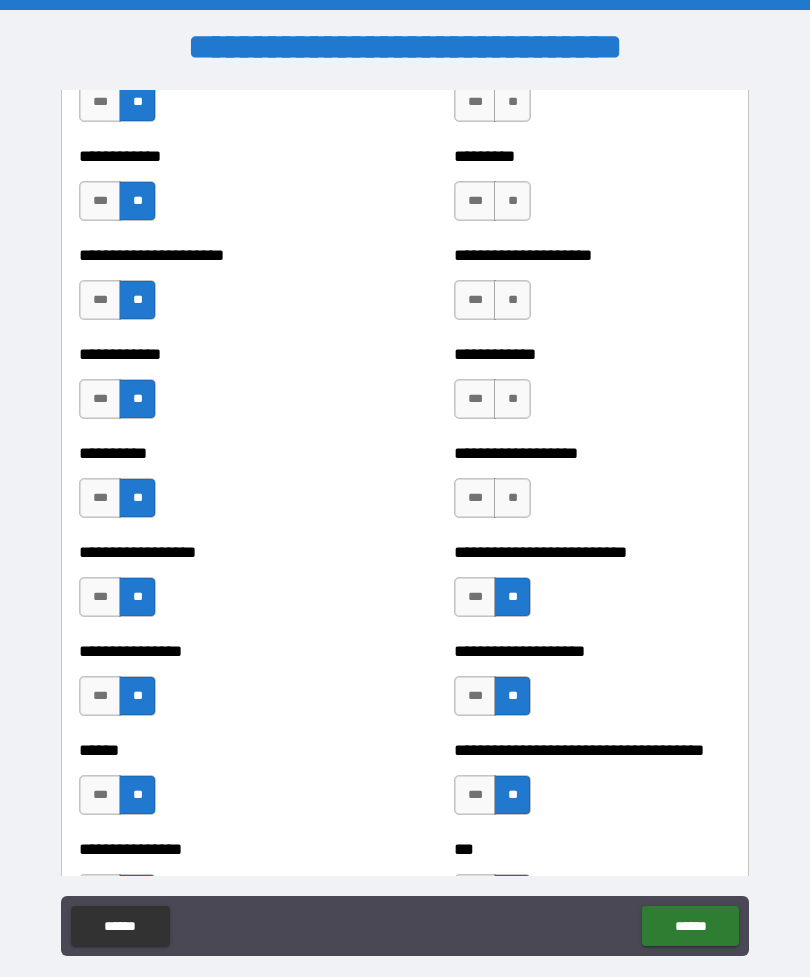 click on "**" at bounding box center [512, 498] 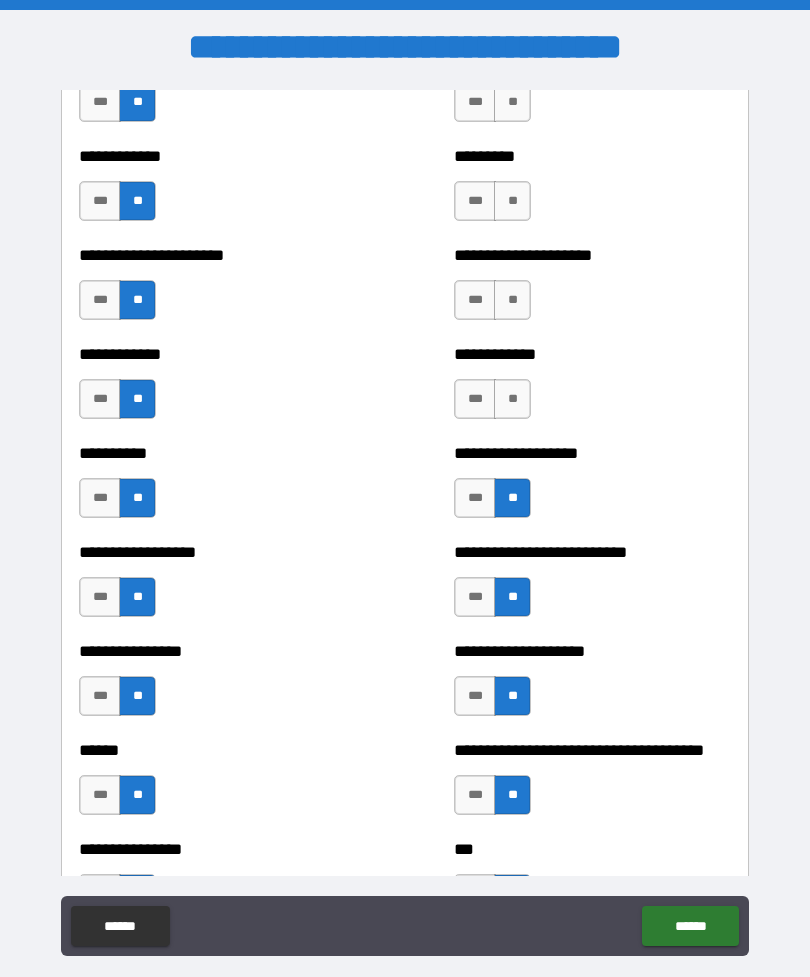 click on "**" at bounding box center (512, 399) 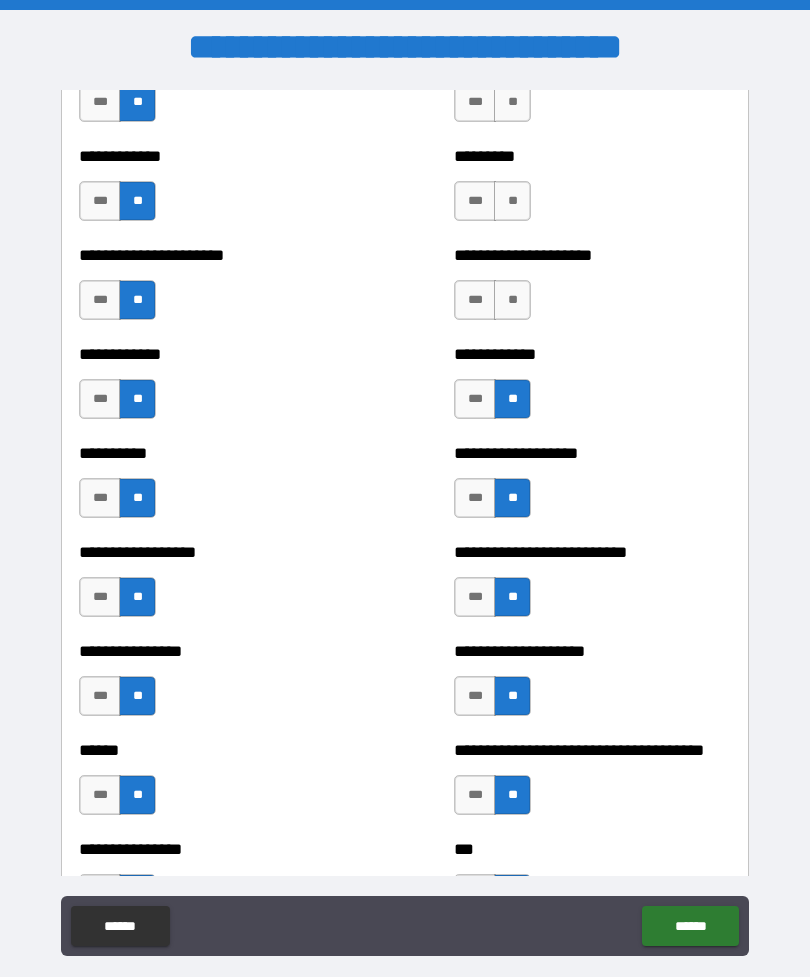 click on "**" at bounding box center (512, 300) 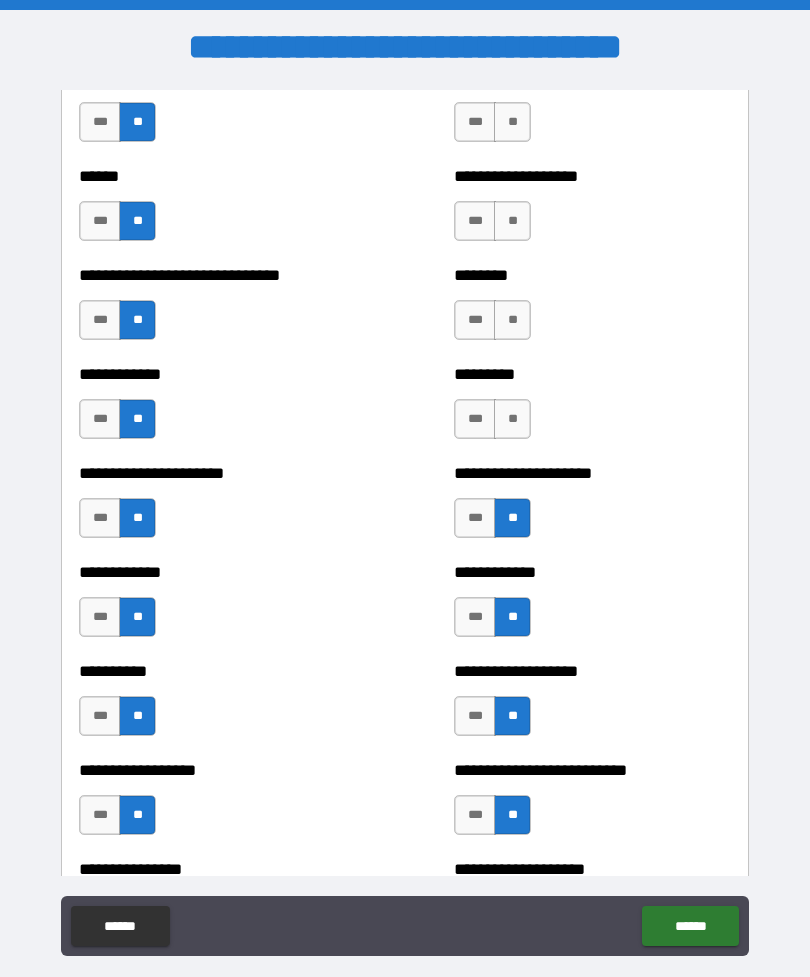 scroll, scrollTop: 4535, scrollLeft: 0, axis: vertical 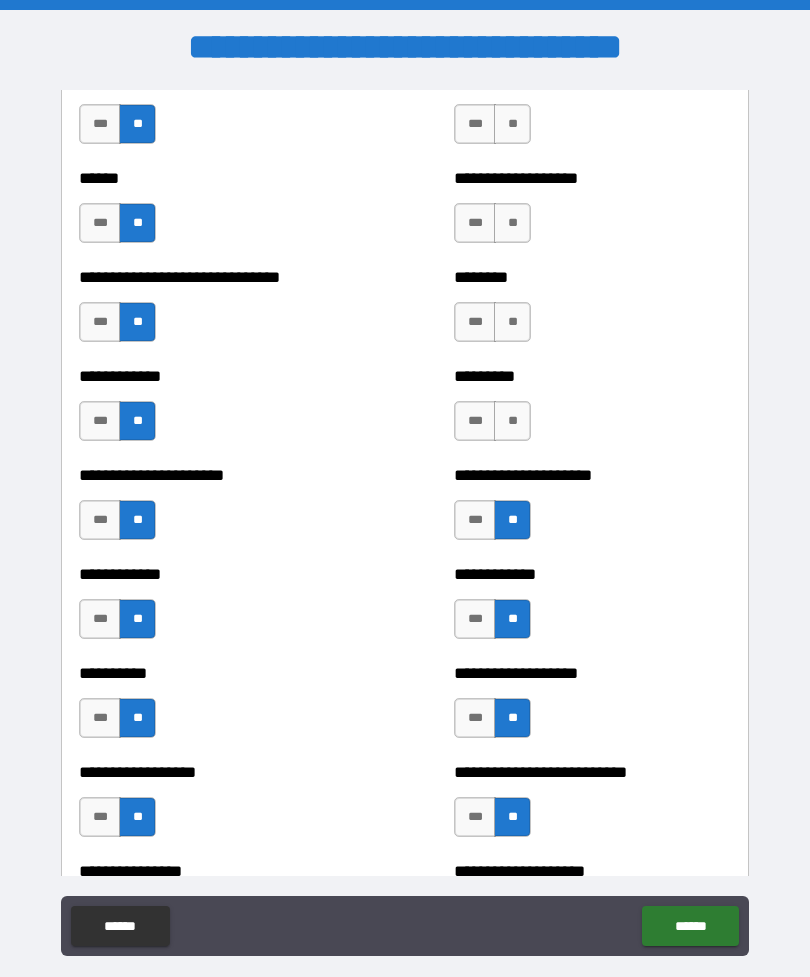 click on "**" at bounding box center [512, 421] 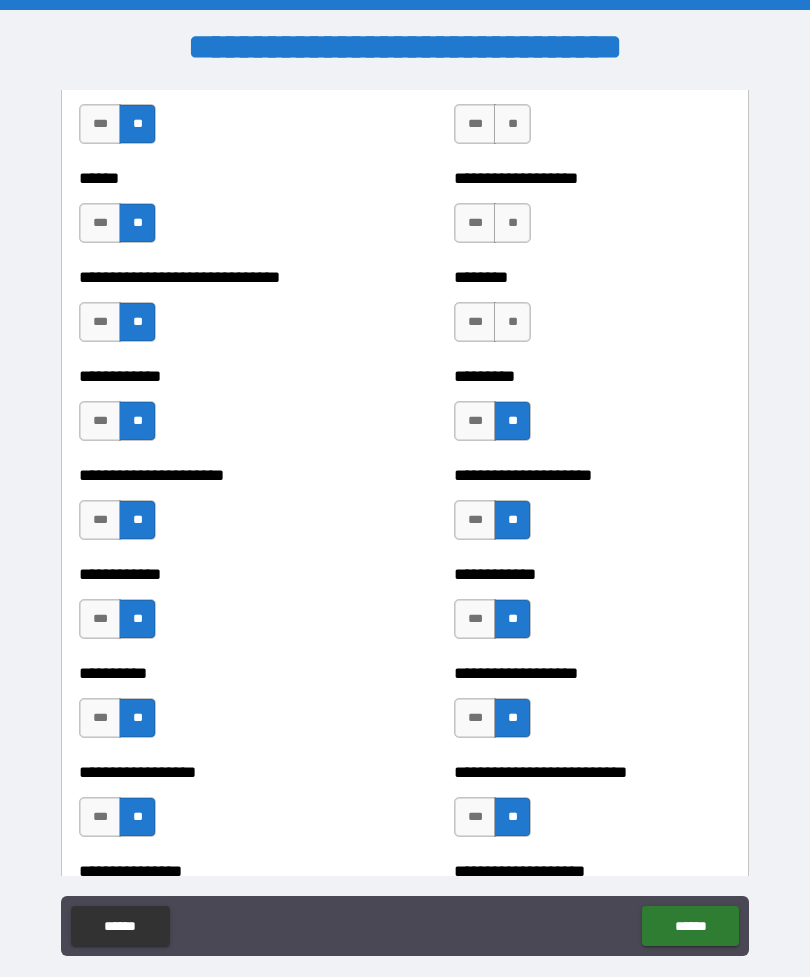 click on "**" at bounding box center (512, 322) 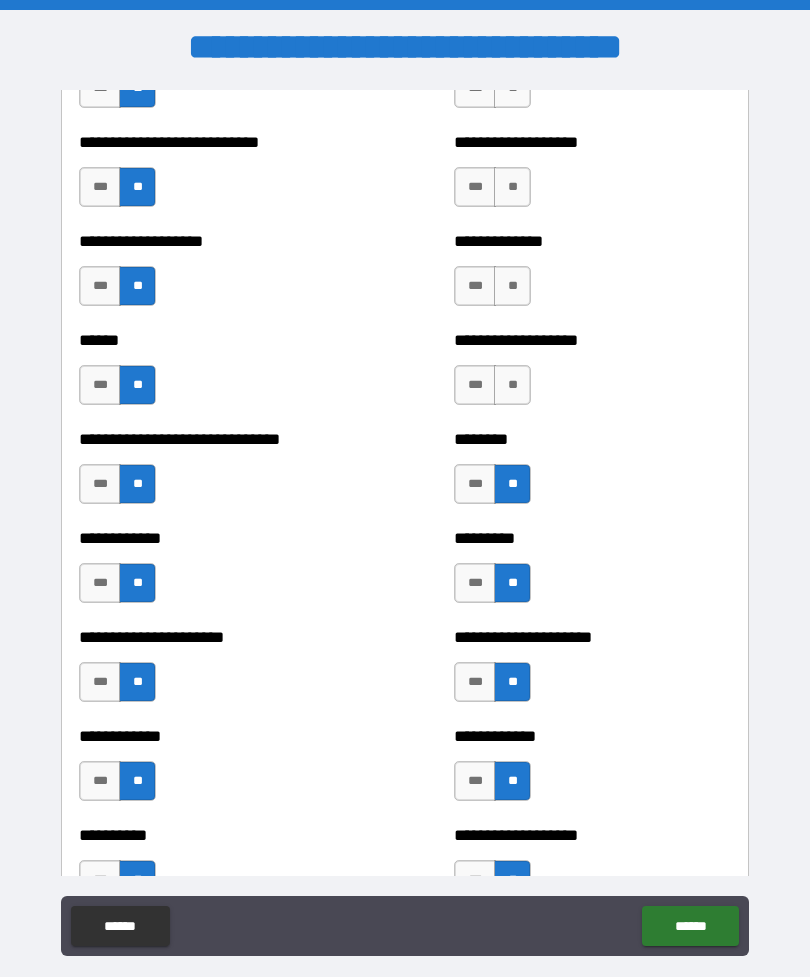 scroll, scrollTop: 4364, scrollLeft: 0, axis: vertical 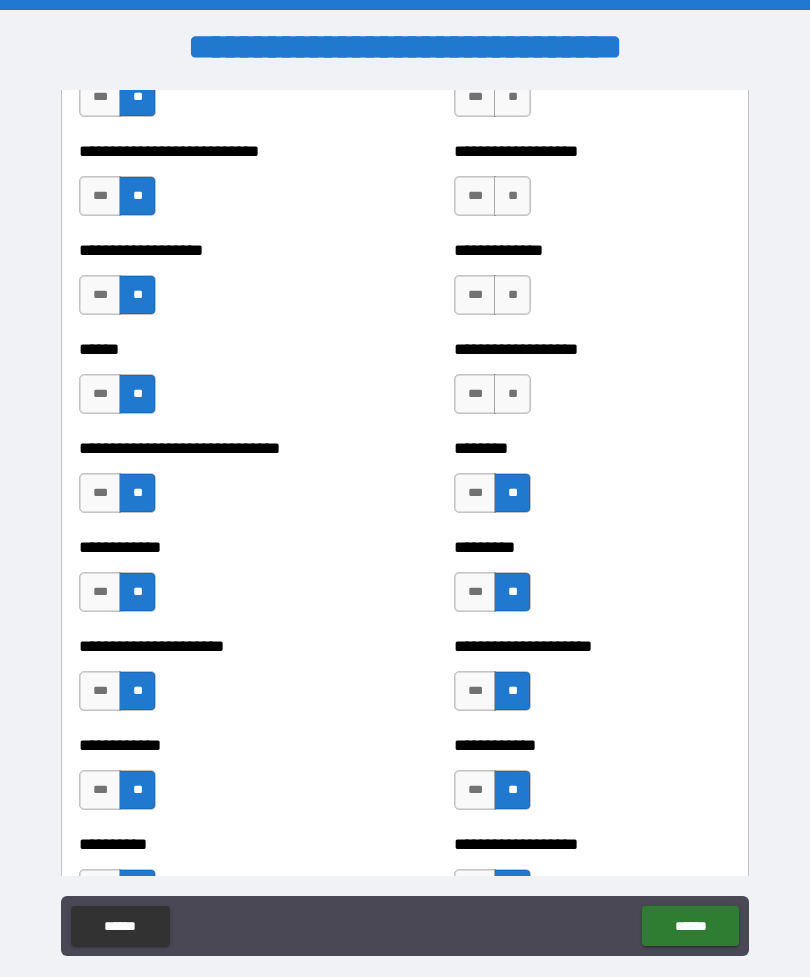 click on "**" at bounding box center (512, 394) 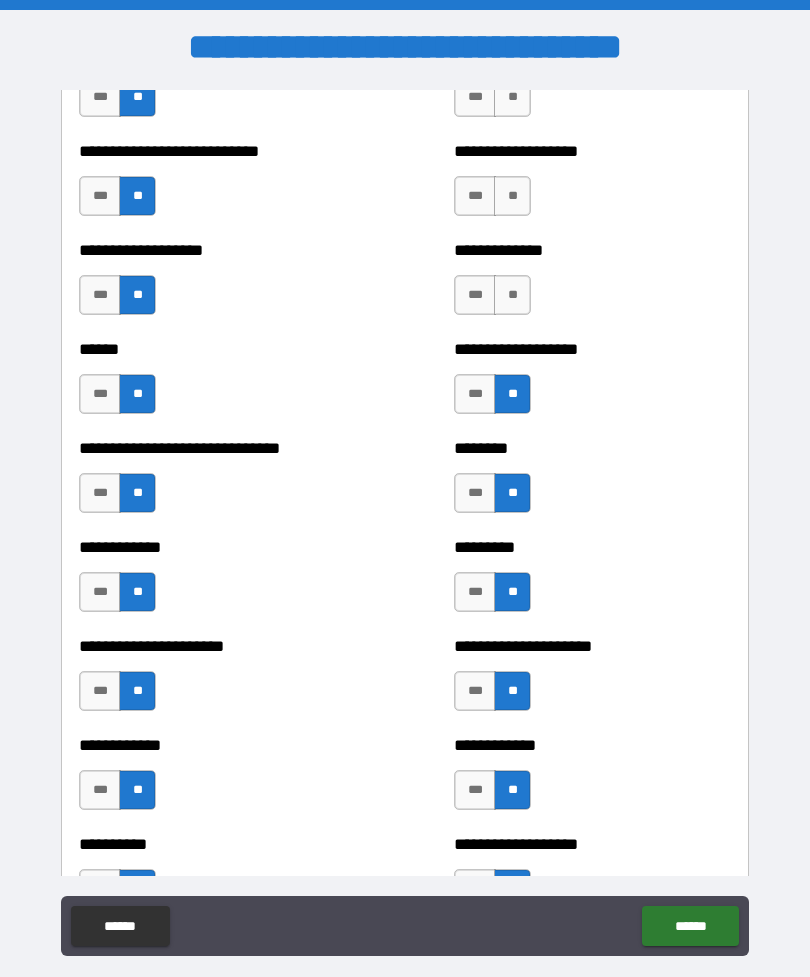 click on "**" at bounding box center [512, 295] 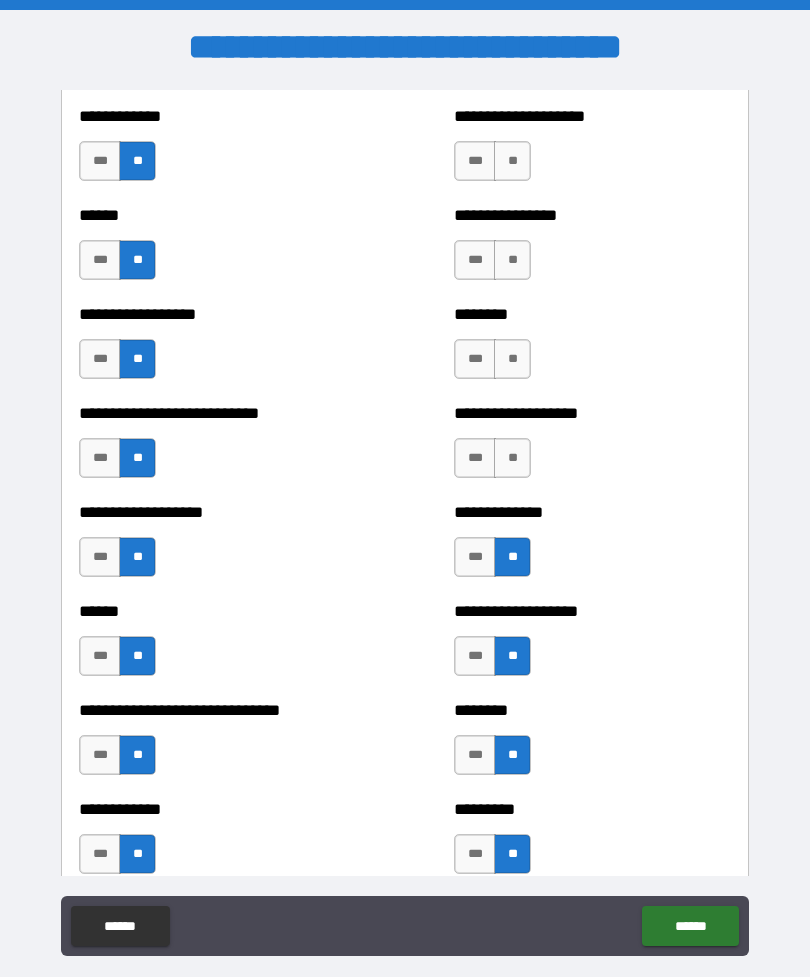 scroll, scrollTop: 4107, scrollLeft: 0, axis: vertical 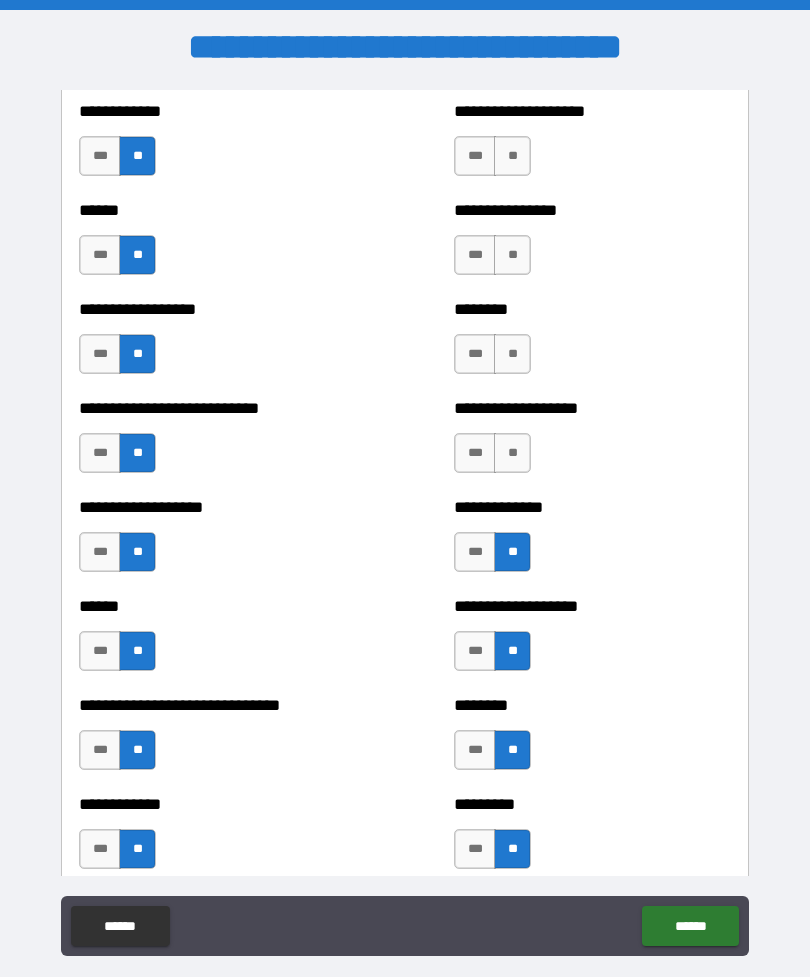 click on "**" at bounding box center [512, 354] 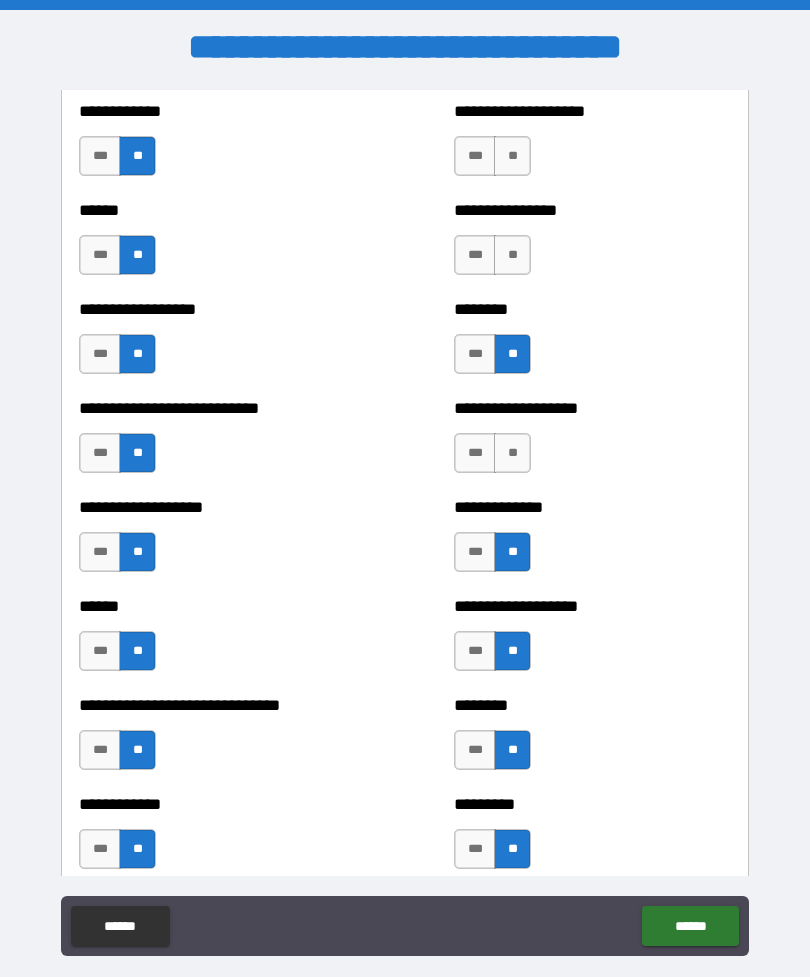 click on "**" at bounding box center (512, 255) 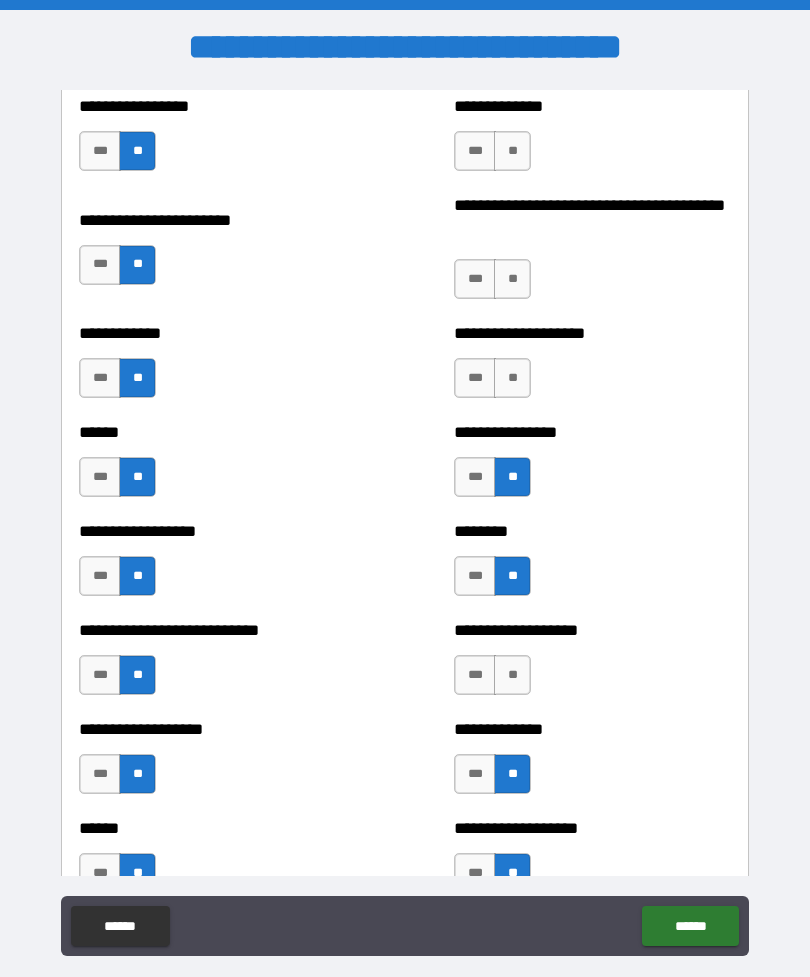 scroll, scrollTop: 3821, scrollLeft: 0, axis: vertical 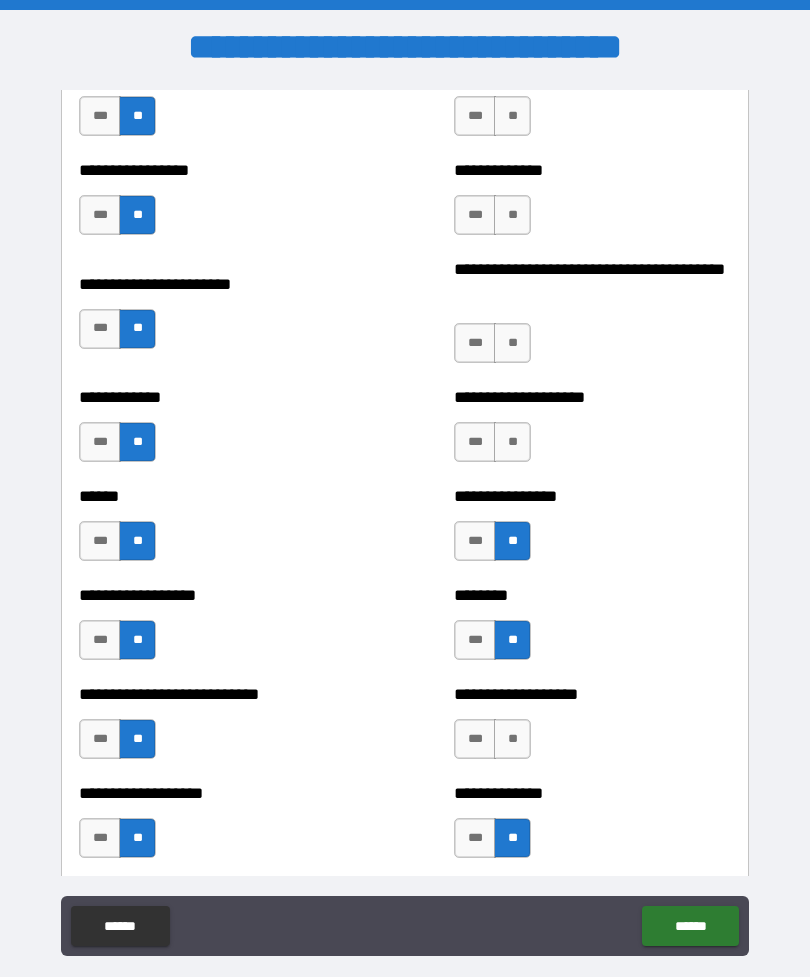 click on "**" at bounding box center [512, 442] 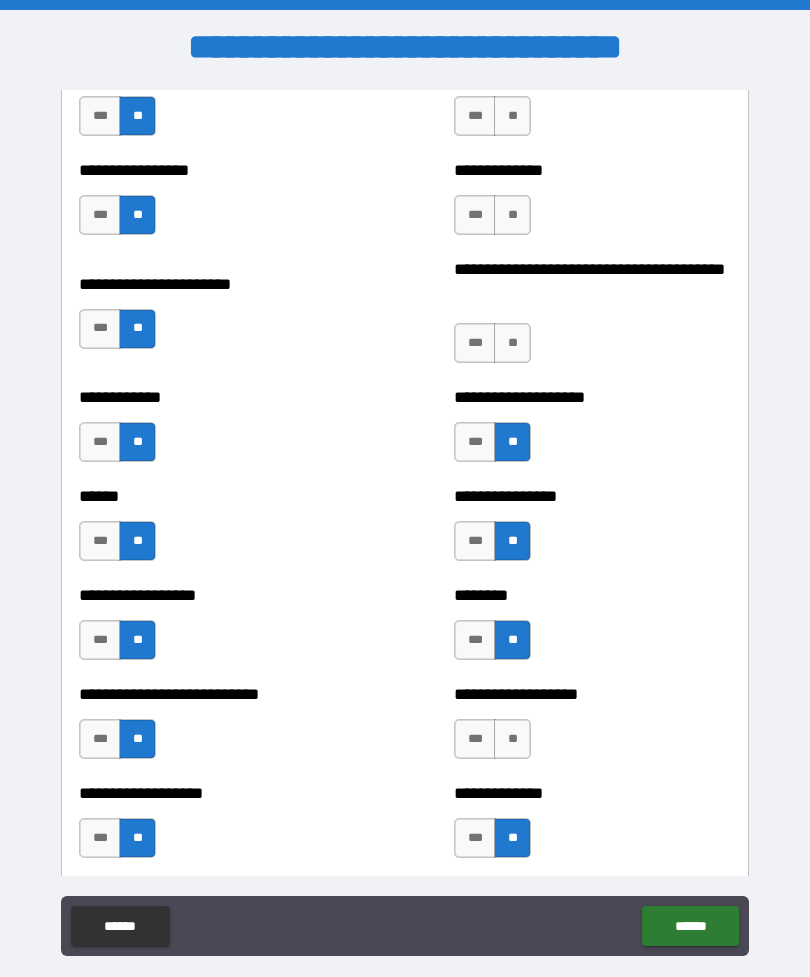 click on "**" at bounding box center [512, 343] 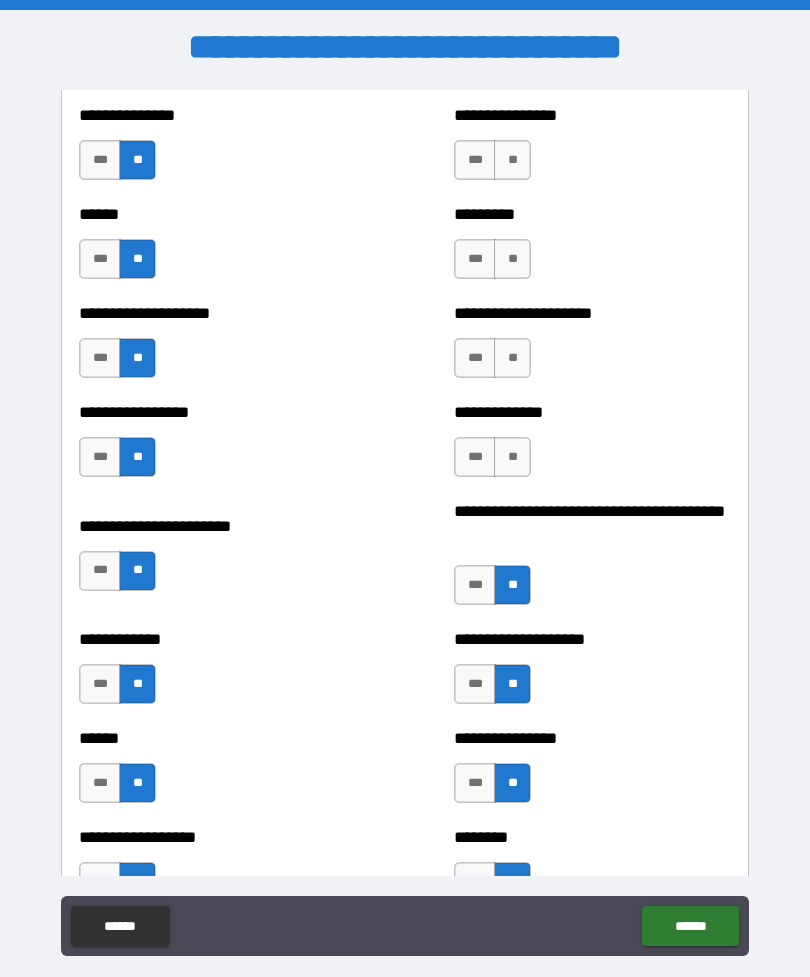scroll, scrollTop: 3557, scrollLeft: 0, axis: vertical 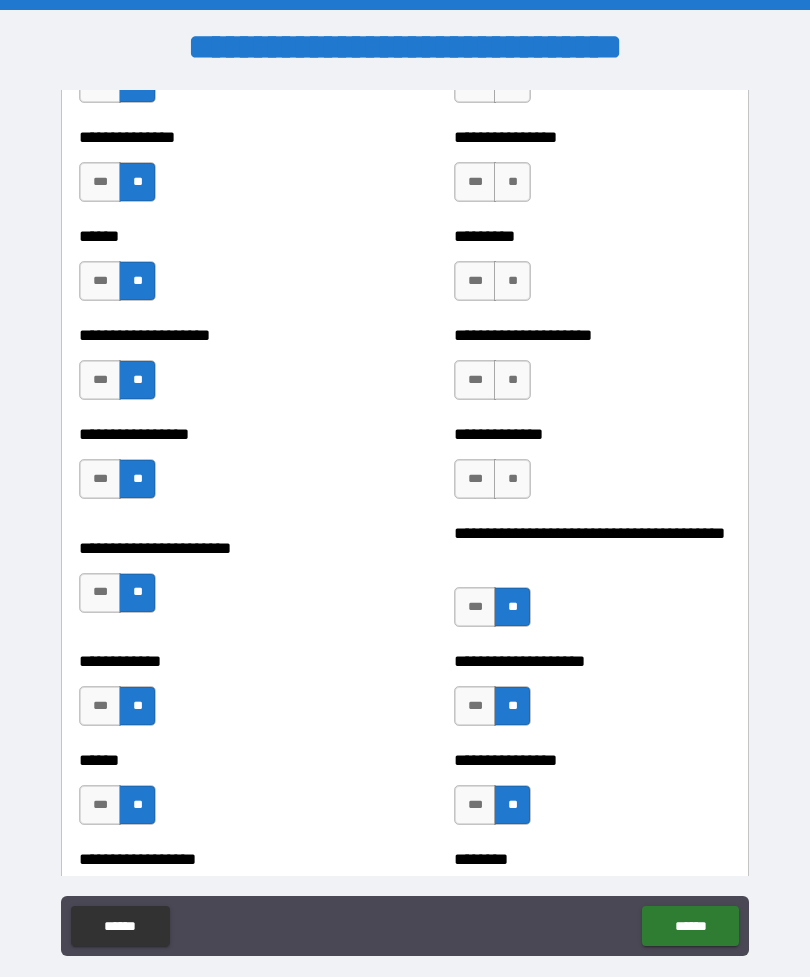 click on "**" at bounding box center [512, 479] 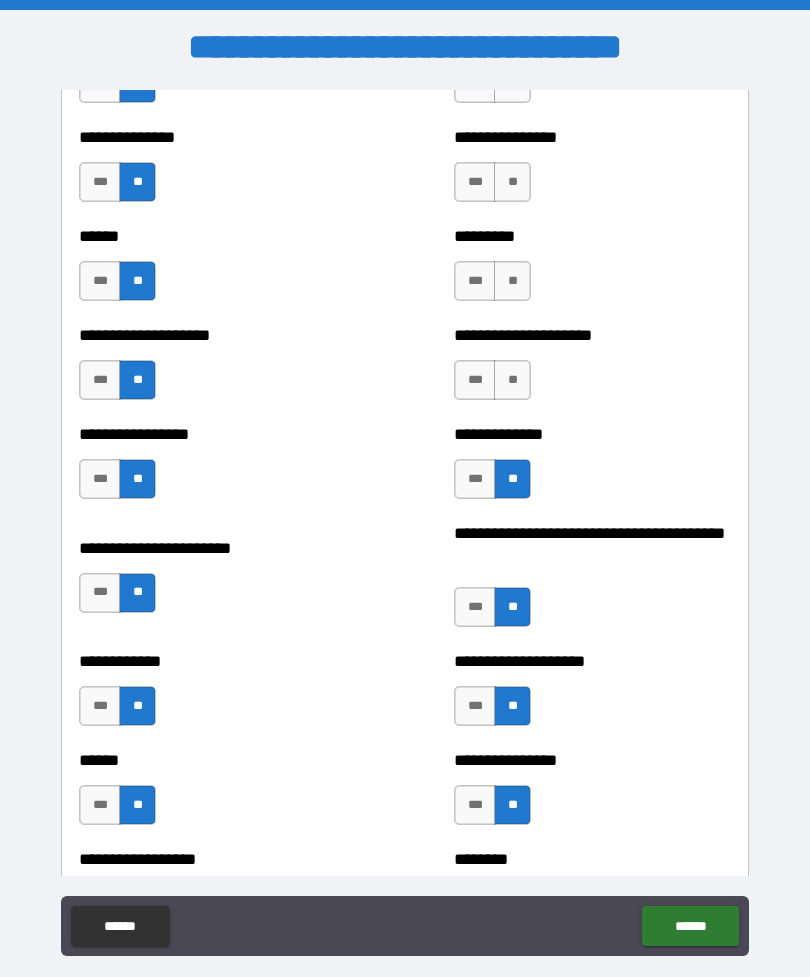 click on "**" at bounding box center [512, 380] 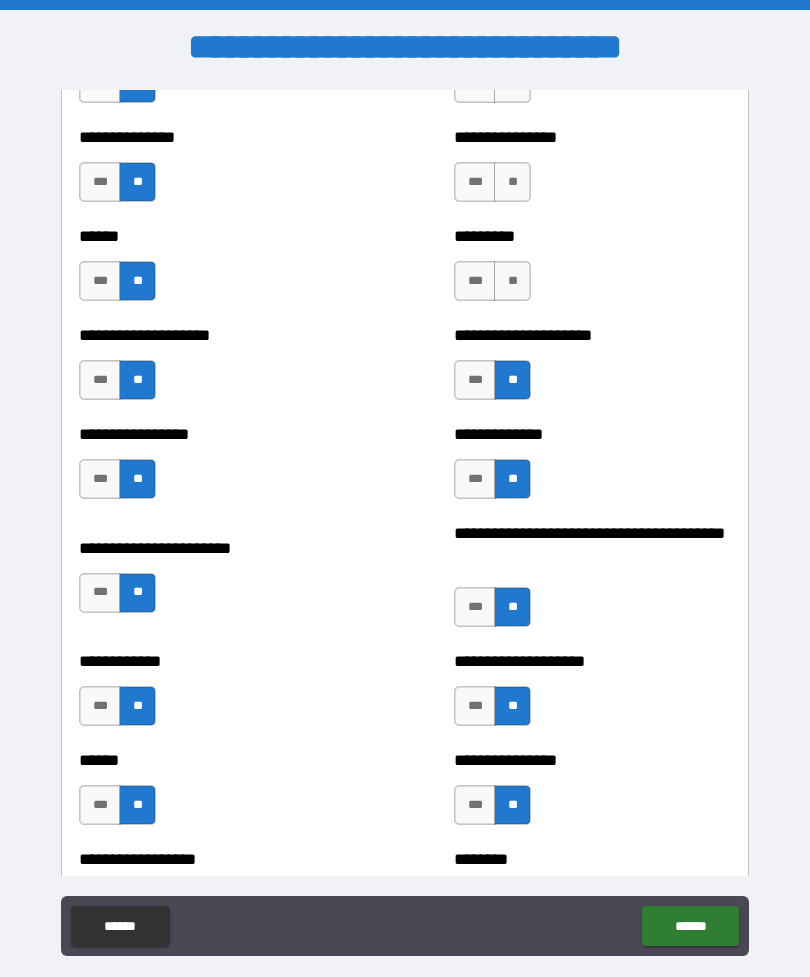 click on "**" at bounding box center (512, 281) 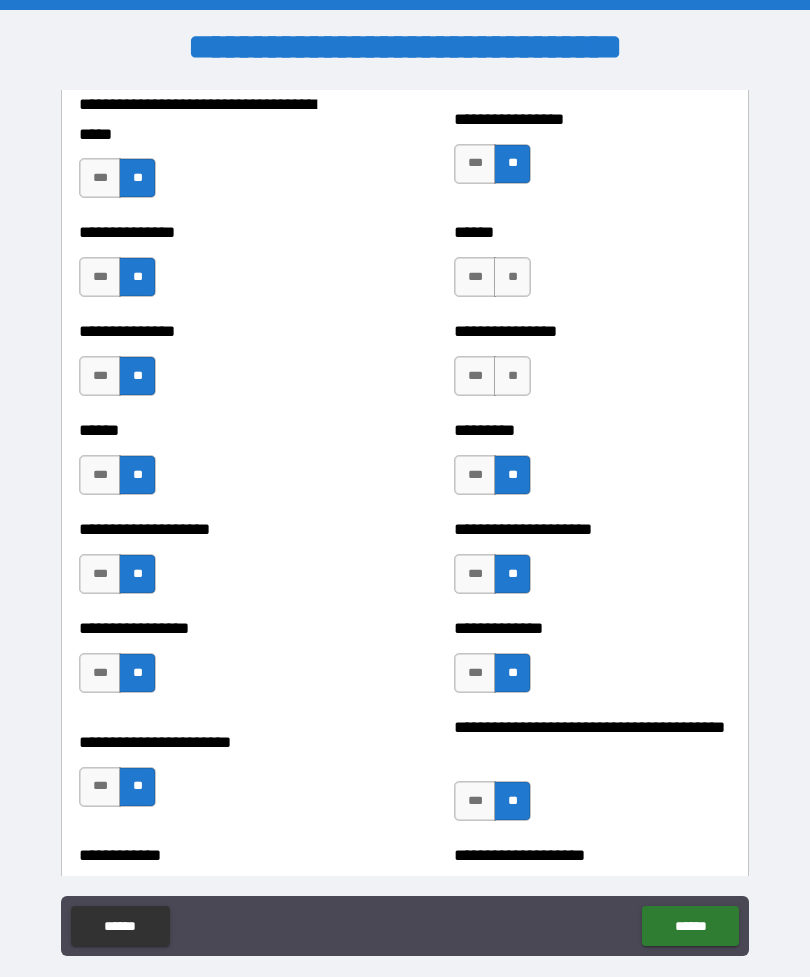 scroll, scrollTop: 3351, scrollLeft: 0, axis: vertical 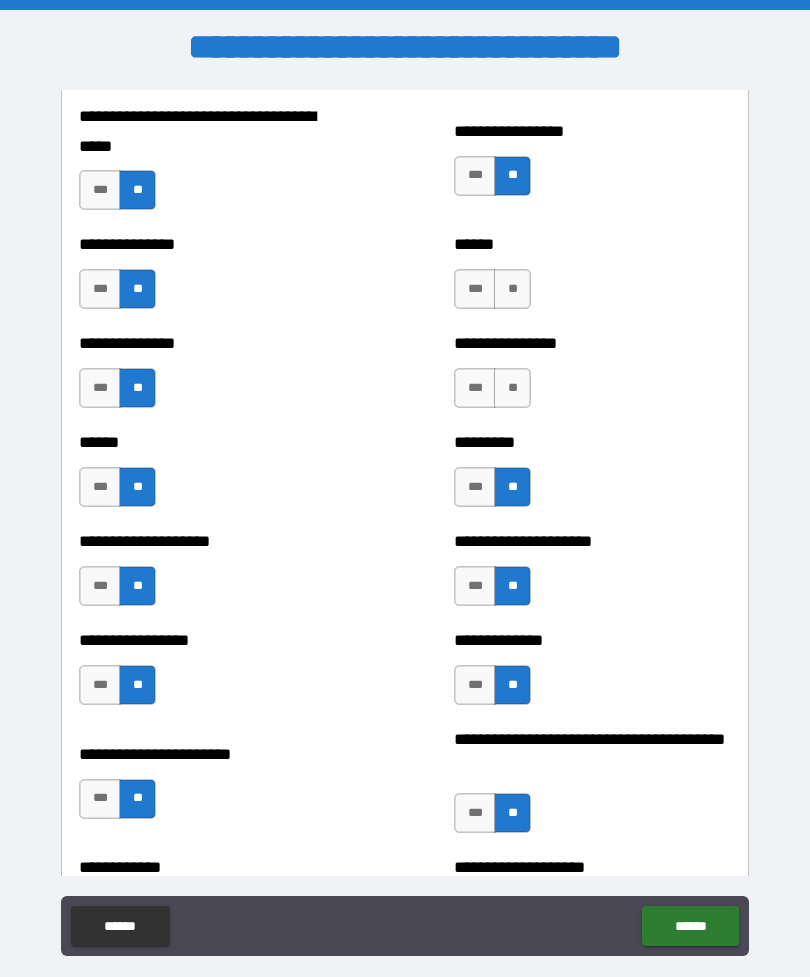 click on "**" at bounding box center (512, 388) 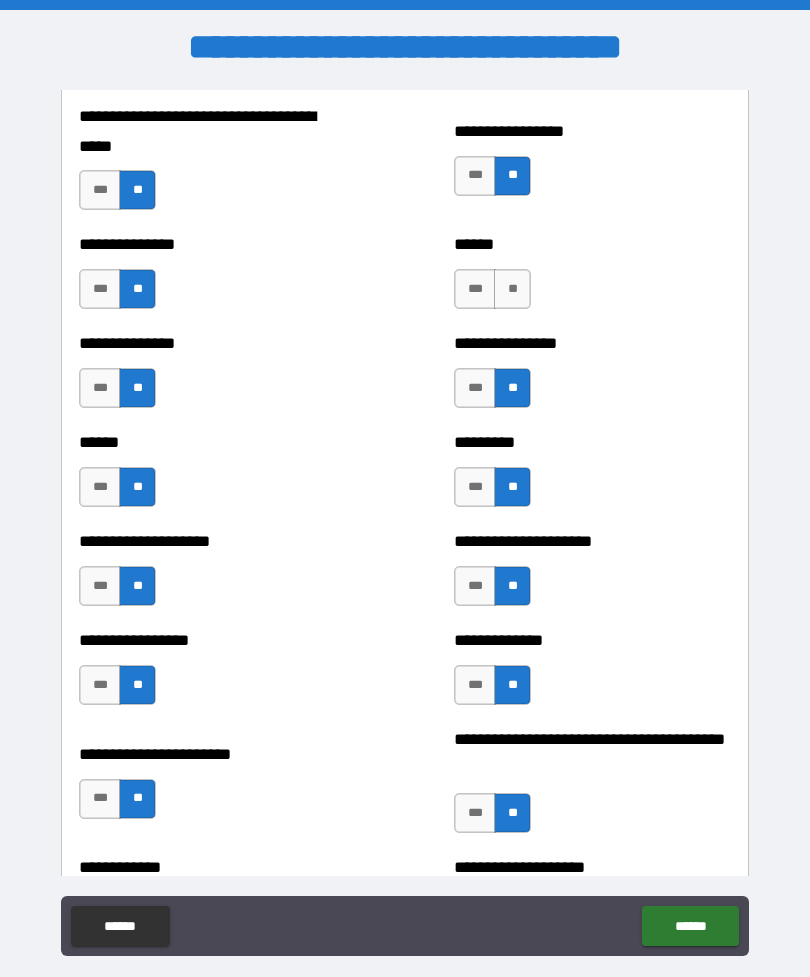 click on "**" at bounding box center (512, 289) 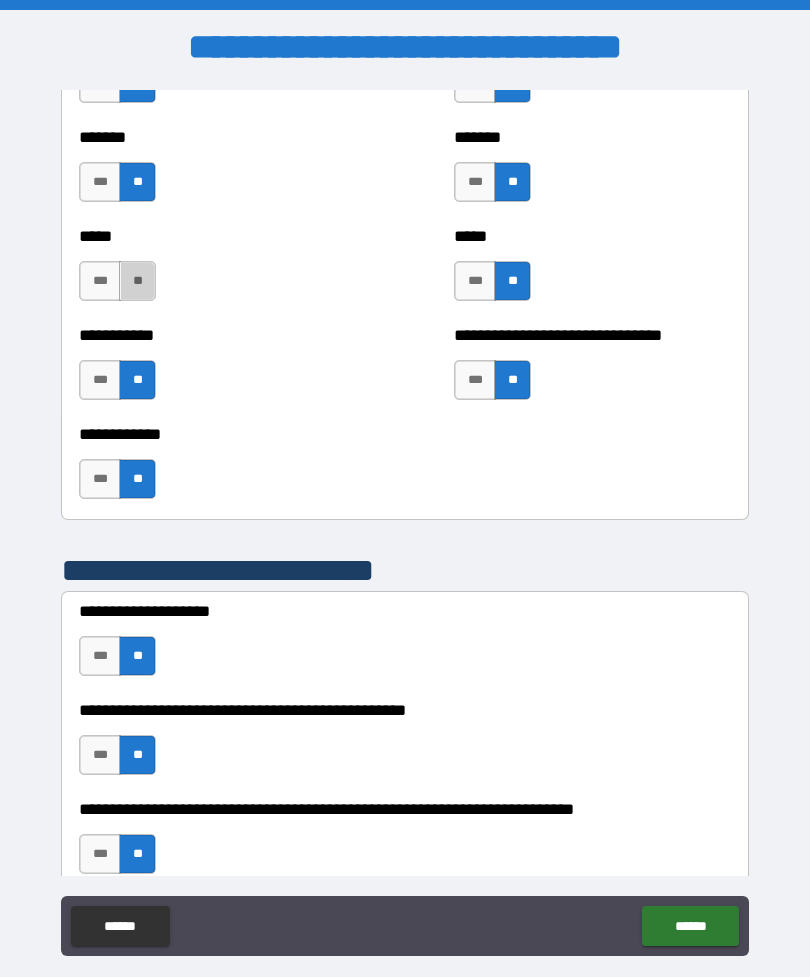 scroll, scrollTop: 1593, scrollLeft: 0, axis: vertical 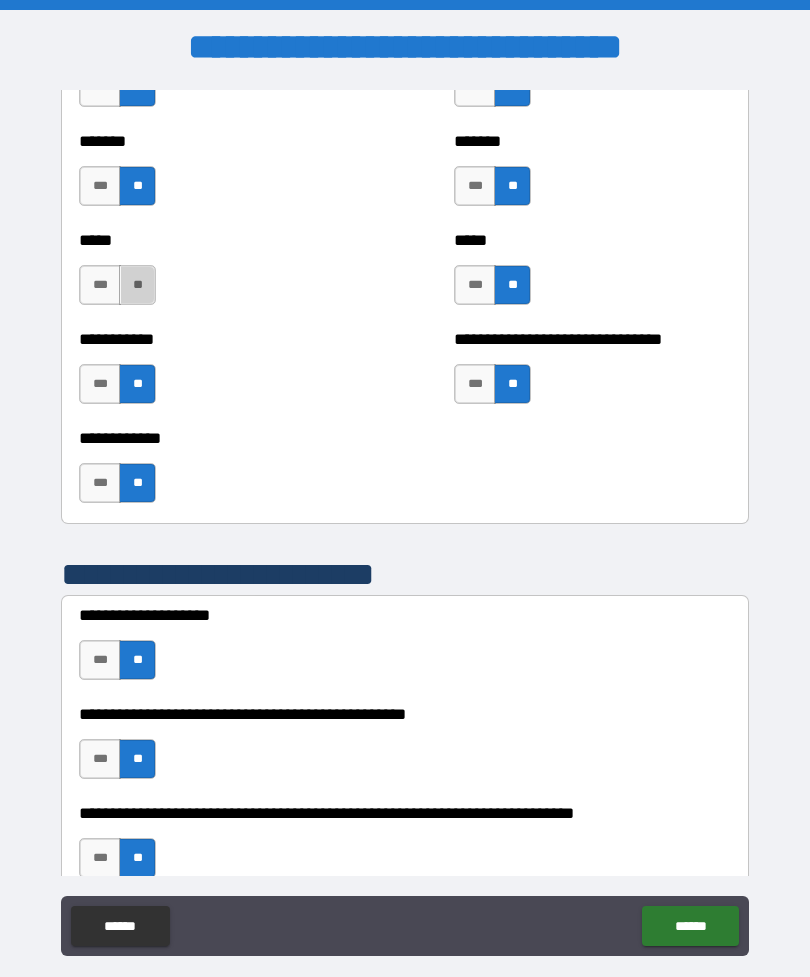 click on "**" at bounding box center [137, 285] 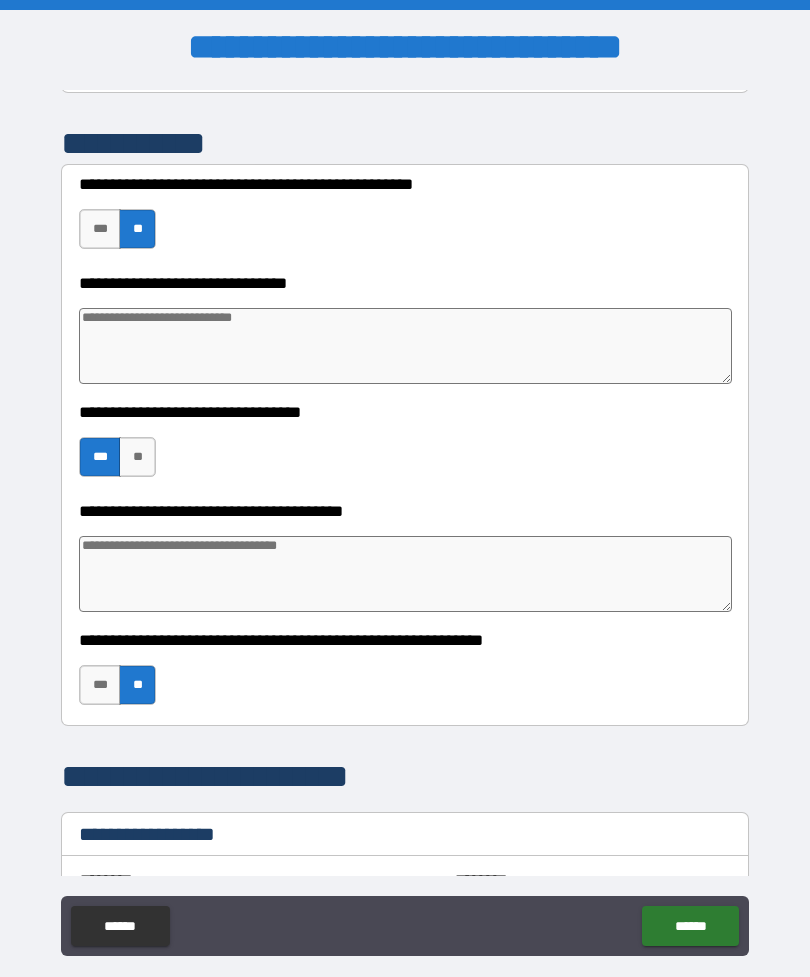 scroll, scrollTop: 511, scrollLeft: 0, axis: vertical 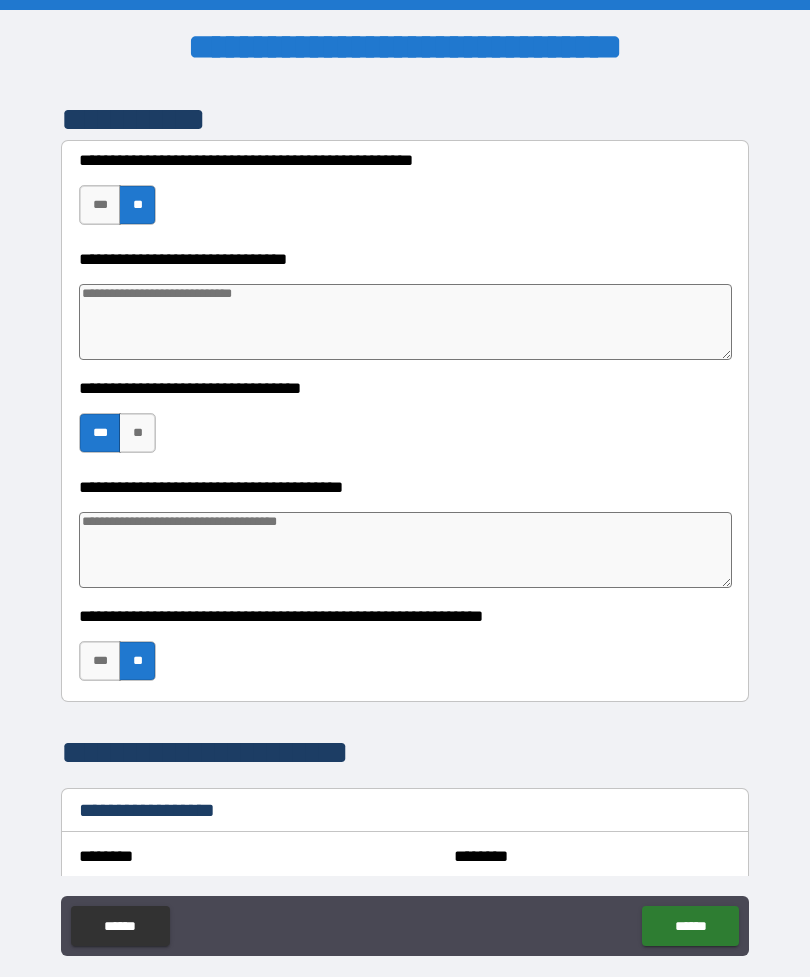 click at bounding box center [405, 550] 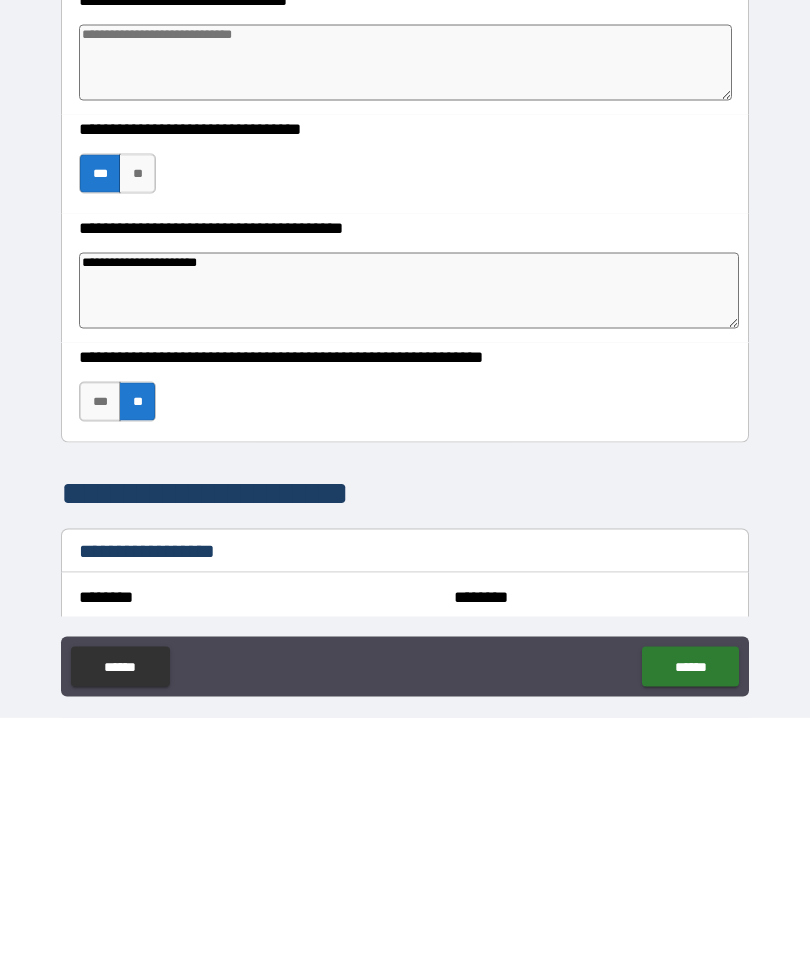 scroll, scrollTop: 64, scrollLeft: 0, axis: vertical 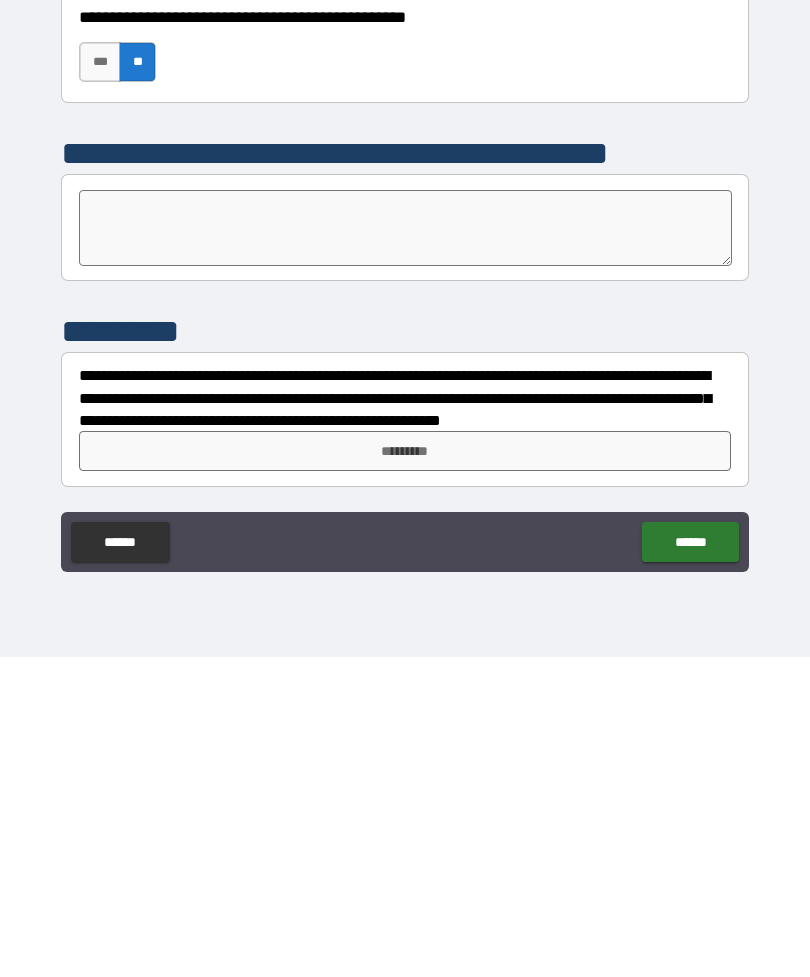 click on "*********" at bounding box center [405, 771] 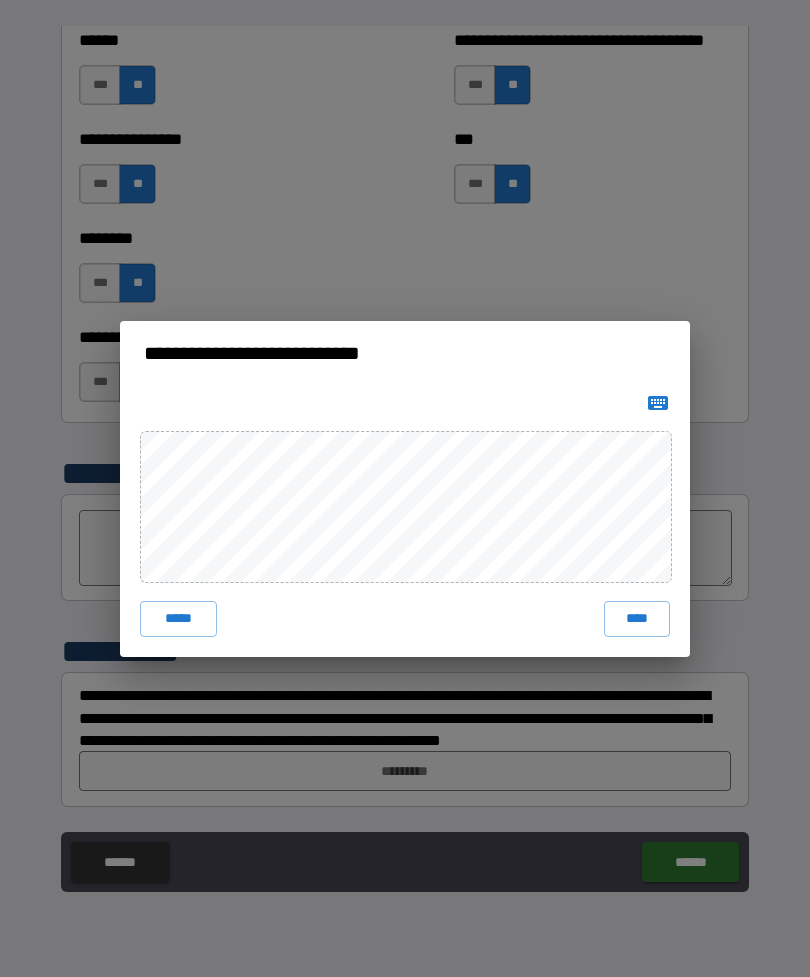 click on "****" at bounding box center (637, 619) 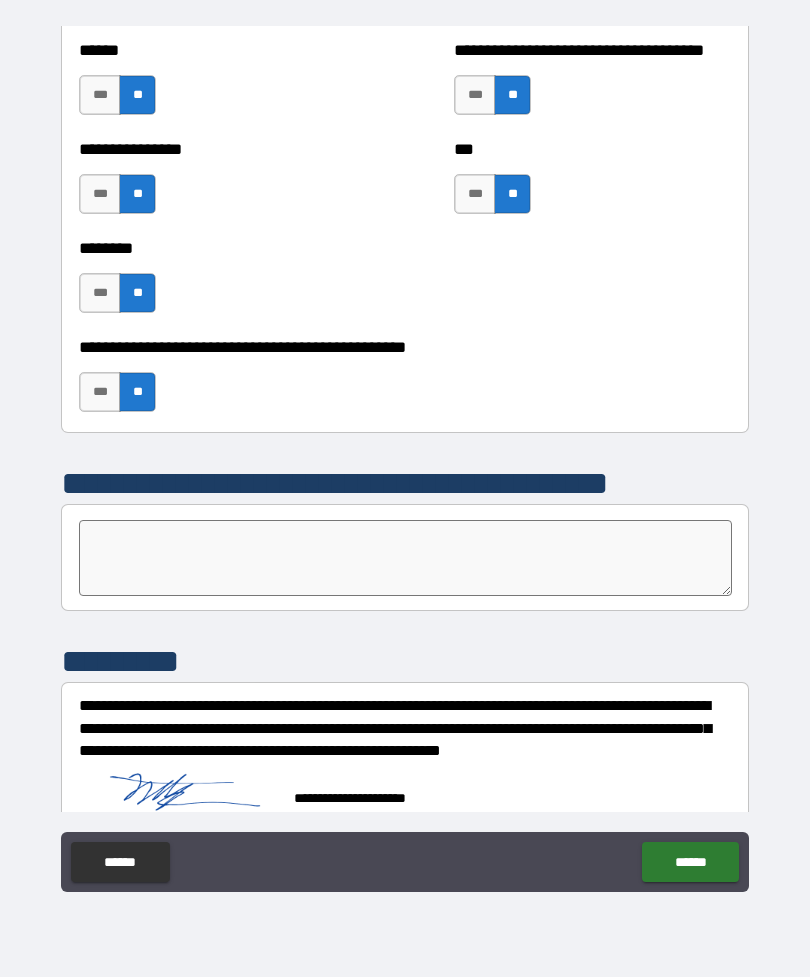 click on "******" at bounding box center (690, 862) 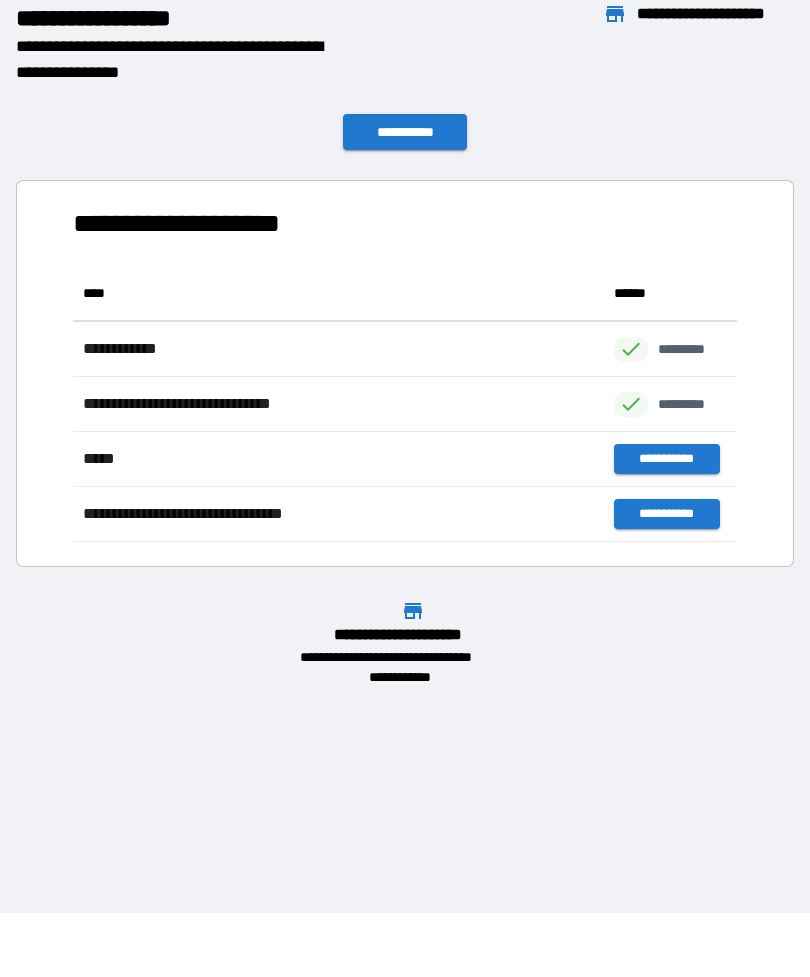 scroll, scrollTop: 1, scrollLeft: 1, axis: both 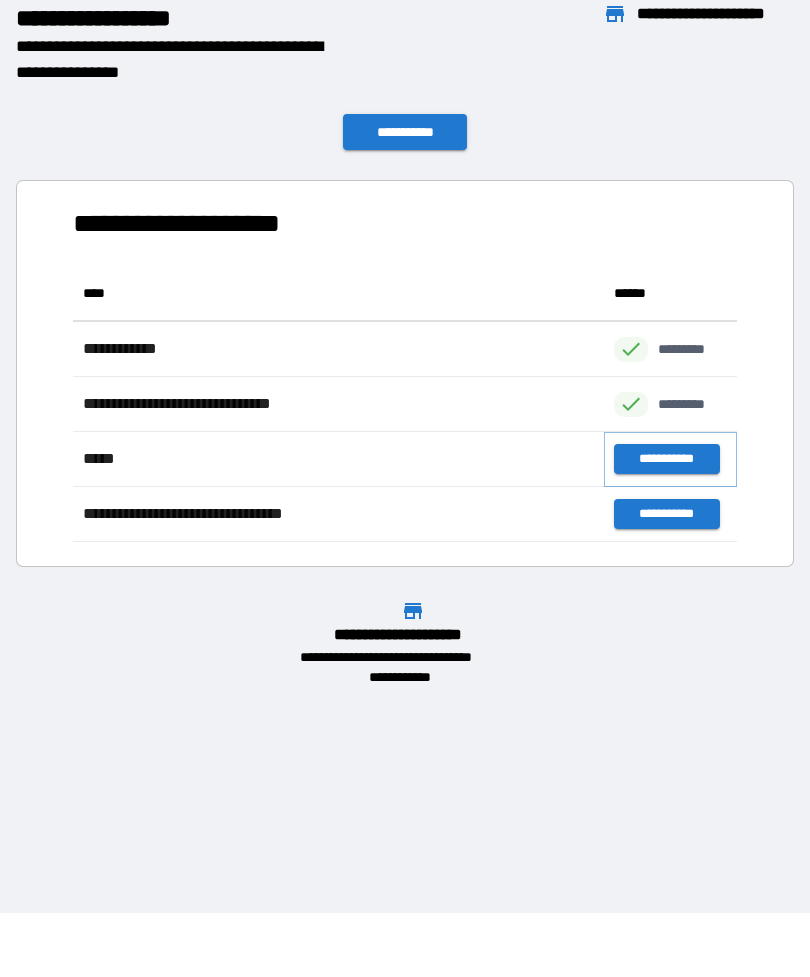 click on "**********" at bounding box center [666, 459] 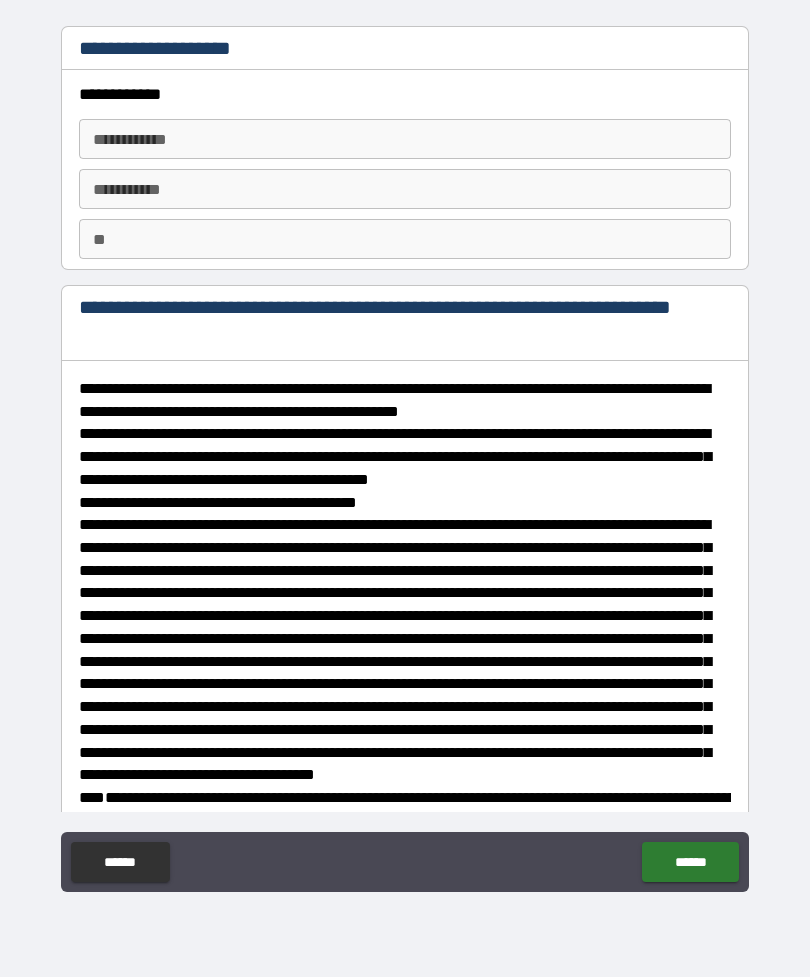 click on "**********" at bounding box center [405, 139] 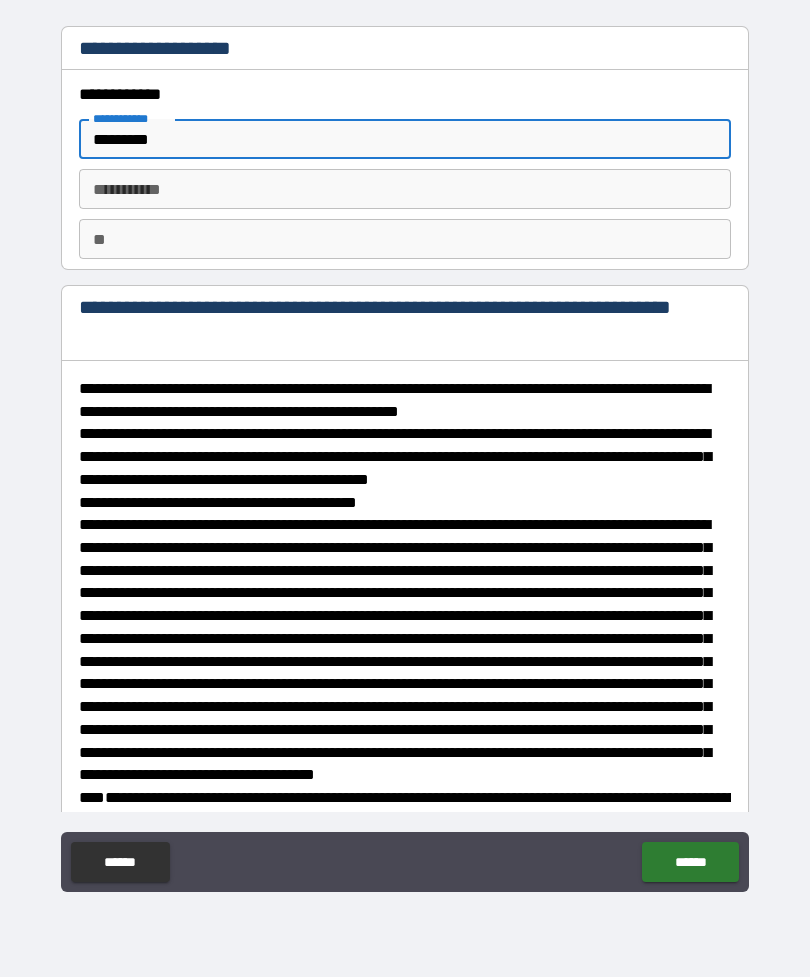 click on "*********   *" at bounding box center [405, 189] 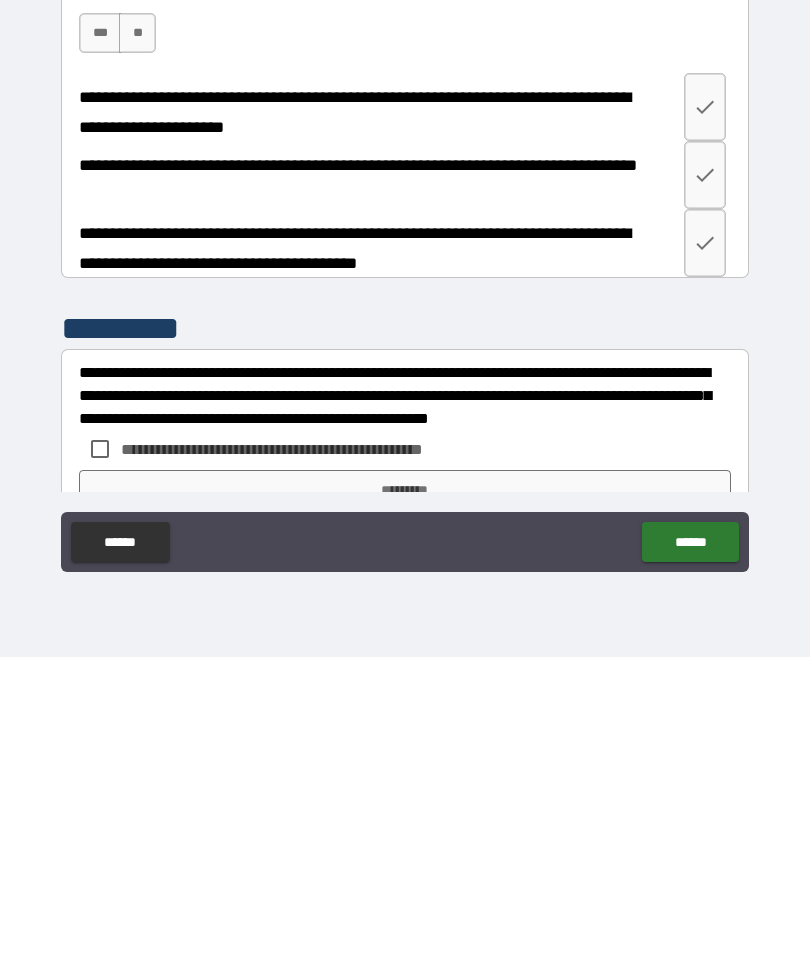 scroll, scrollTop: 3057, scrollLeft: 0, axis: vertical 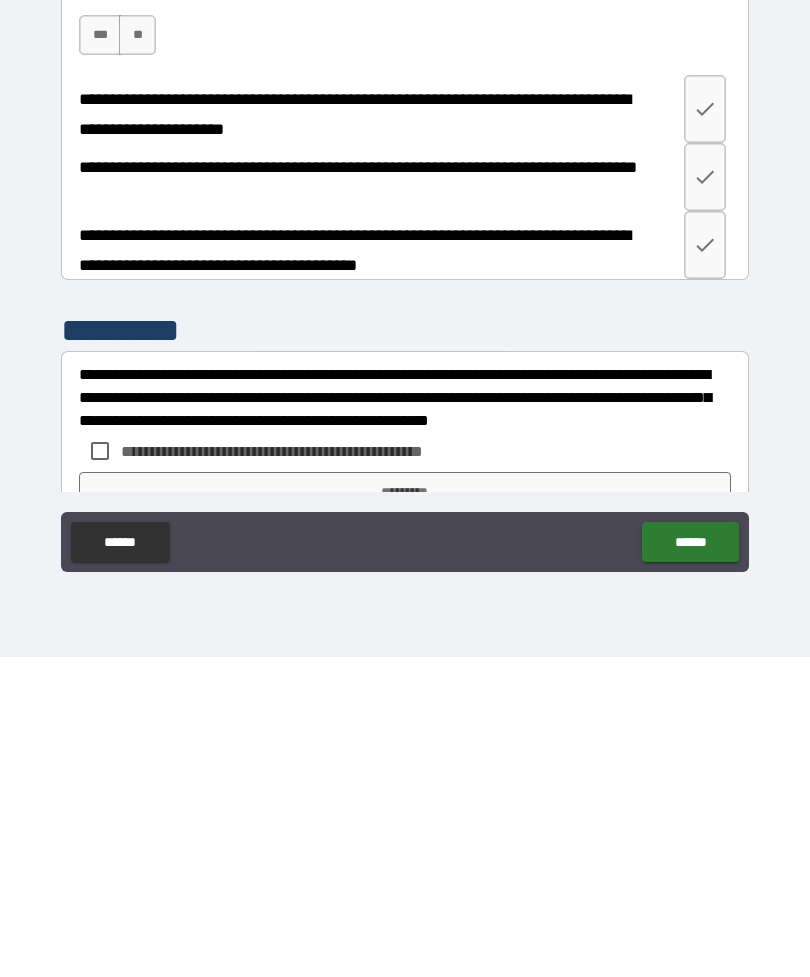 click on "**" at bounding box center (137, 355) 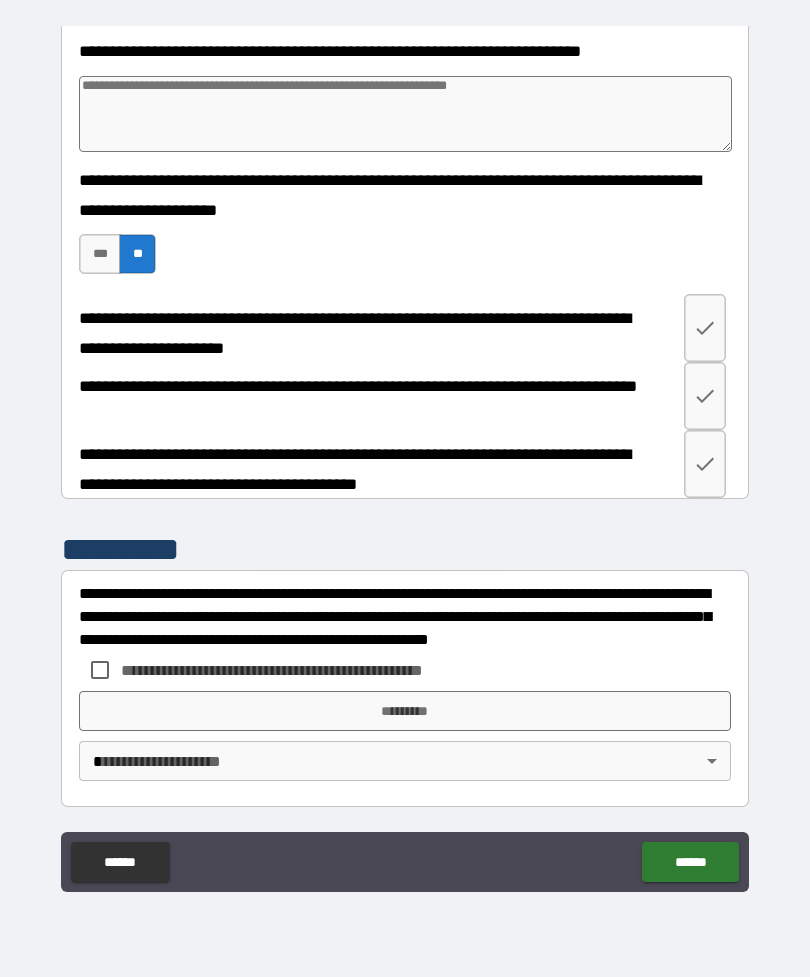 scroll, scrollTop: 3380, scrollLeft: 0, axis: vertical 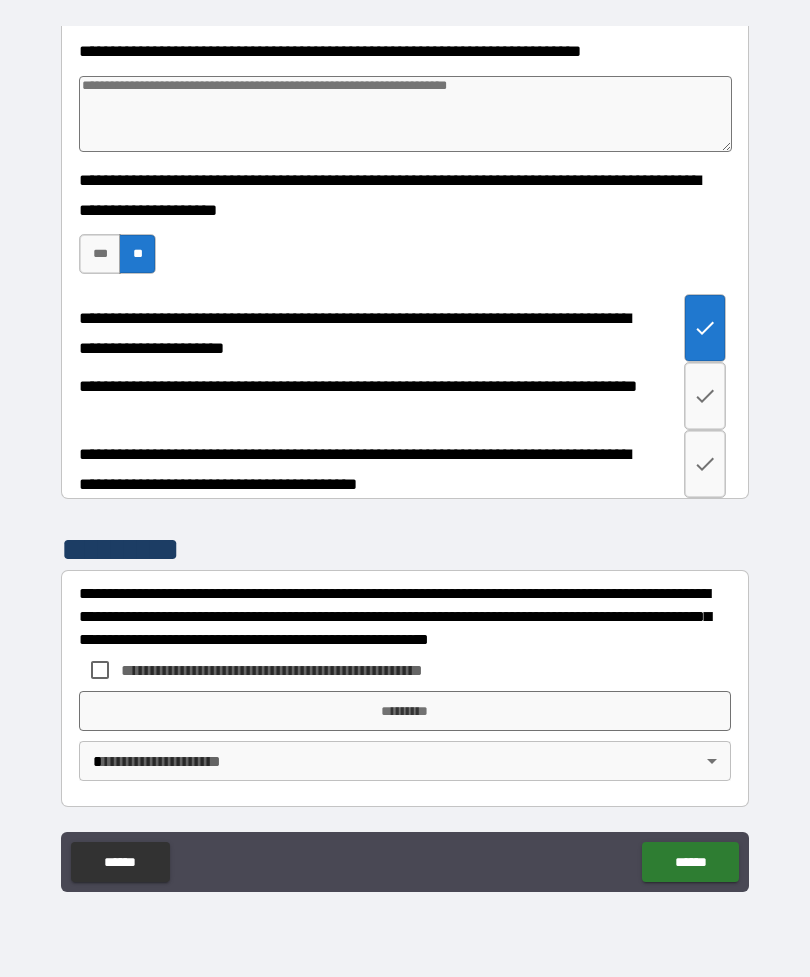 click 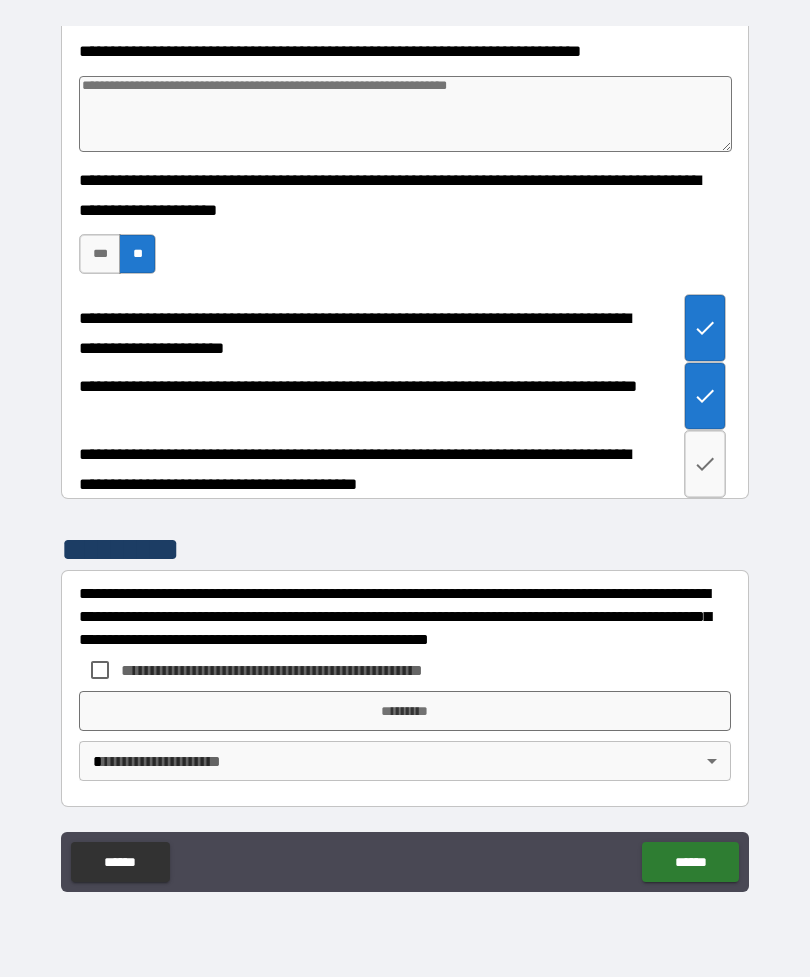 click 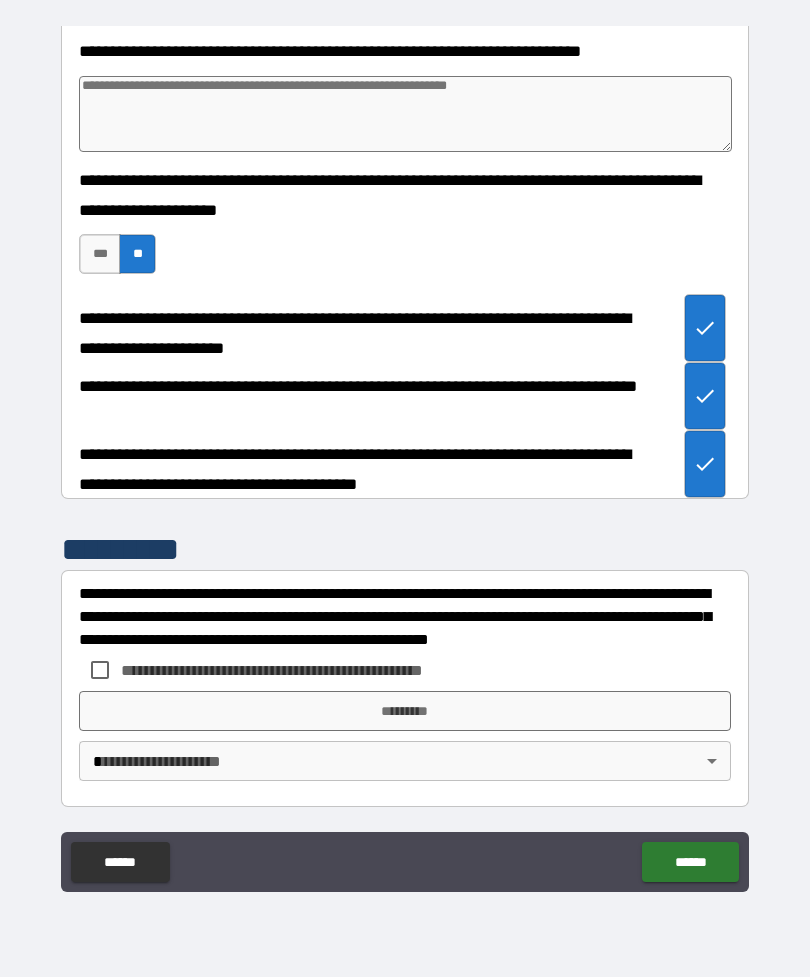 scroll, scrollTop: 3443, scrollLeft: 0, axis: vertical 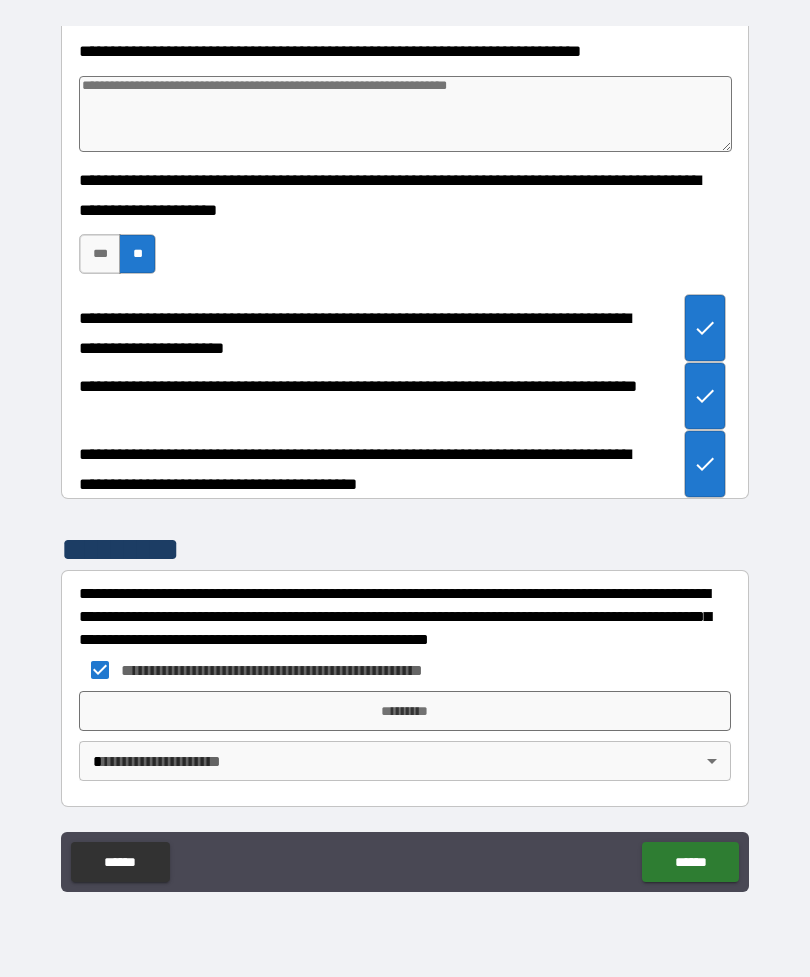click on "*********" at bounding box center (405, 711) 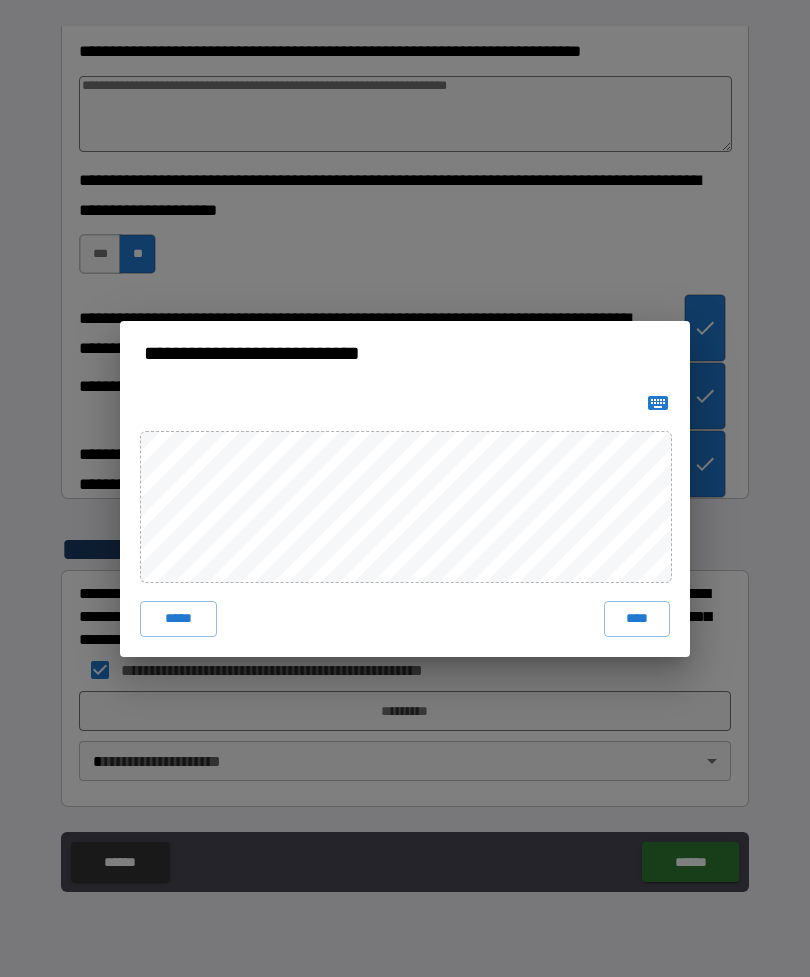 click on "****" at bounding box center [637, 619] 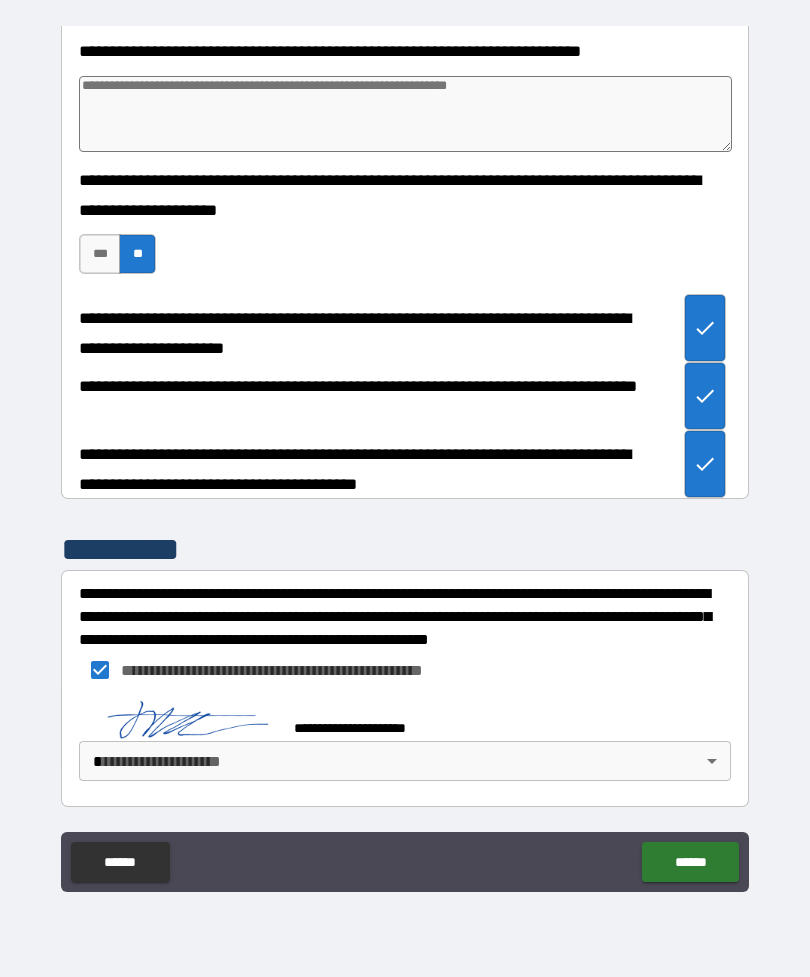 scroll, scrollTop: 3433, scrollLeft: 0, axis: vertical 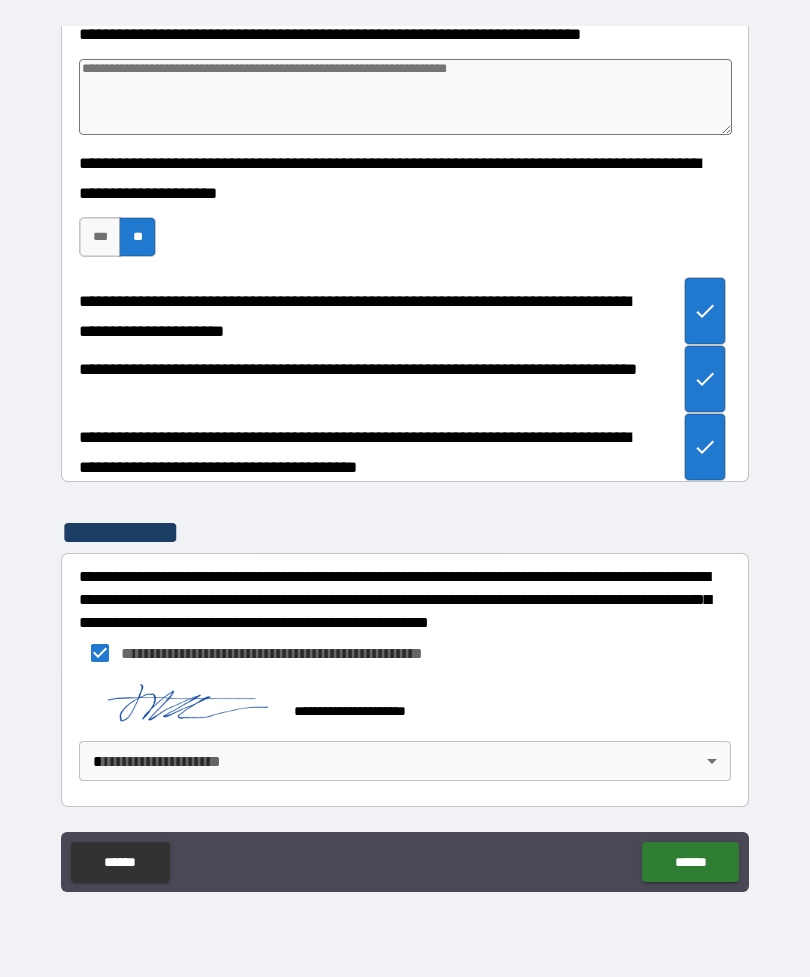 click on "******" at bounding box center (690, 862) 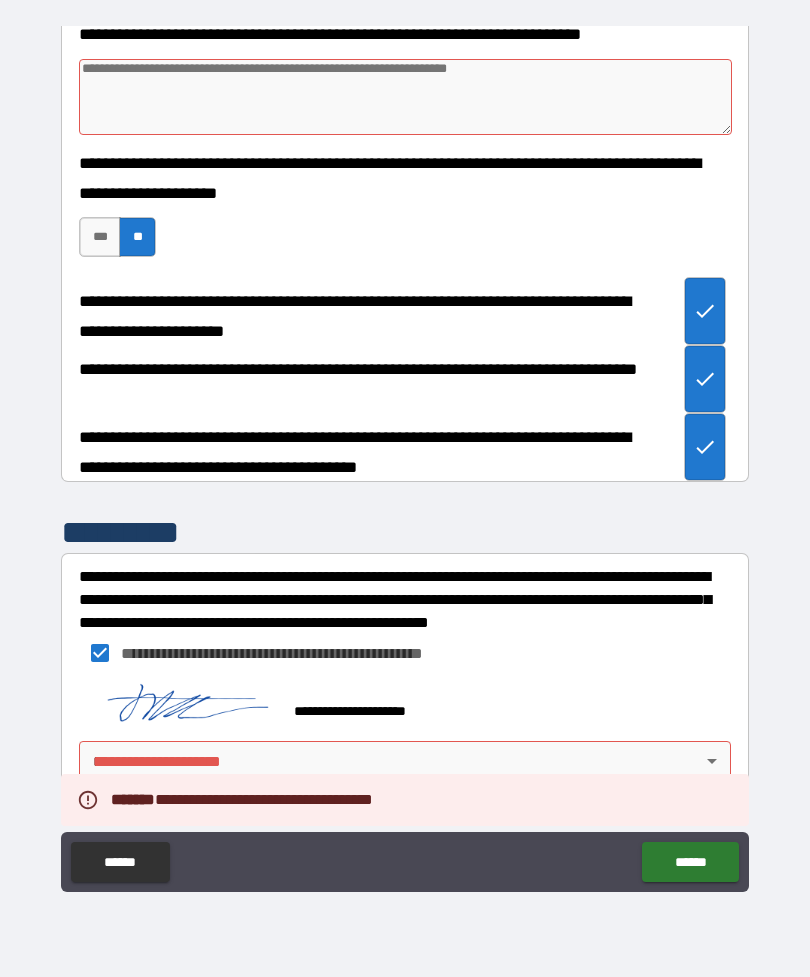 scroll, scrollTop: 3460, scrollLeft: 0, axis: vertical 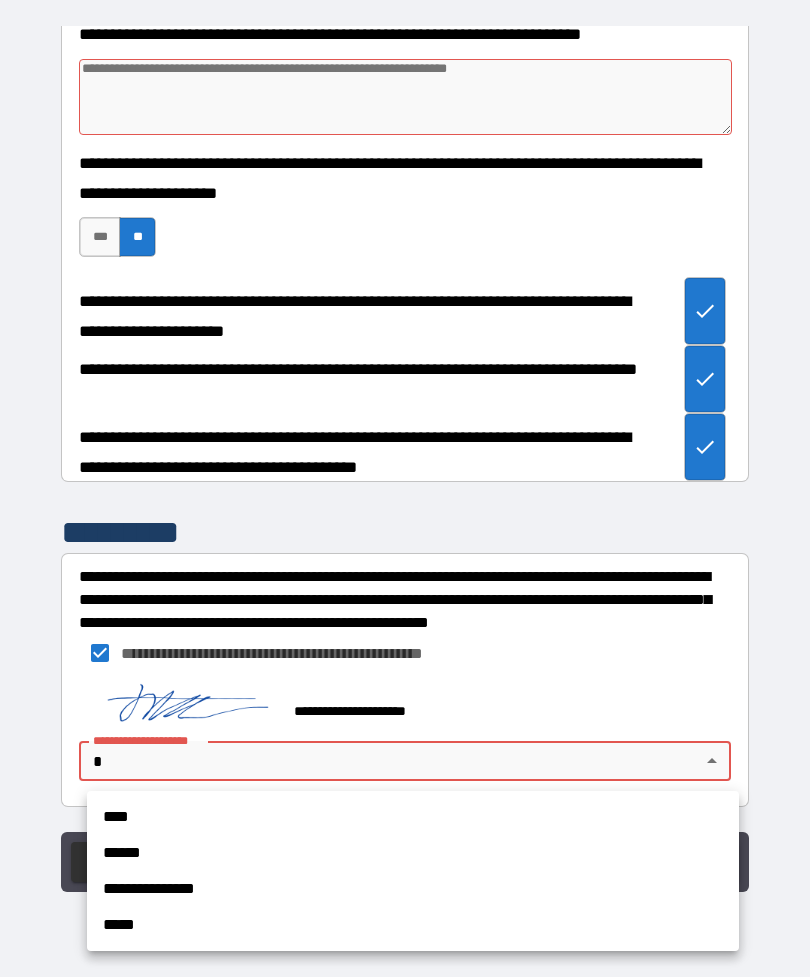 click on "*****" at bounding box center (413, 925) 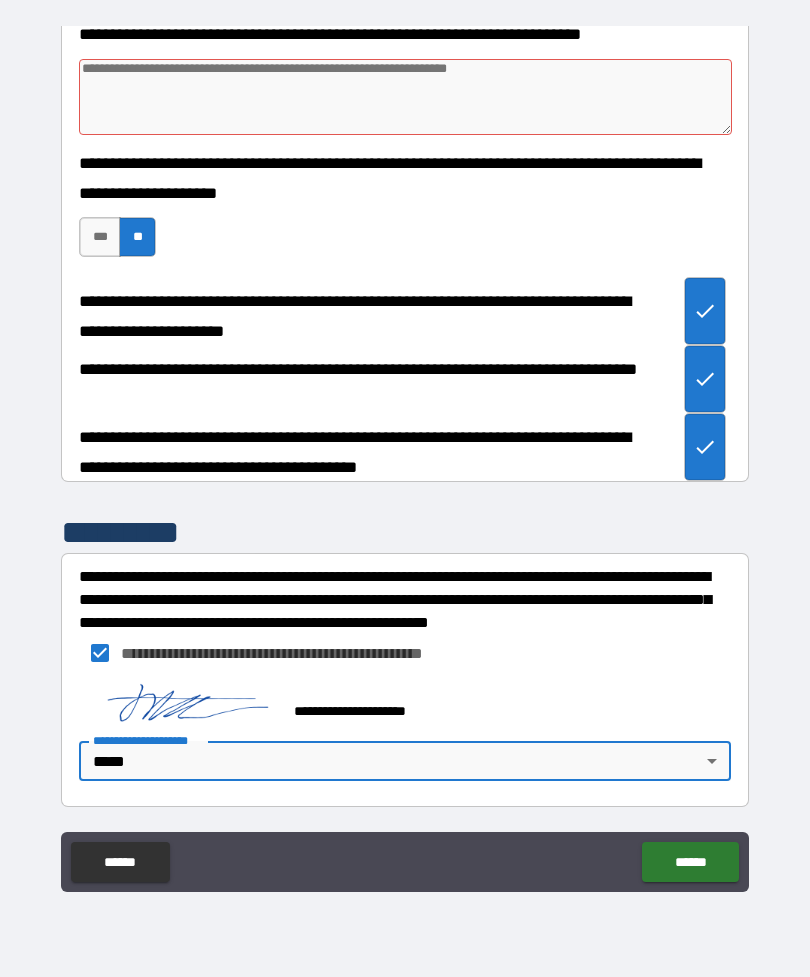 scroll, scrollTop: 3254, scrollLeft: 0, axis: vertical 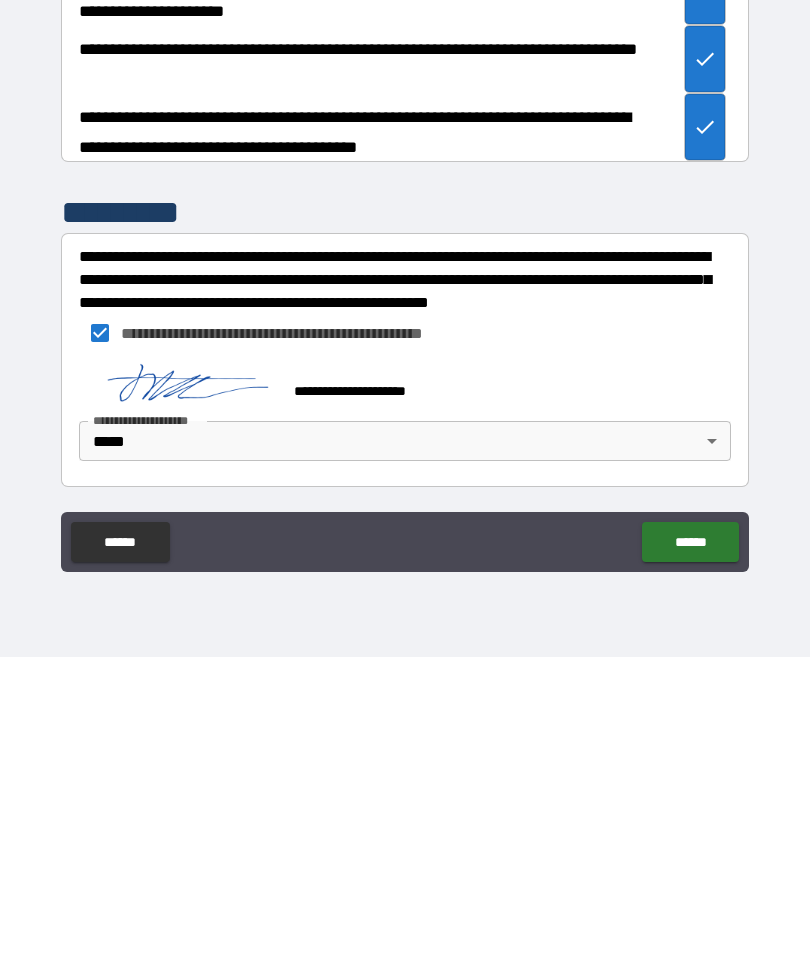 click on "******" at bounding box center (690, 862) 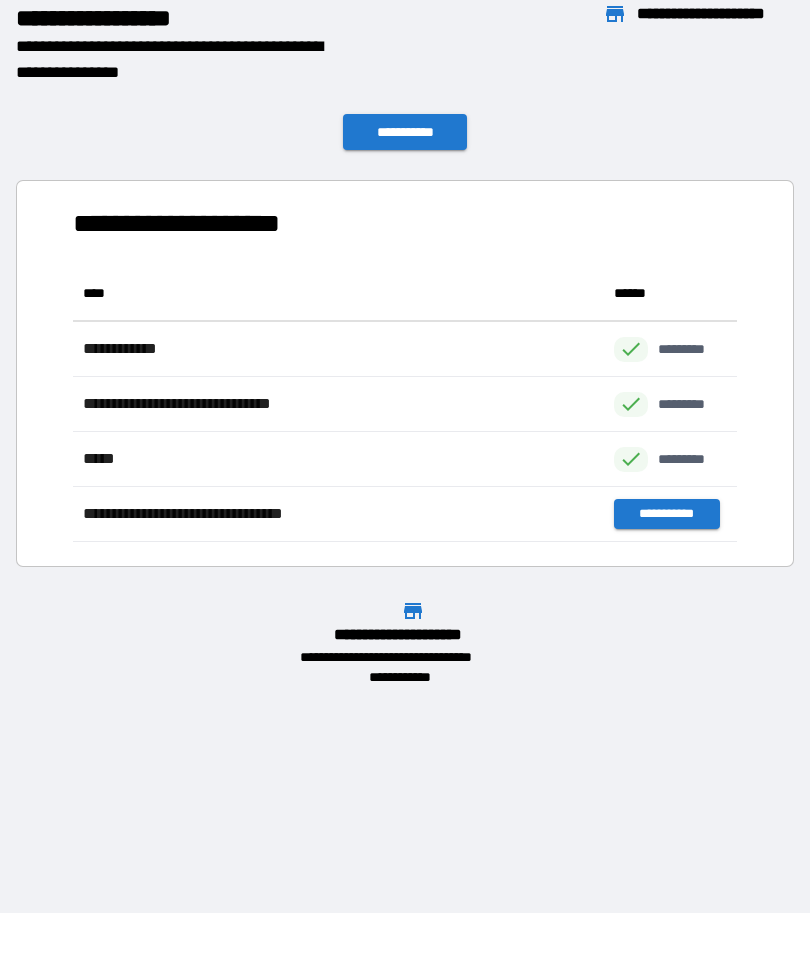 scroll, scrollTop: 1, scrollLeft: 1, axis: both 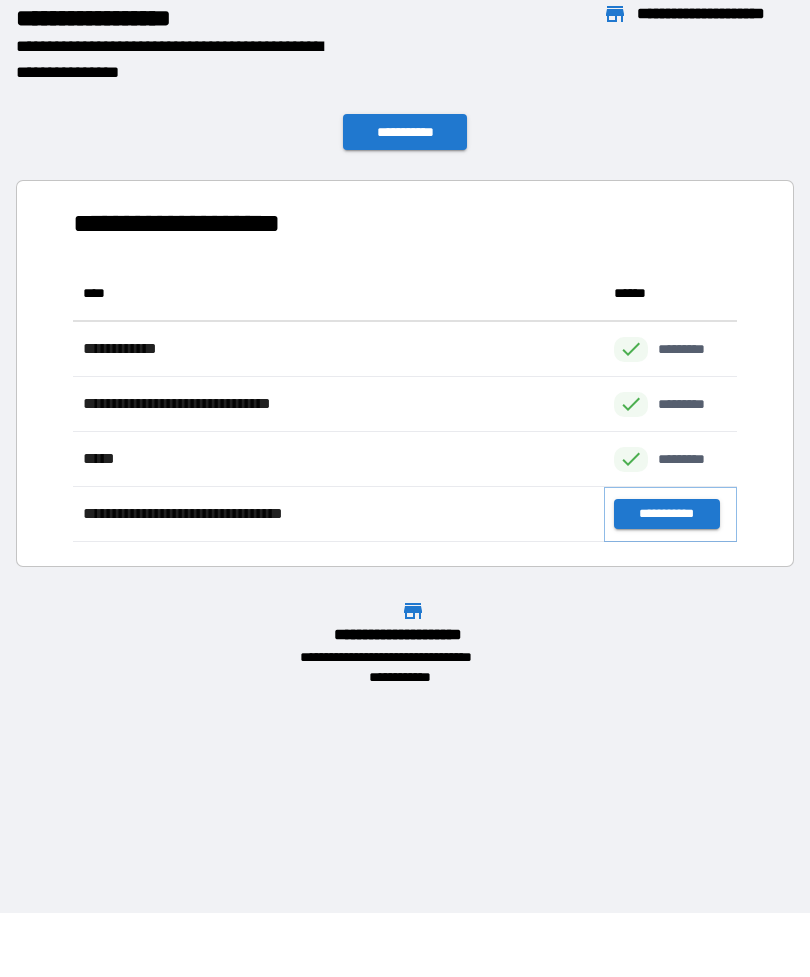 click on "**********" at bounding box center (666, 514) 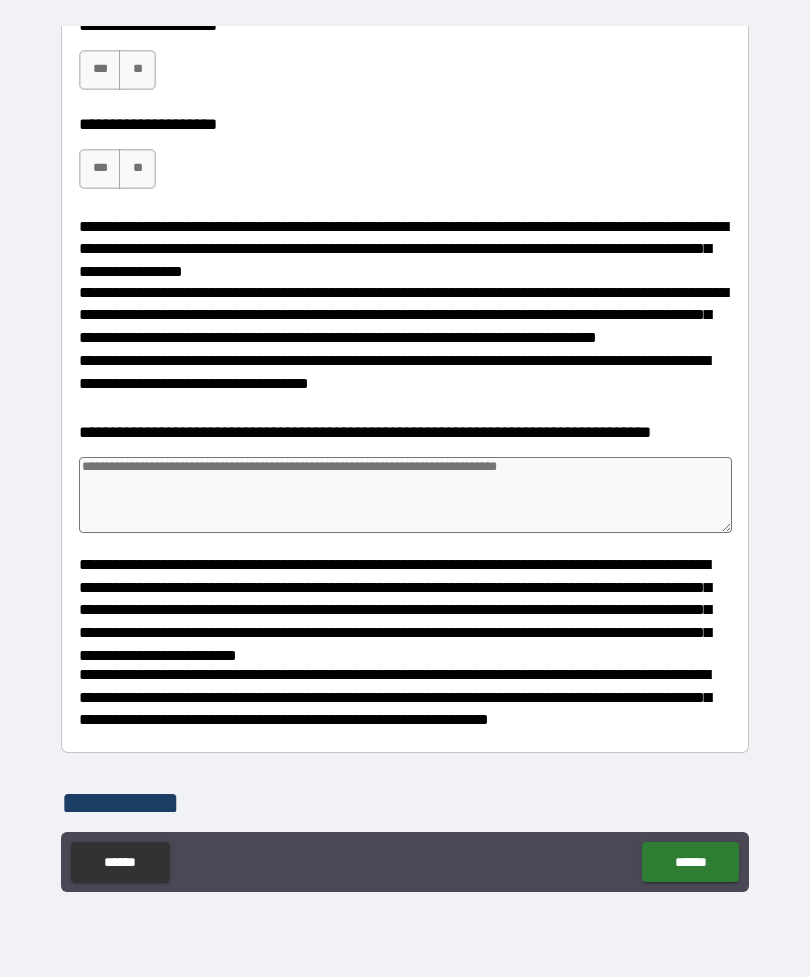 scroll, scrollTop: 693, scrollLeft: 0, axis: vertical 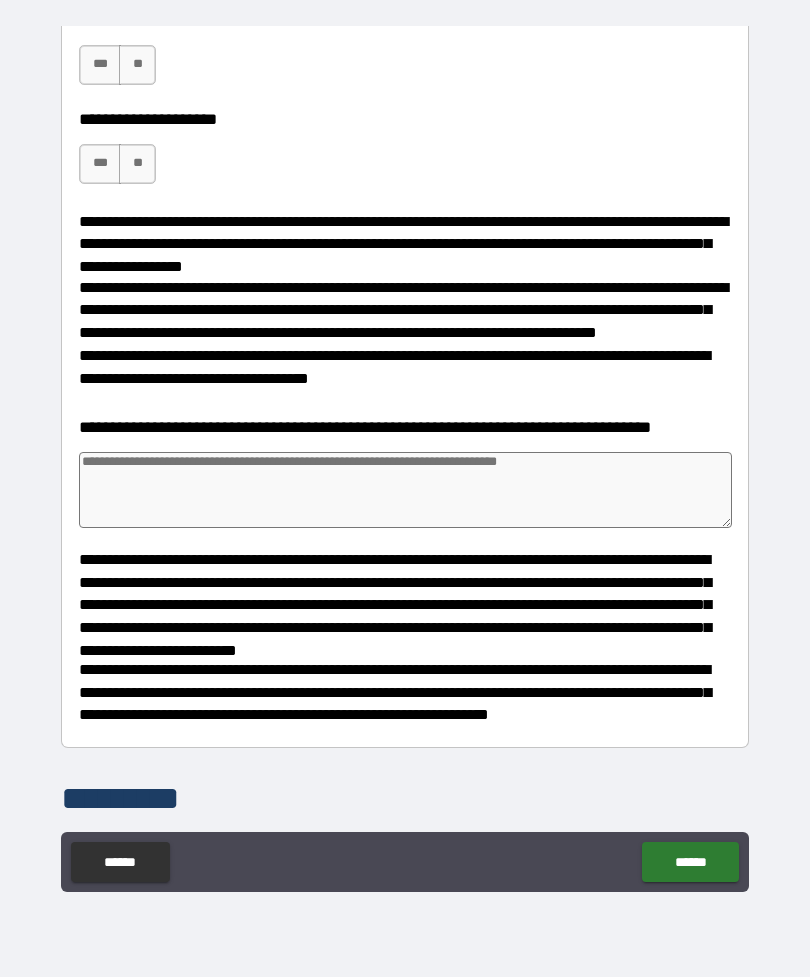 click on "**********" at bounding box center [405, 645] 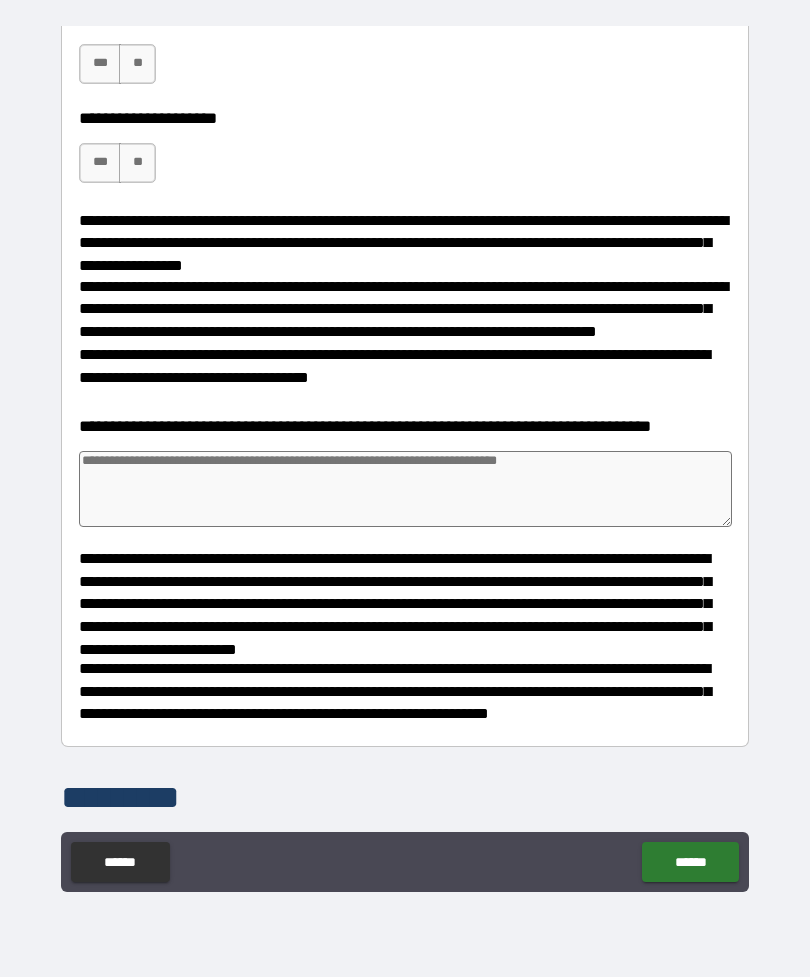 click at bounding box center (405, 489) 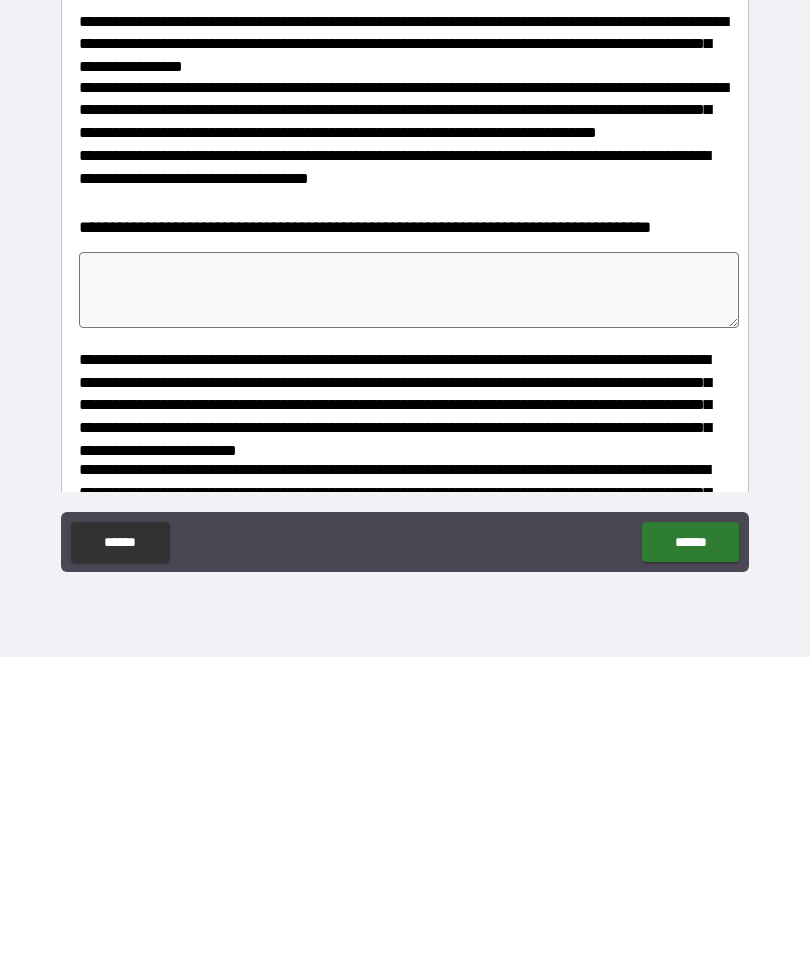 scroll, scrollTop: 587, scrollLeft: 0, axis: vertical 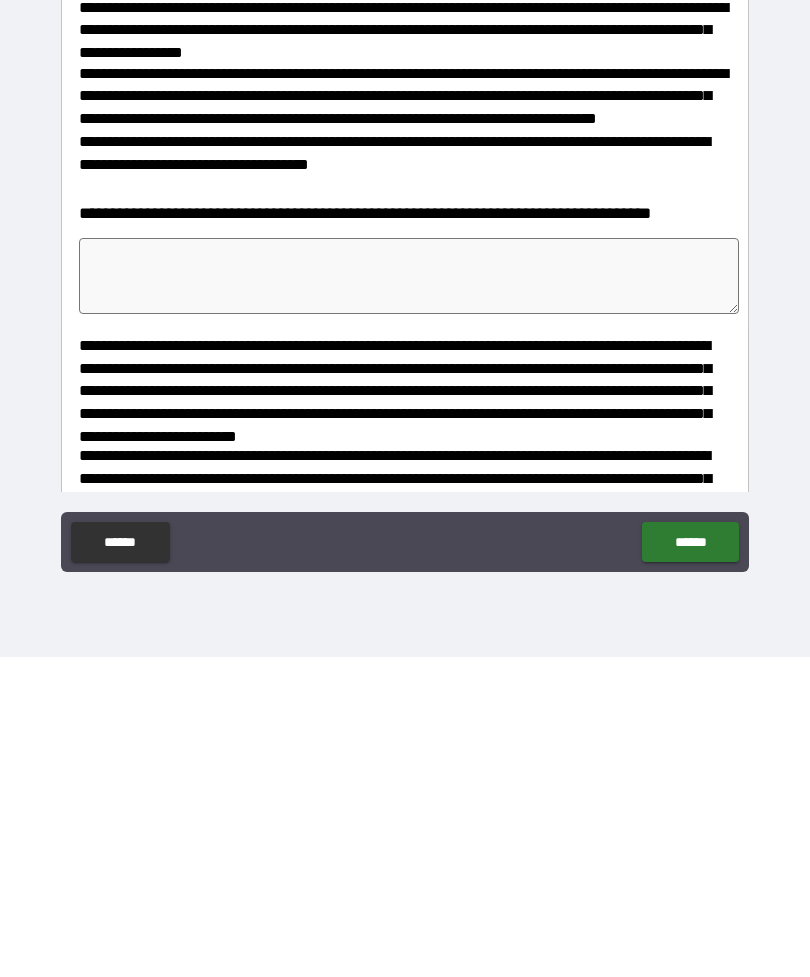 click at bounding box center [409, 596] 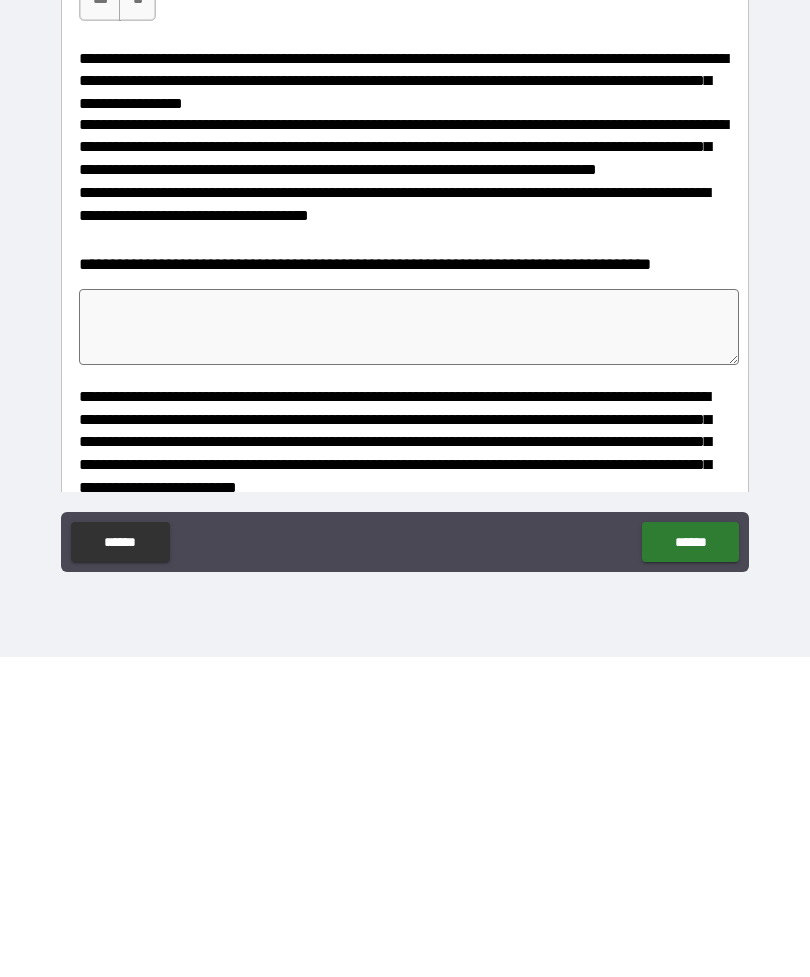 scroll, scrollTop: 540, scrollLeft: 0, axis: vertical 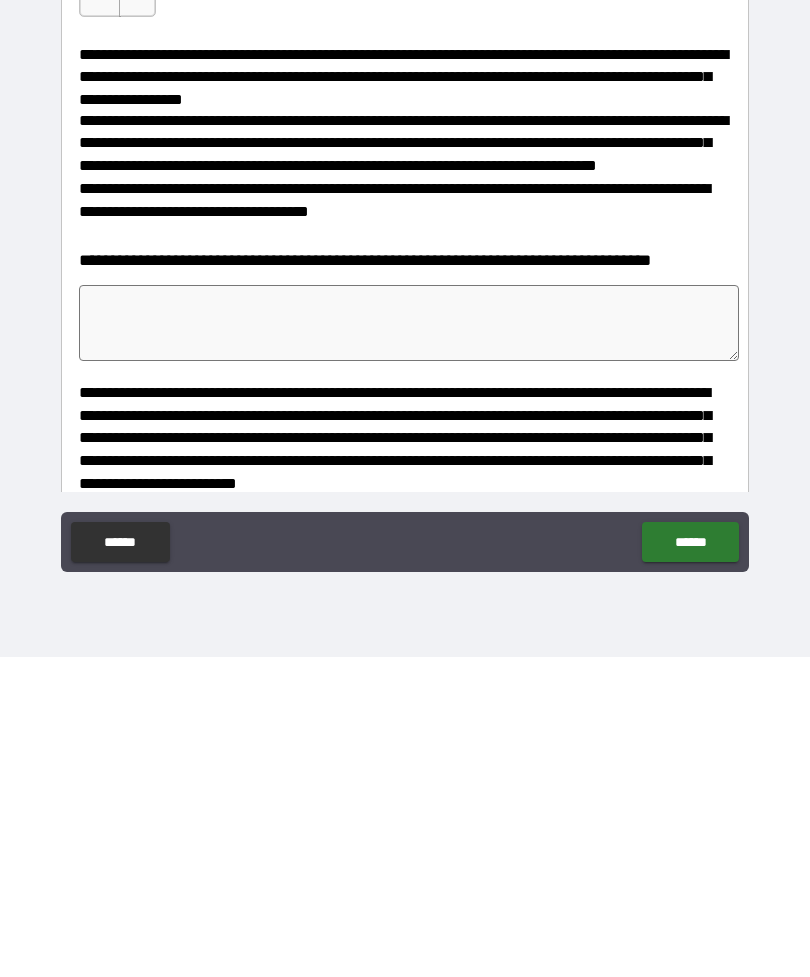 click at bounding box center [409, 643] 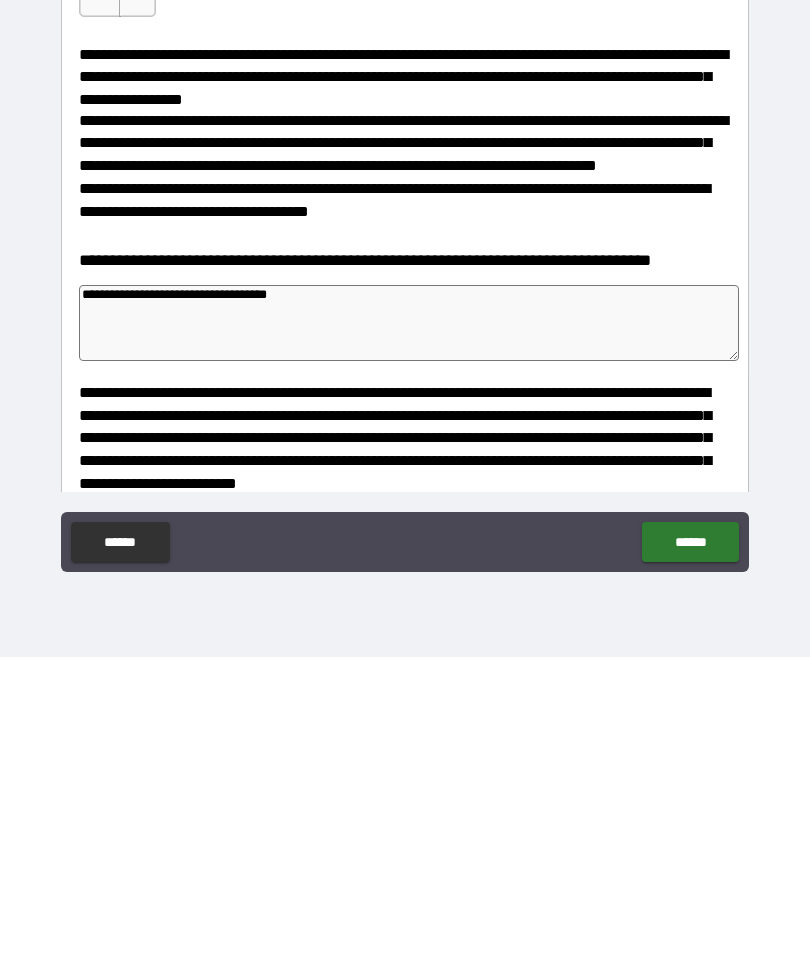click on "******" at bounding box center [690, 862] 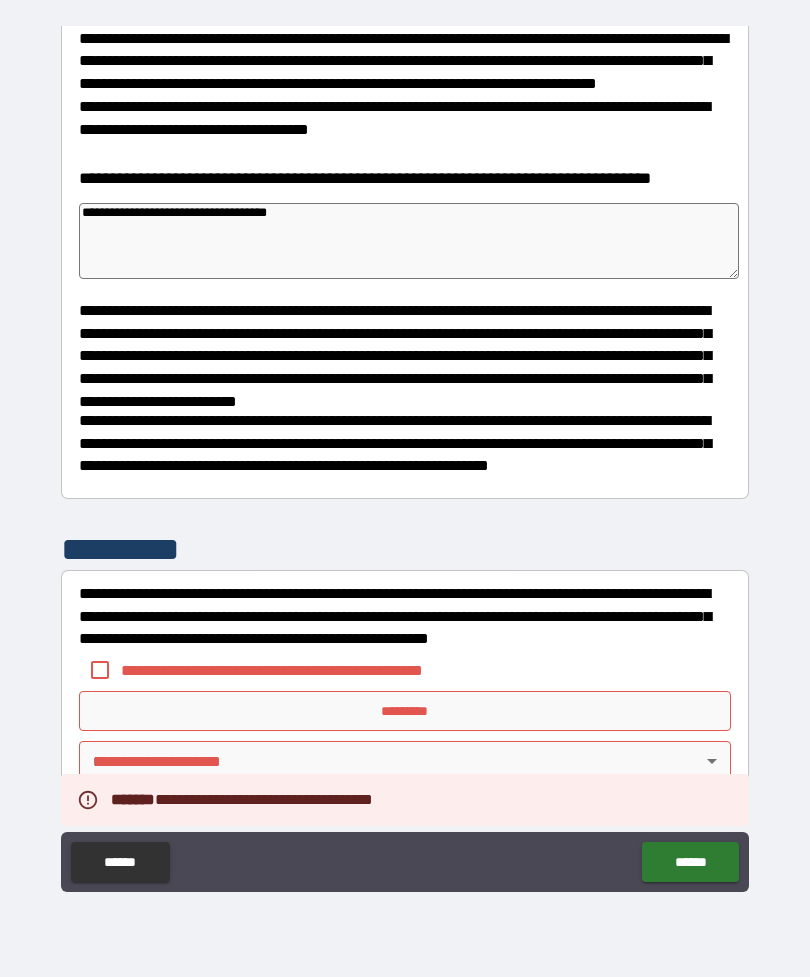 scroll, scrollTop: 959, scrollLeft: 0, axis: vertical 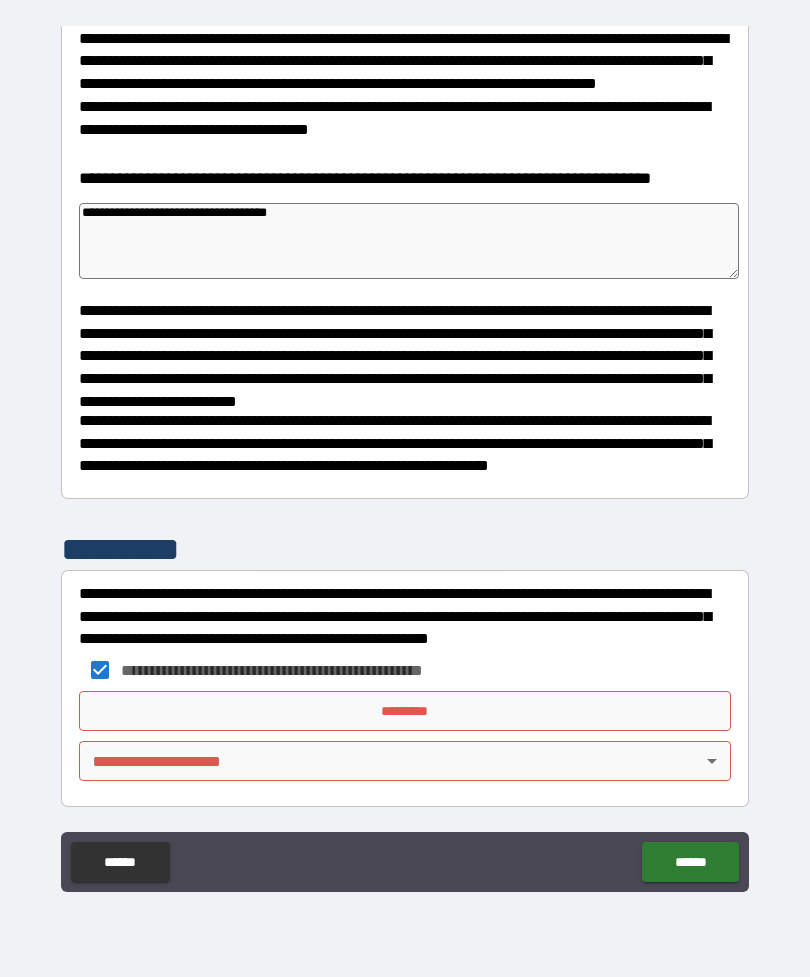 click on "*********" at bounding box center [405, 711] 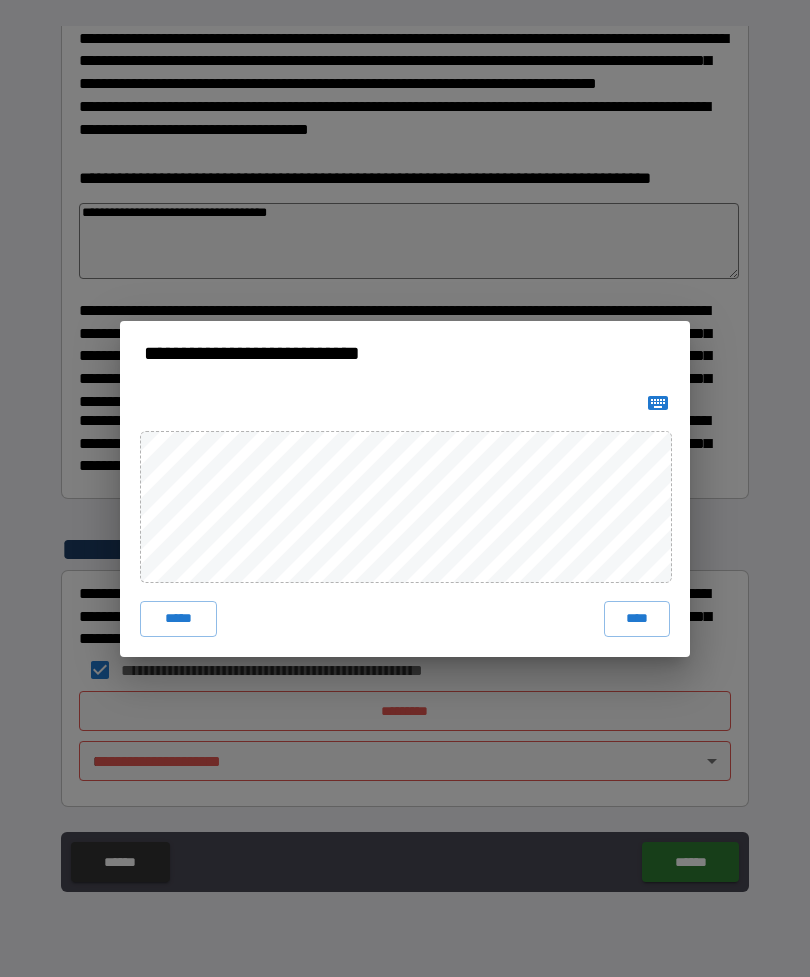 click on "****" at bounding box center [637, 619] 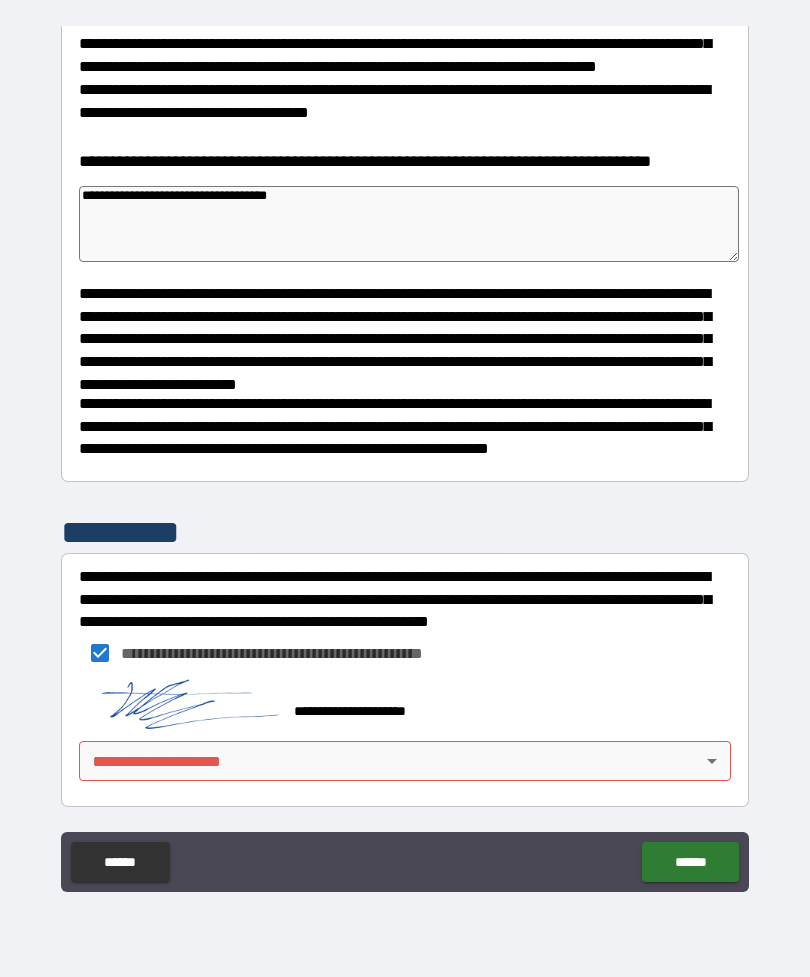 scroll, scrollTop: 949, scrollLeft: 0, axis: vertical 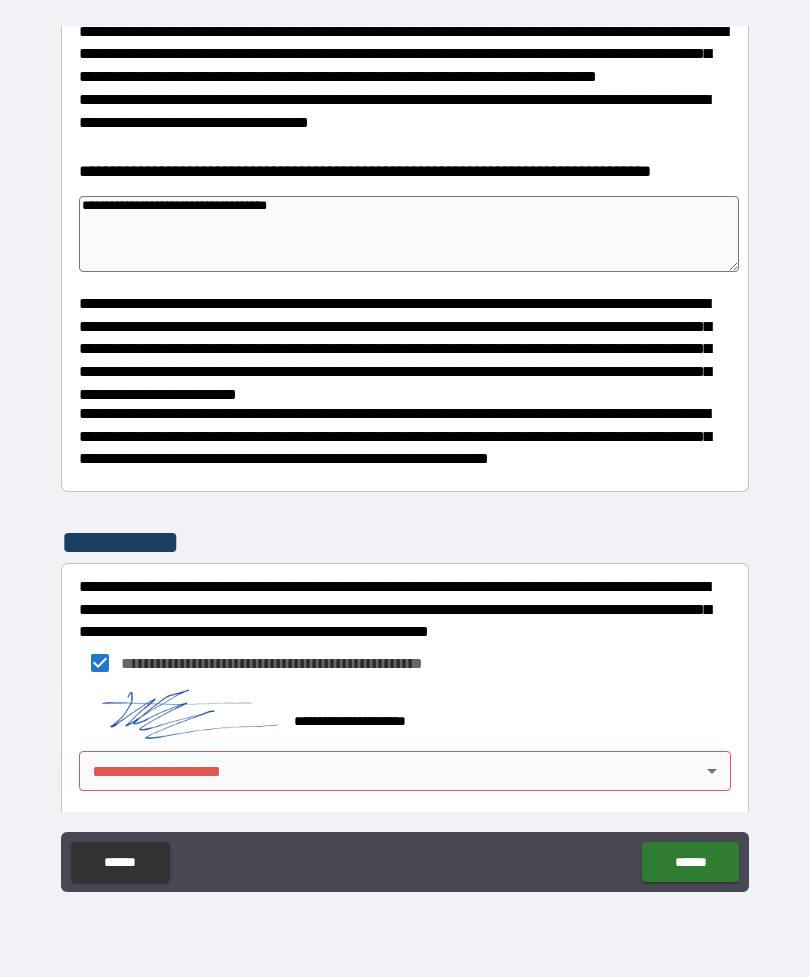 click on "**********" at bounding box center (405, 456) 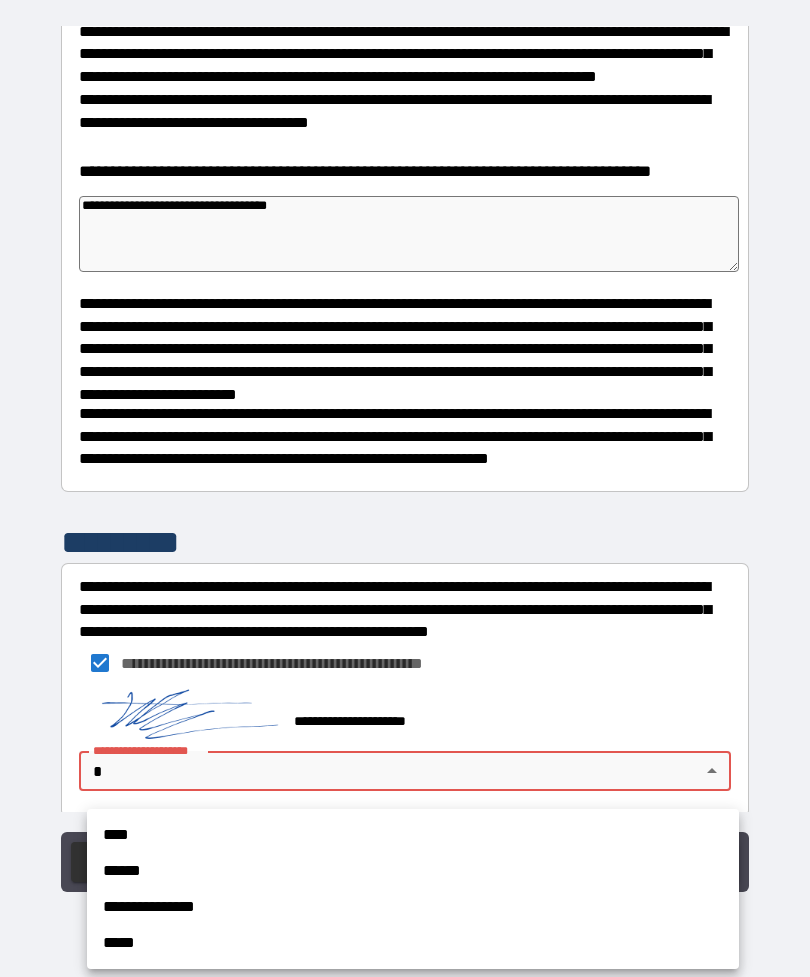 click on "****" at bounding box center [413, 835] 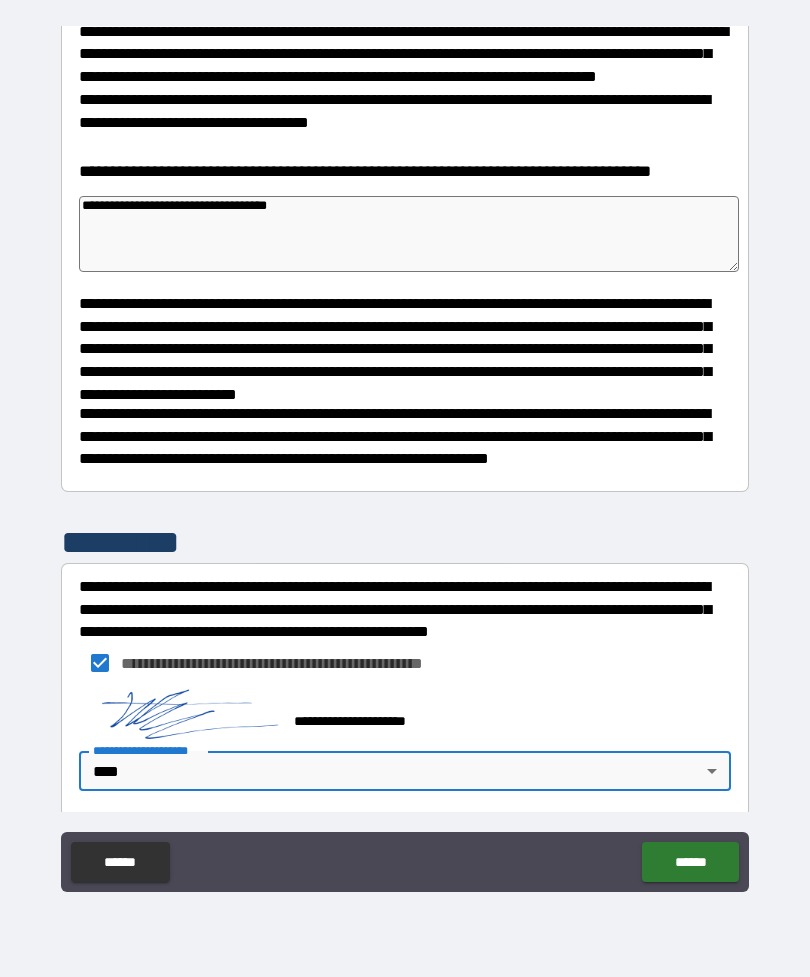 click on "**********" at bounding box center [405, 456] 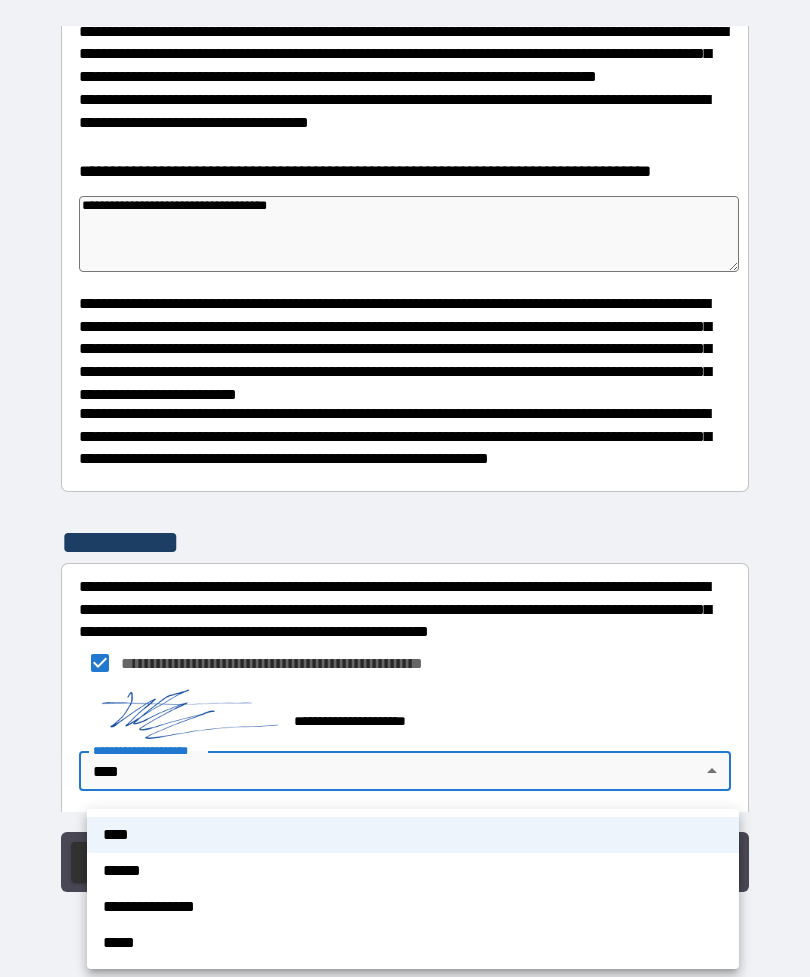 click at bounding box center (405, 488) 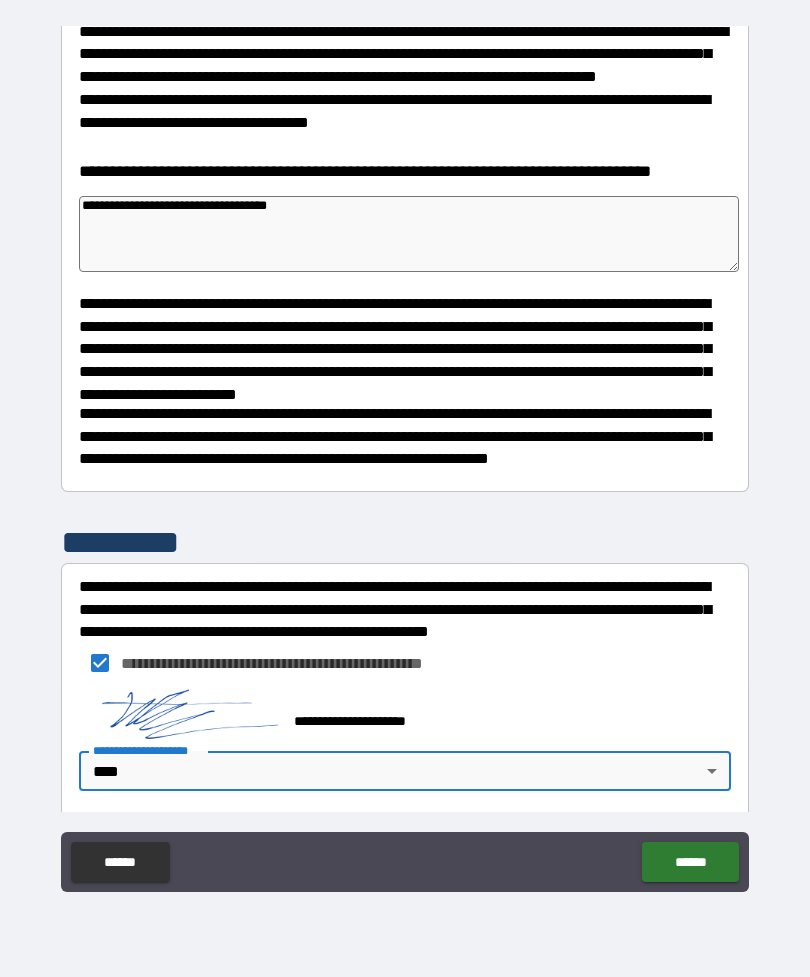 click on "******" at bounding box center [690, 862] 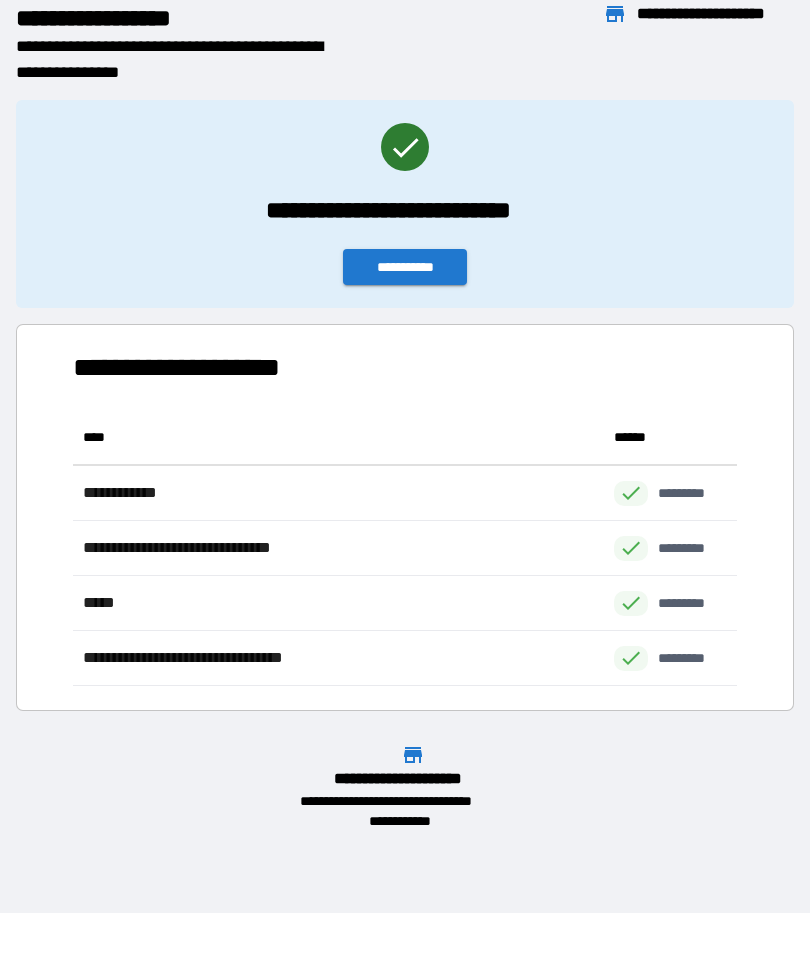 scroll, scrollTop: 1, scrollLeft: 1, axis: both 